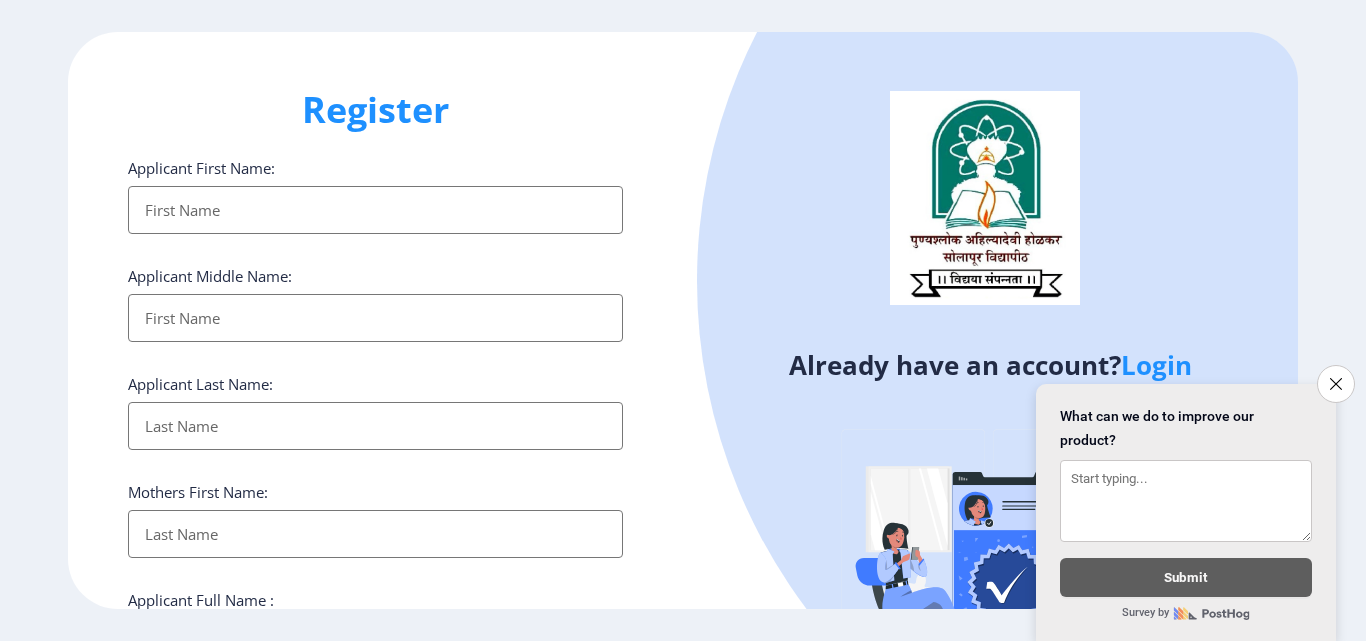 select 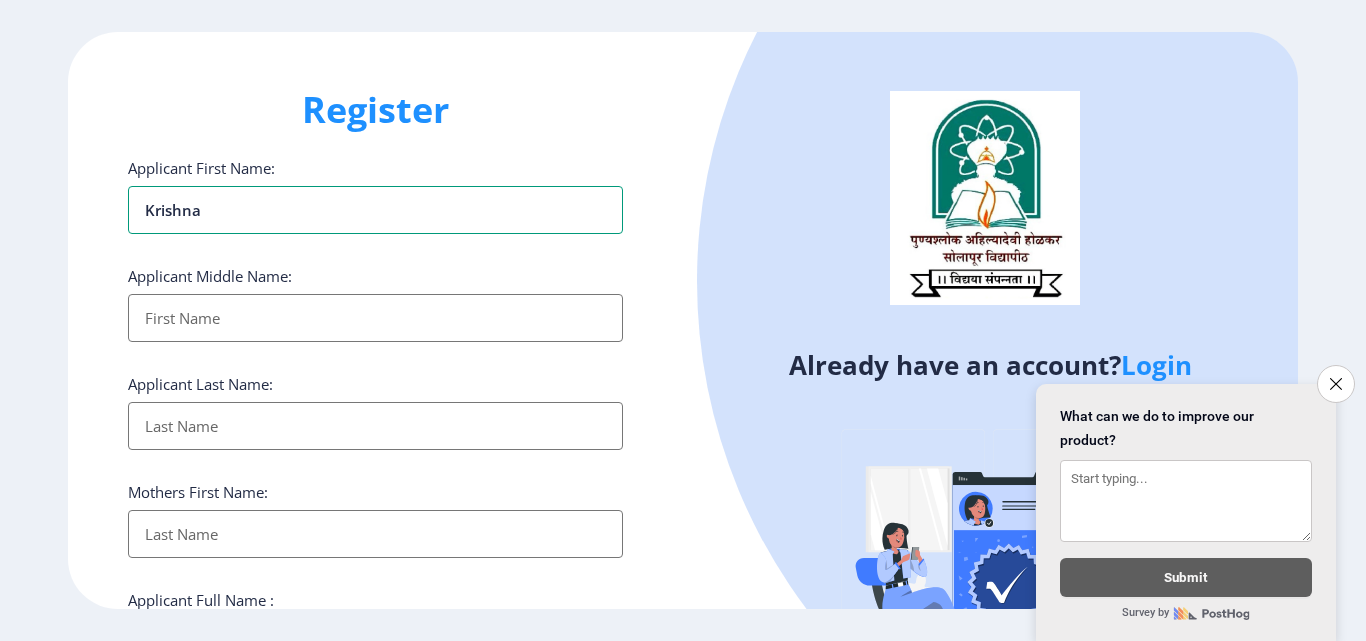 type on "krishna" 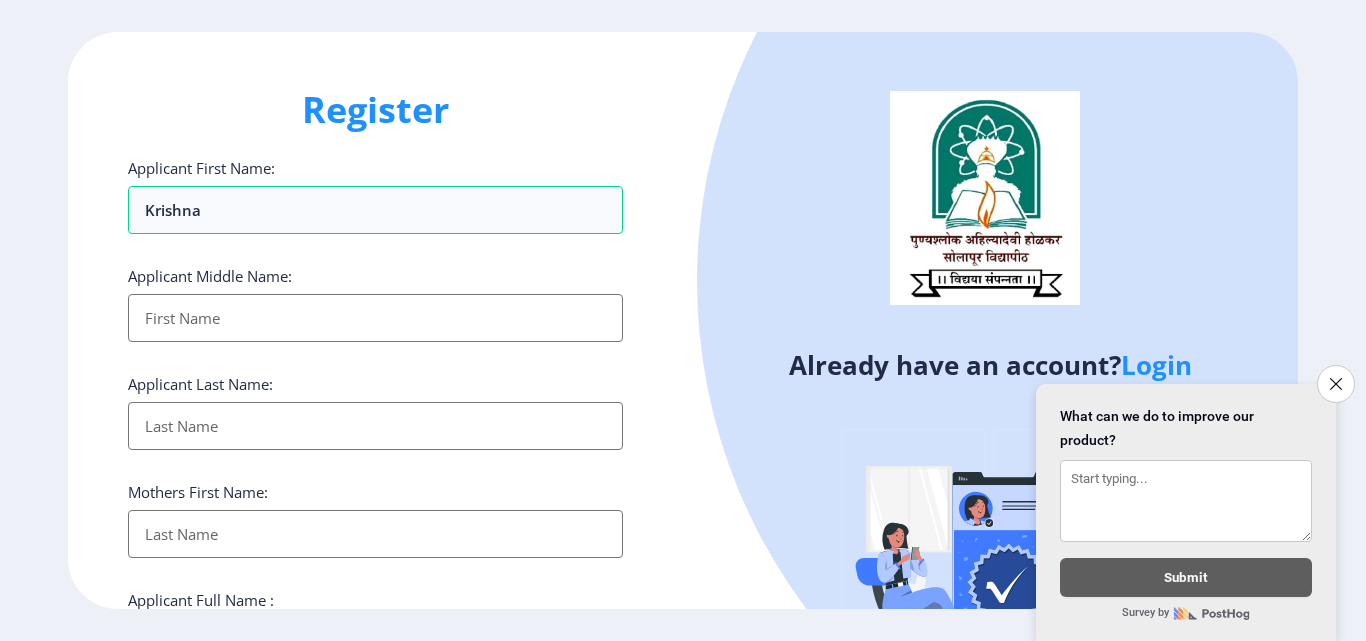 click on "Applicant First Name:" at bounding box center [375, 318] 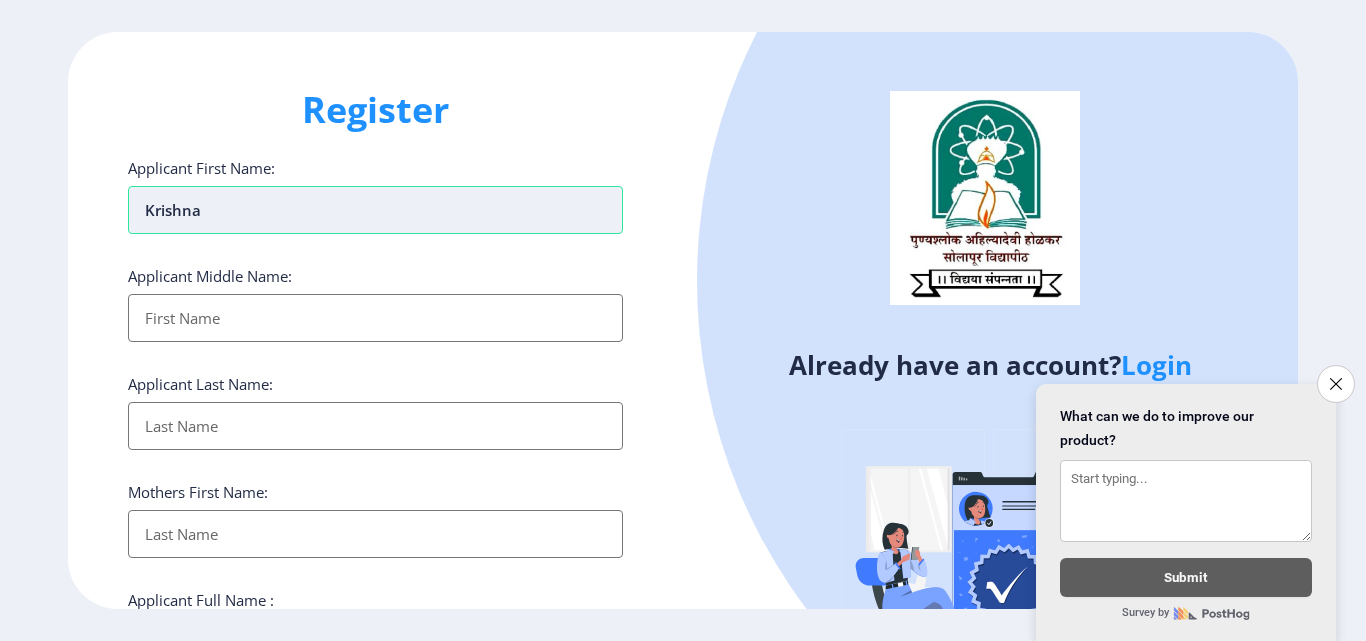 click on "krishna" at bounding box center [375, 210] 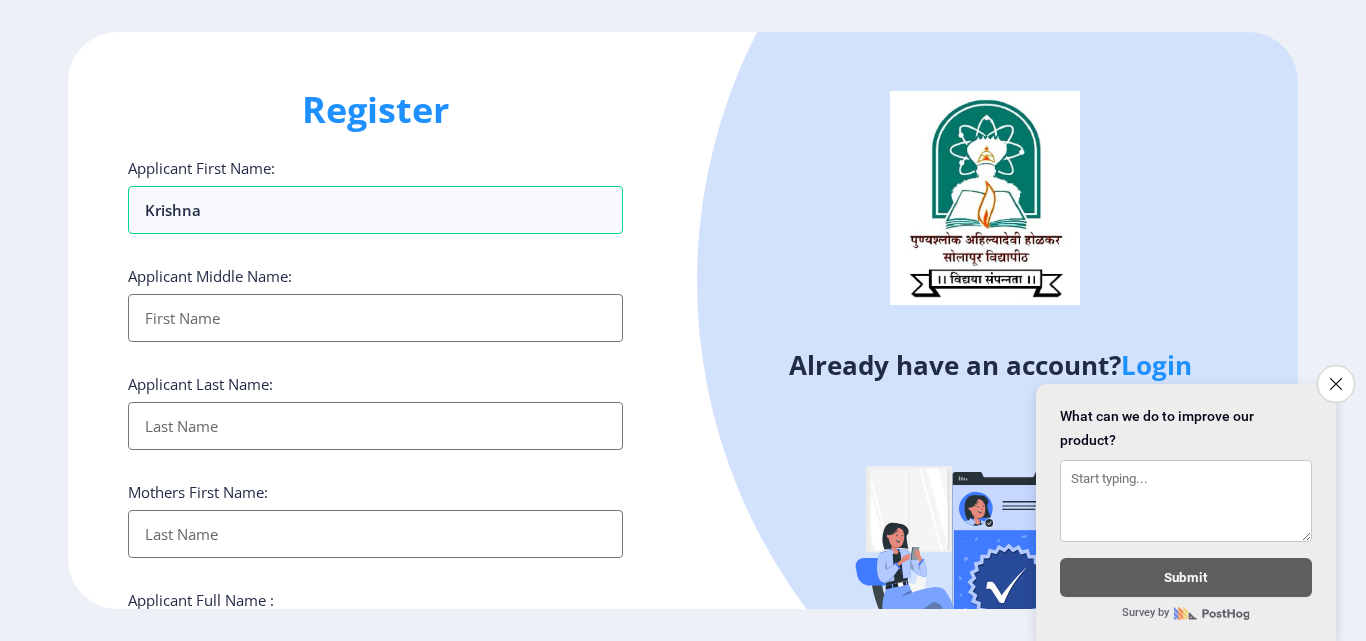 click on "Applicant First Name:" at bounding box center (375, 318) 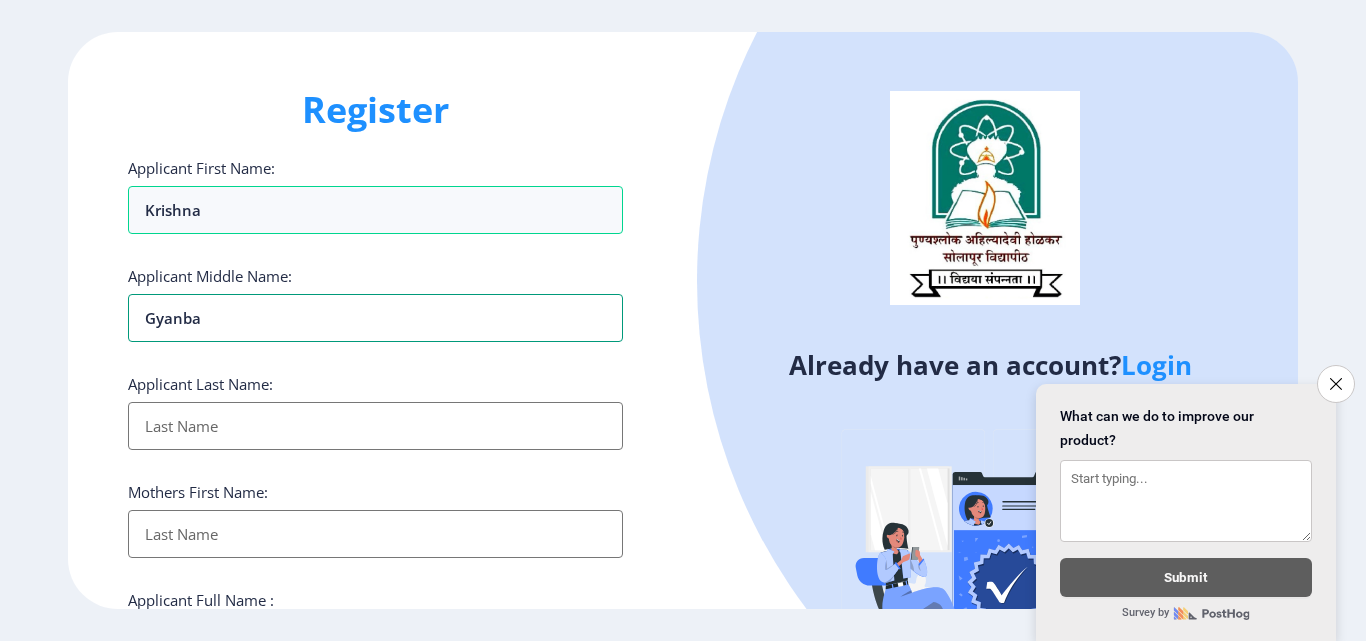 type on "Gyanba" 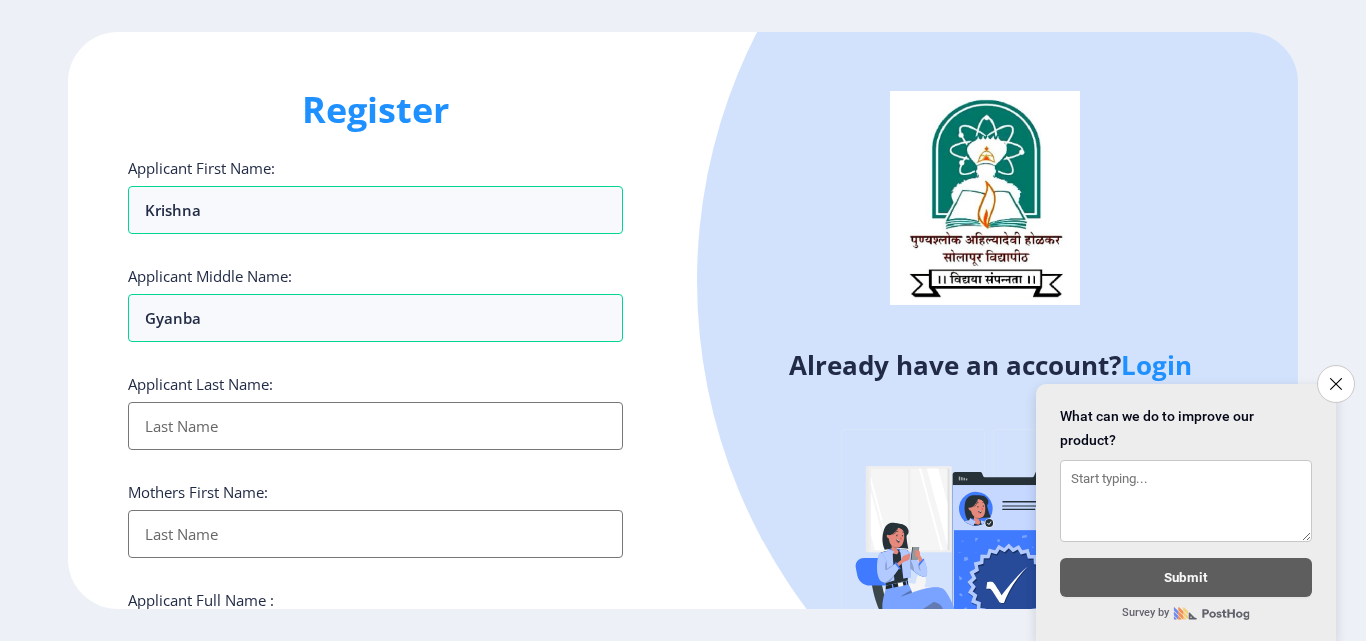 click on "Applicant First Name:" at bounding box center (375, 426) 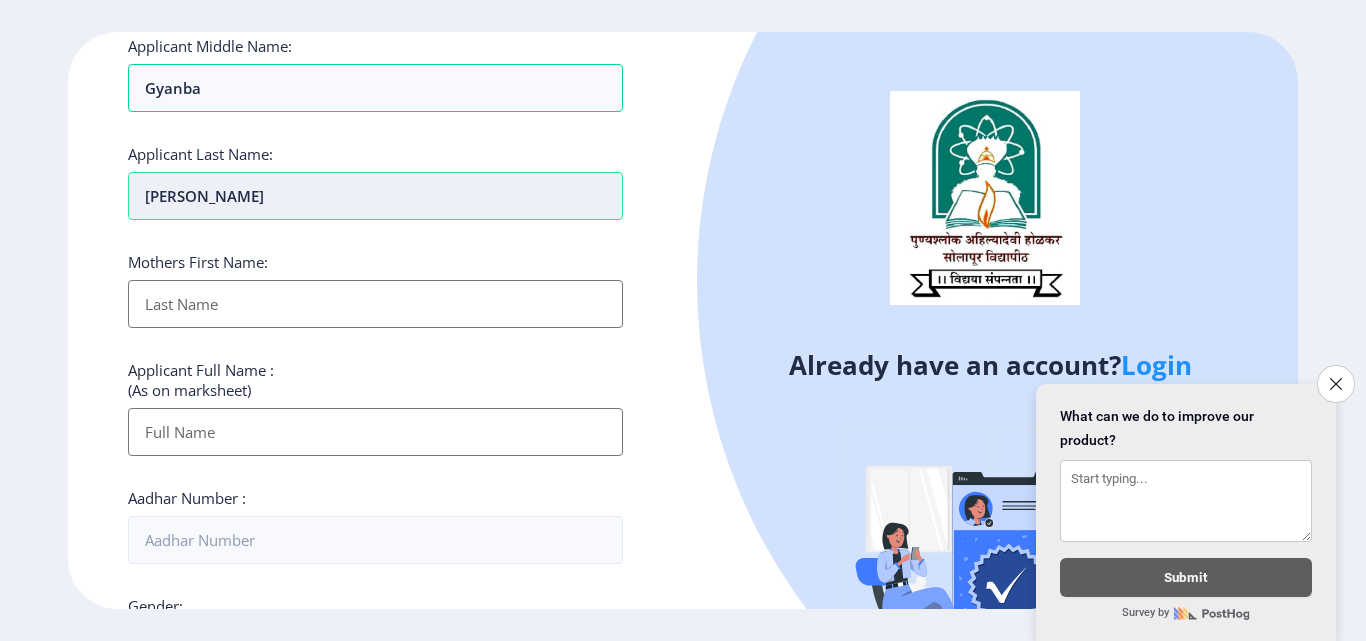 scroll, scrollTop: 231, scrollLeft: 0, axis: vertical 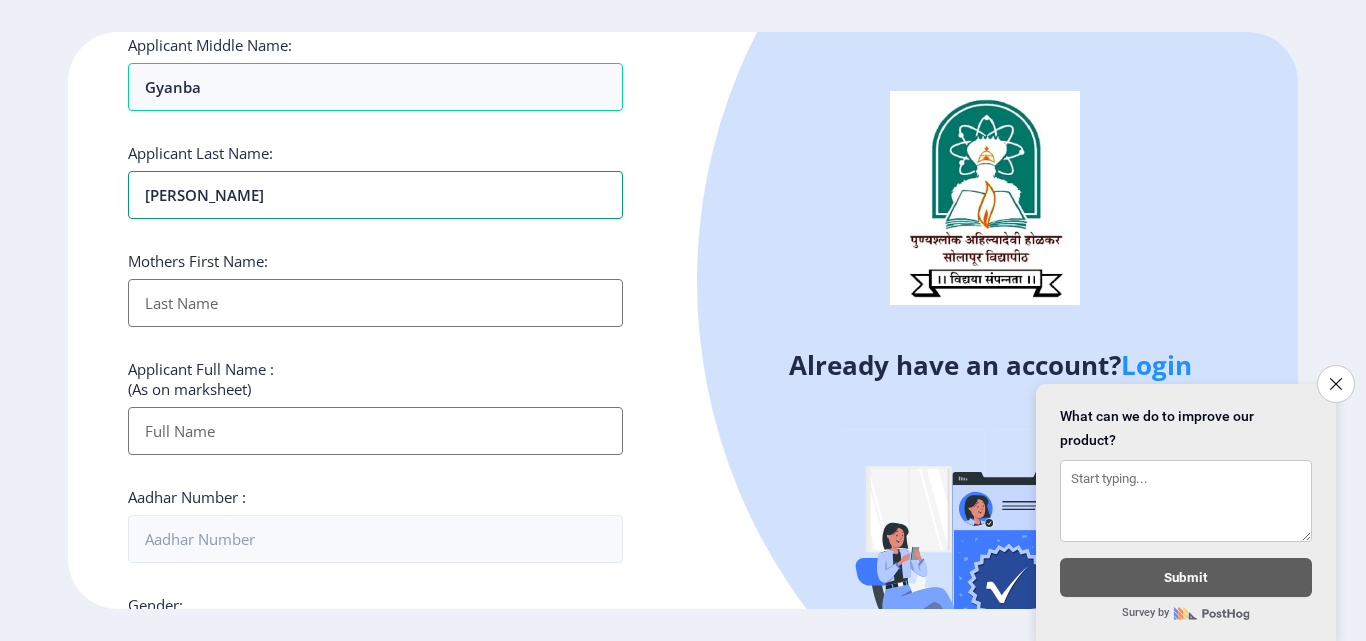 type on "[PERSON_NAME]" 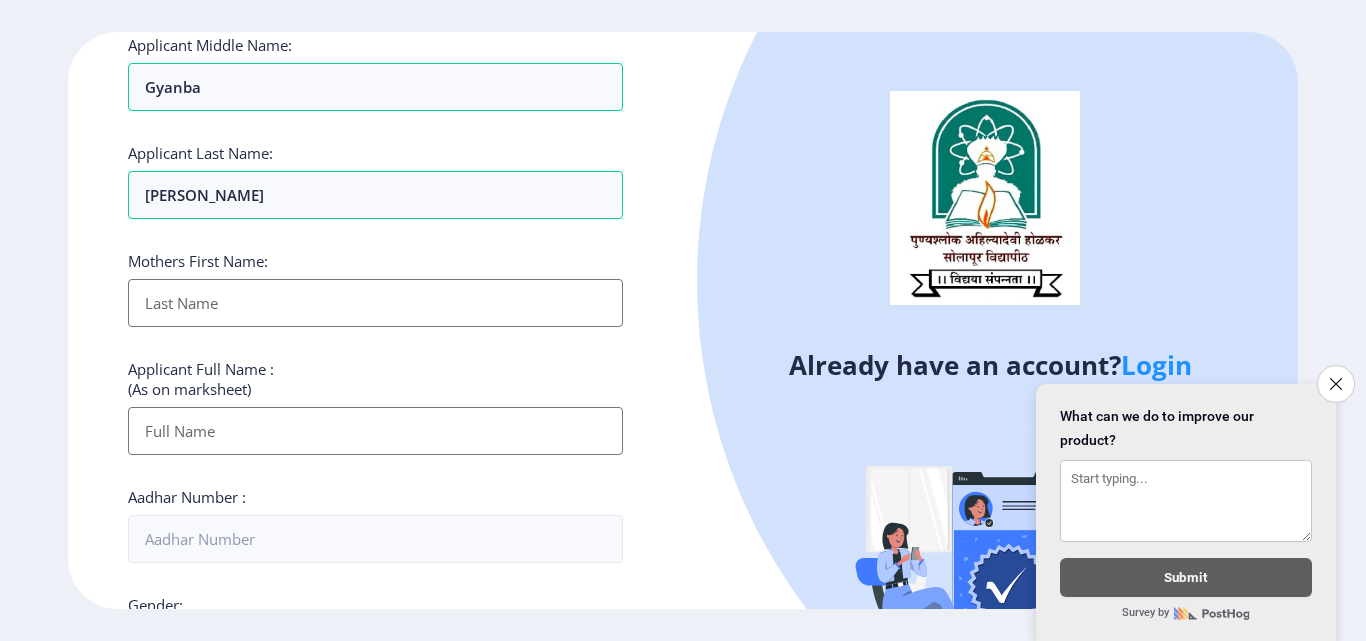 click on "Applicant First Name:" at bounding box center [375, 303] 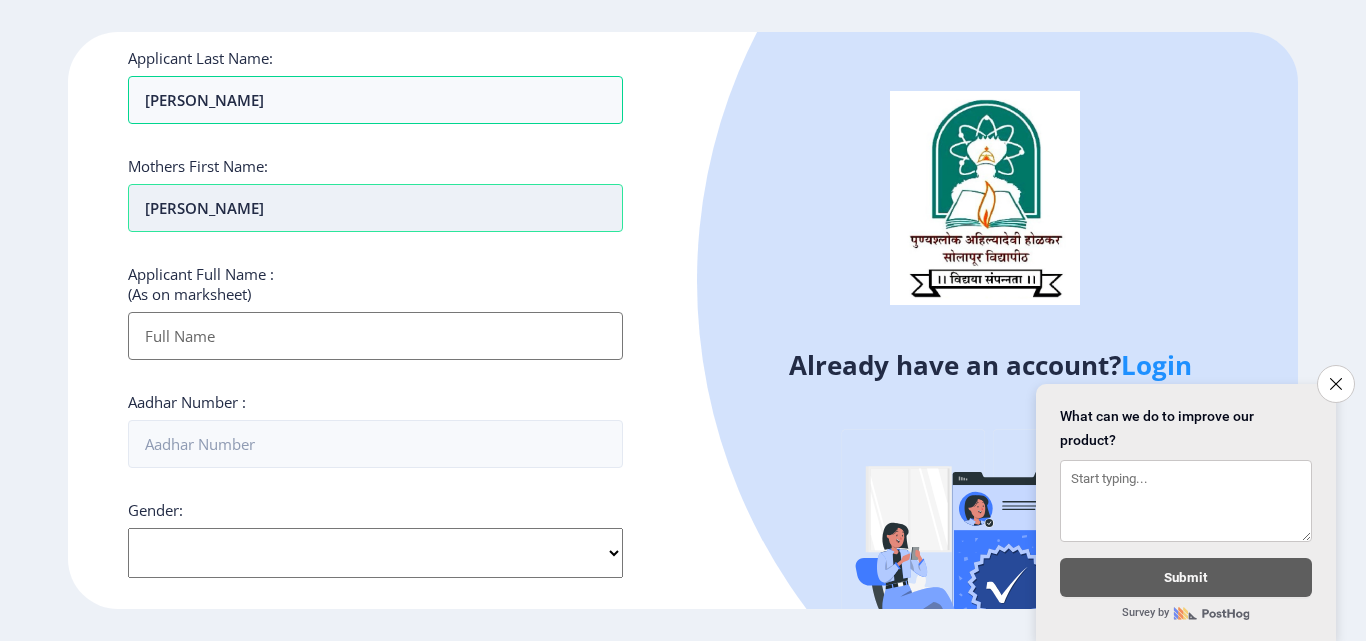 scroll, scrollTop: 337, scrollLeft: 0, axis: vertical 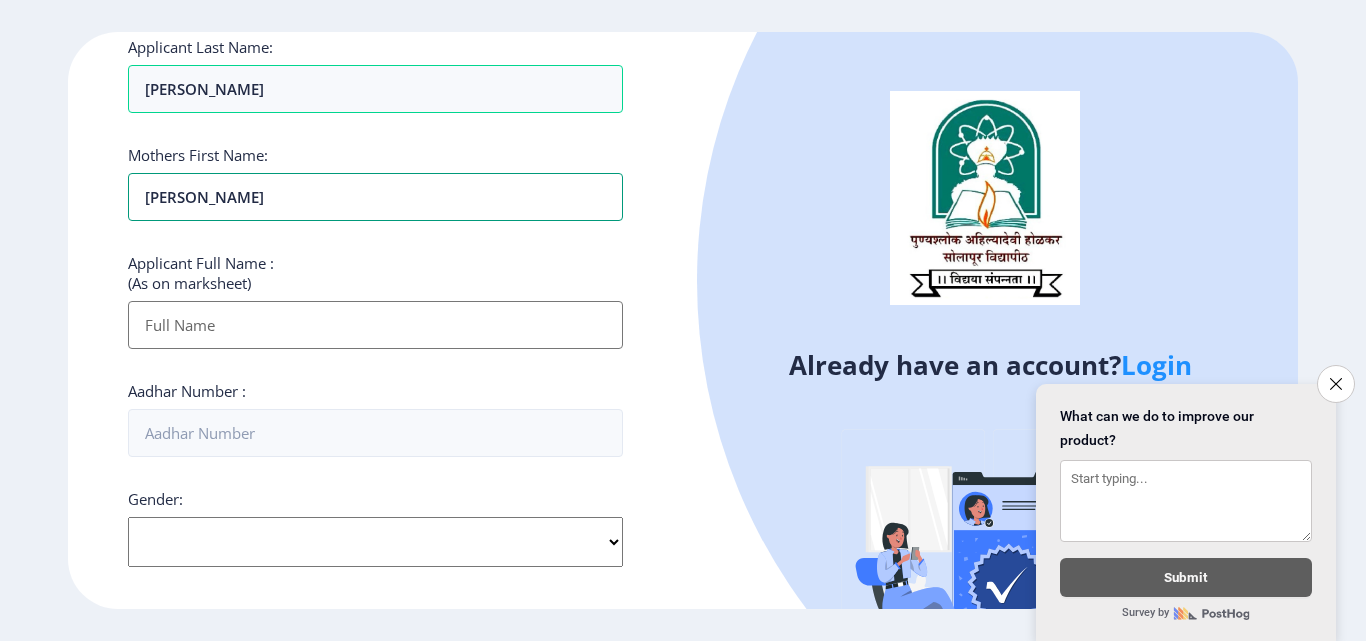 type on "[PERSON_NAME]" 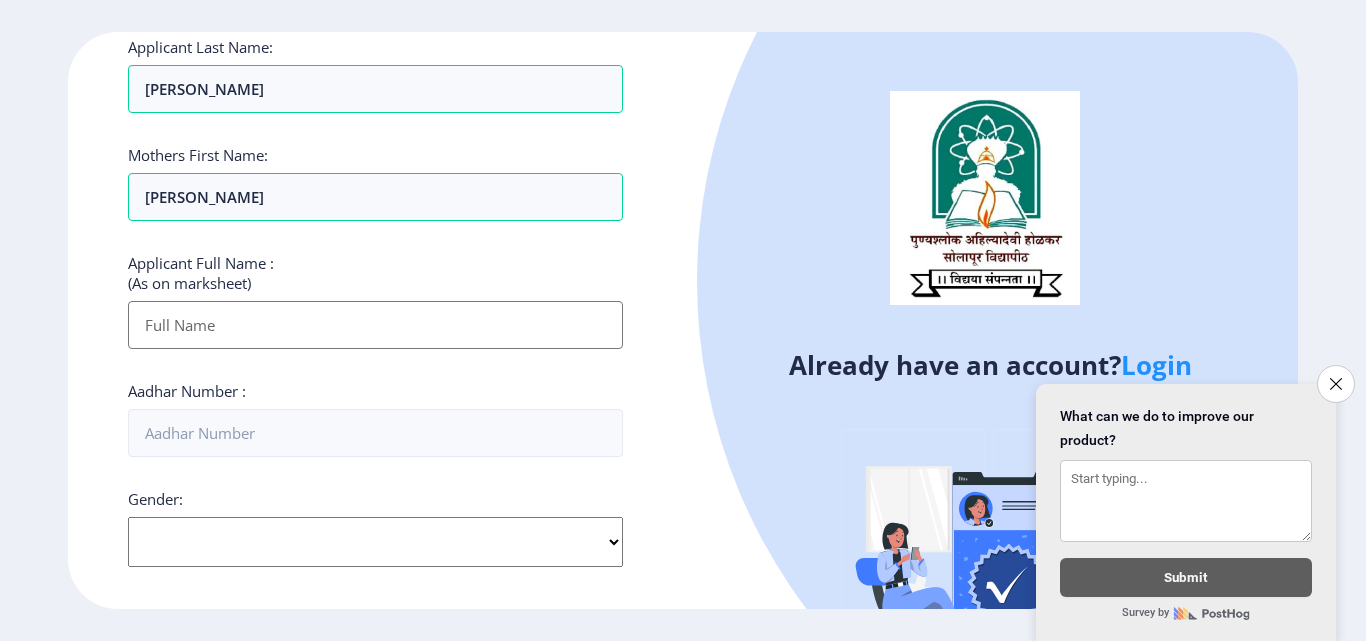 click on "Applicant First Name:" at bounding box center (375, 325) 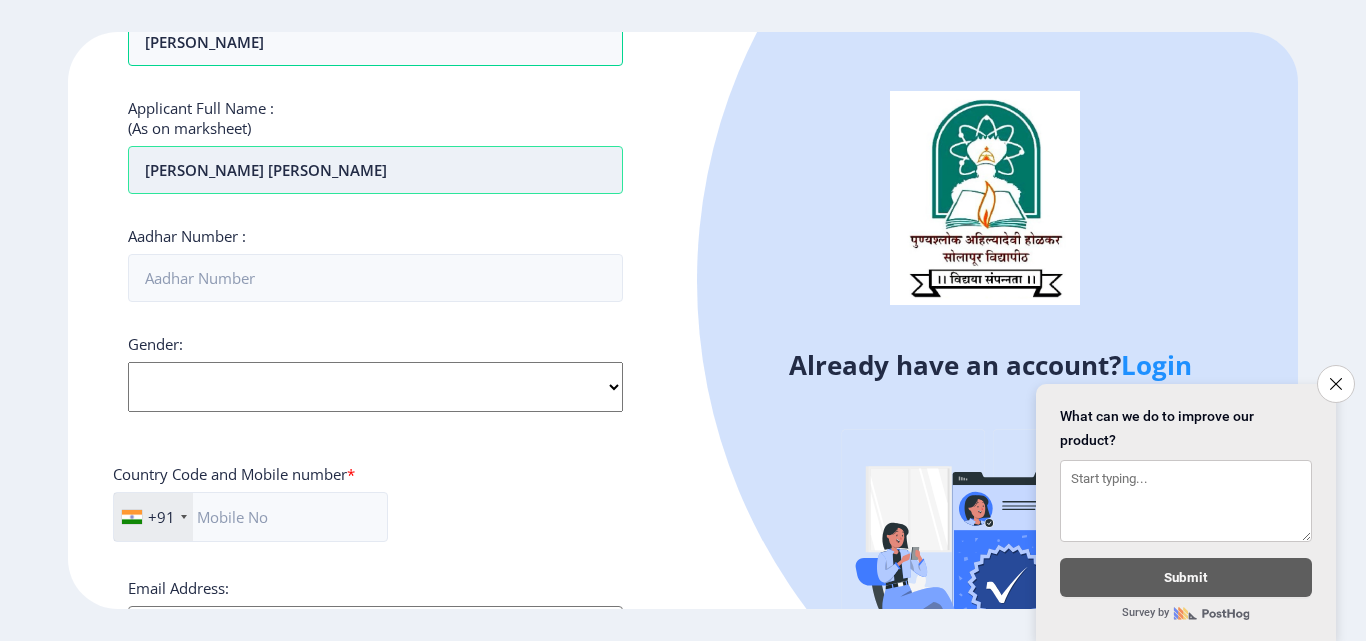 scroll, scrollTop: 493, scrollLeft: 0, axis: vertical 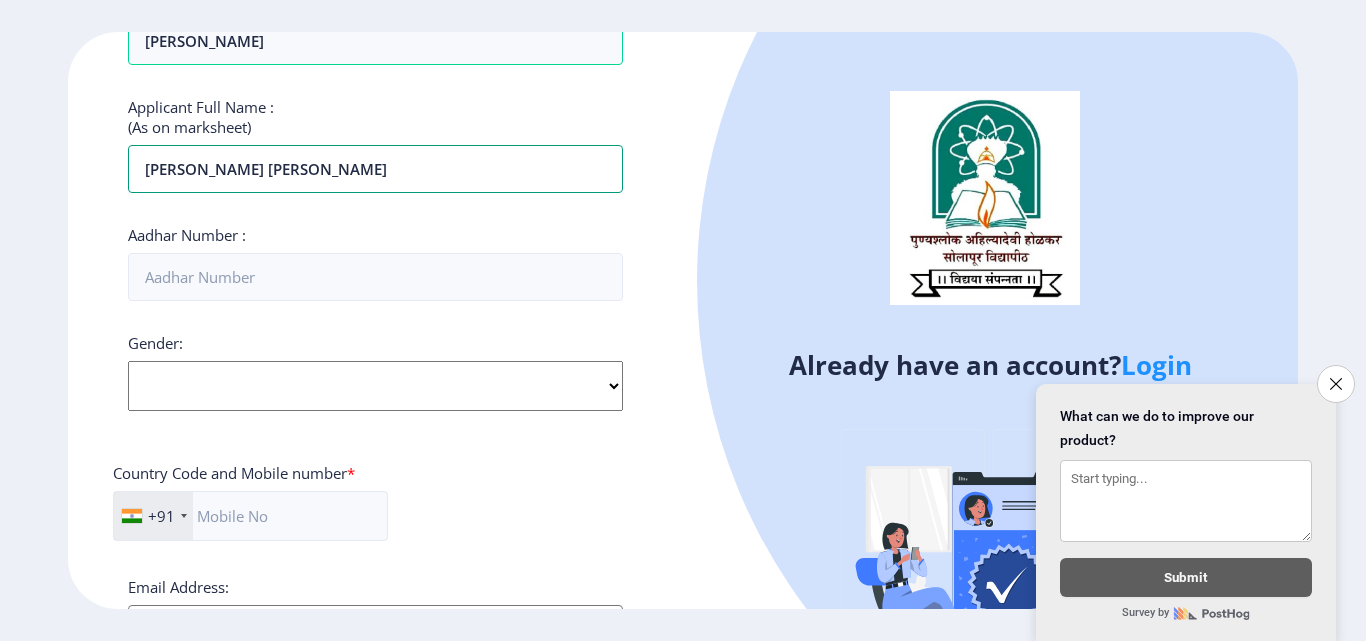 type on "[PERSON_NAME] [PERSON_NAME]" 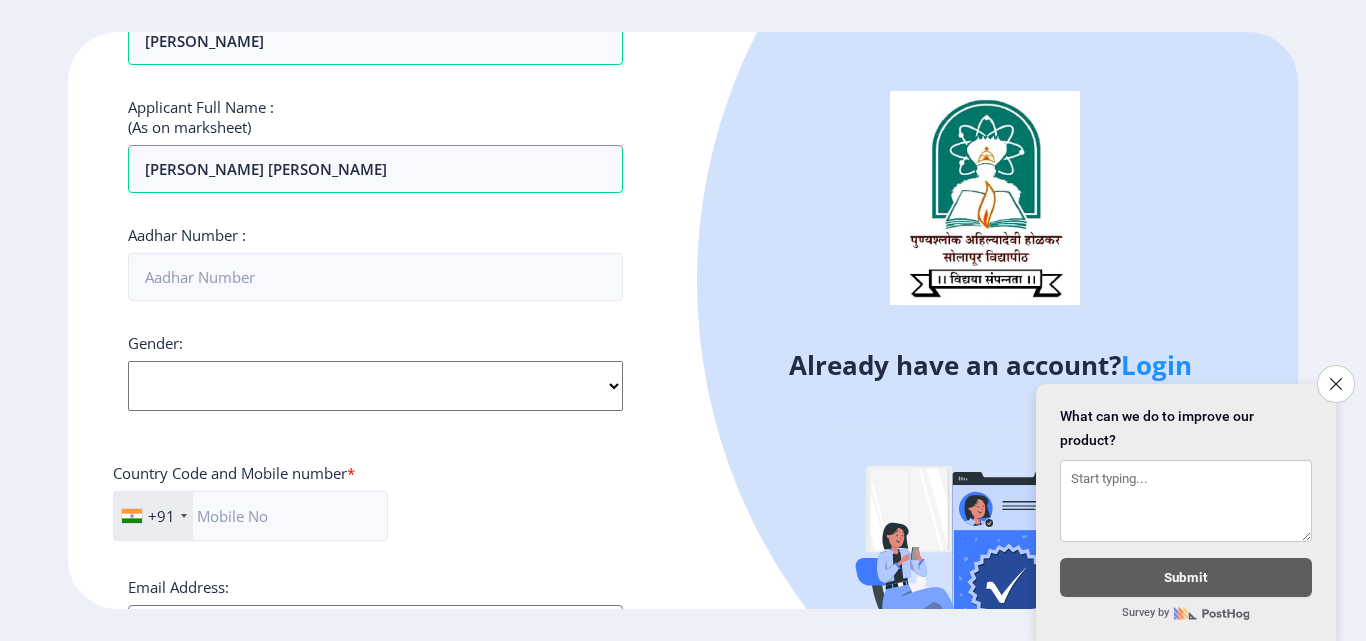 click on "Applicant First Name: krishna Applicant Middle Name: Gyanba Applicant Last Name: kamble Mothers First Name: kamble Applicant Full Name : (As on marksheet) krishna Gyanba kamble Aadhar Number :  Gender: Select Gender Male Female Other  Country Code and Mobile number  *  +91 India (भारत) +91 Afghanistan (‫افغانستان‬‎) +93 Albania (Shqipëri) +355 Algeria (‫الجزائر‬‎) +213 American Samoa +1 Andorra +376 Angola +244 Anguilla +1 Antigua and Barbuda +1 Argentina +54 Armenia (Հայաստան) +374 Aruba +297 Australia +61 Austria (Österreich) +43 Azerbaijan (Azərbaycan) +994 Bahamas +1 Bahrain (‫البحرين‬‎) +973 Bangladesh (বাংলাদেশ) +880 Barbados +1 Belarus (Беларусь) +375 Belgium (België) +32 Belize +501 Benin (Bénin) +229 Bermuda +1 Bhutan (འབྲུག) +975 Bolivia +591 Bosnia and Herzegovina (Босна и Херцеговина) +387 Botswana +267 Brazil (Brasil) +55 British Indian Ocean Territory +246 British Virgin Islands +1 +1" 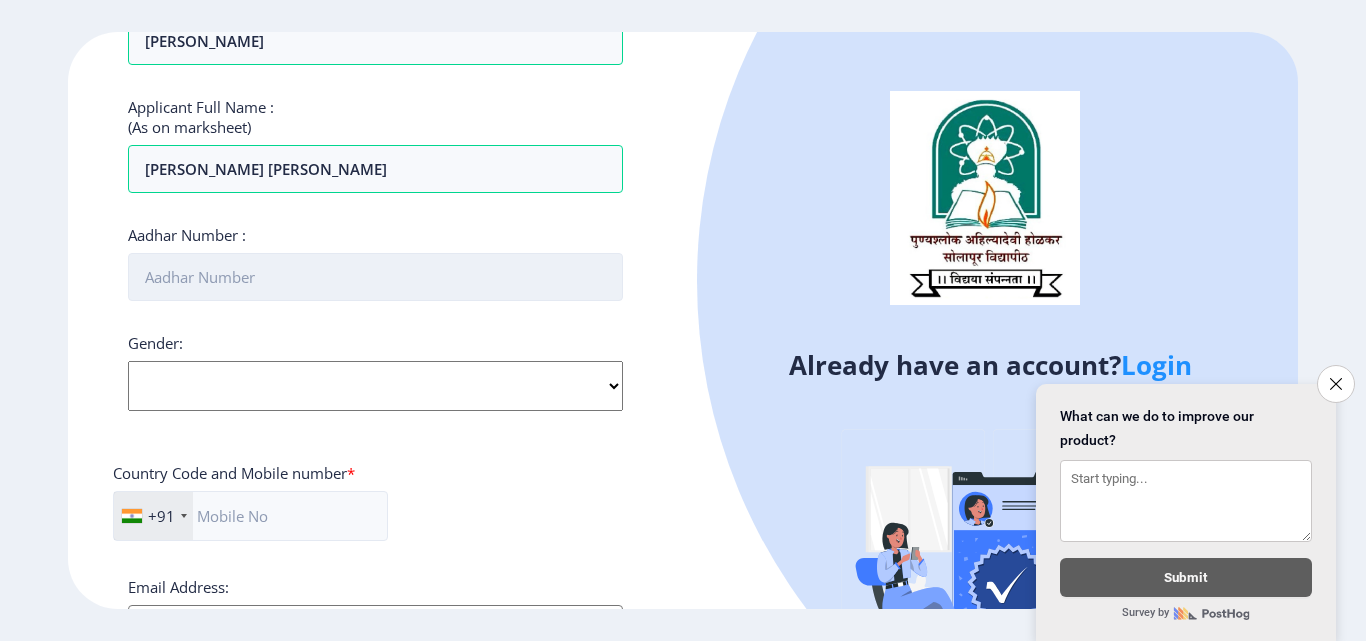 click on "Aadhar Number :" at bounding box center (375, 277) 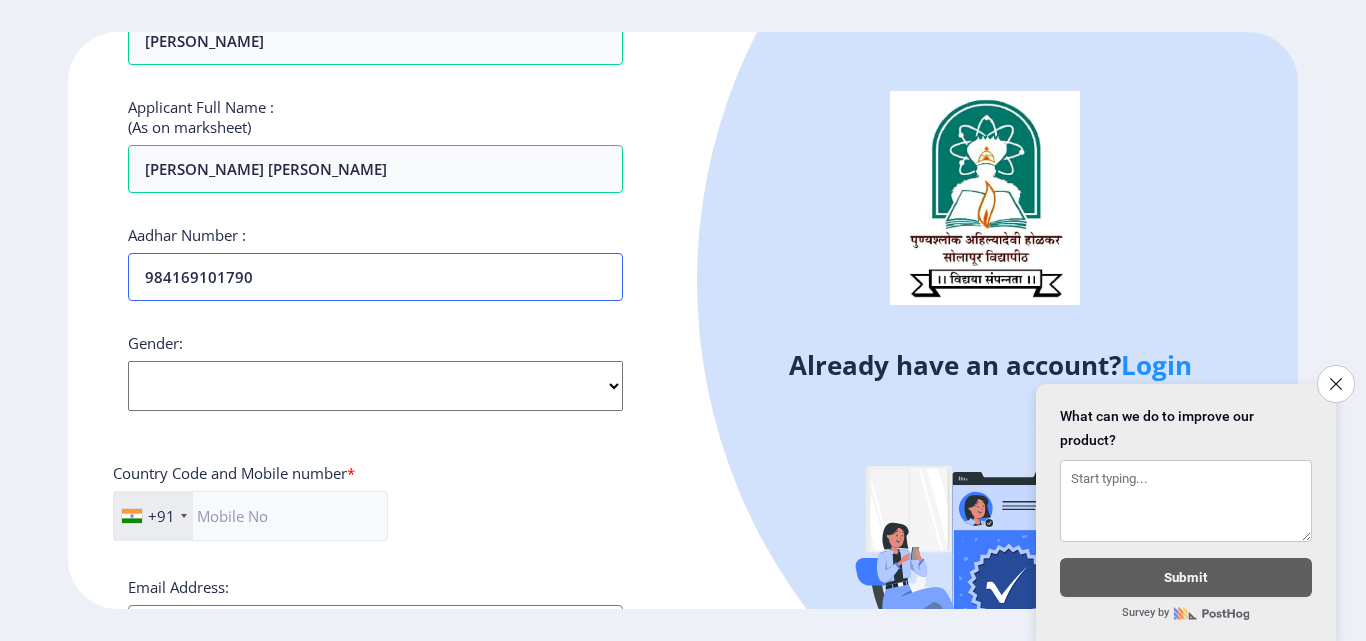 type on "984169101790" 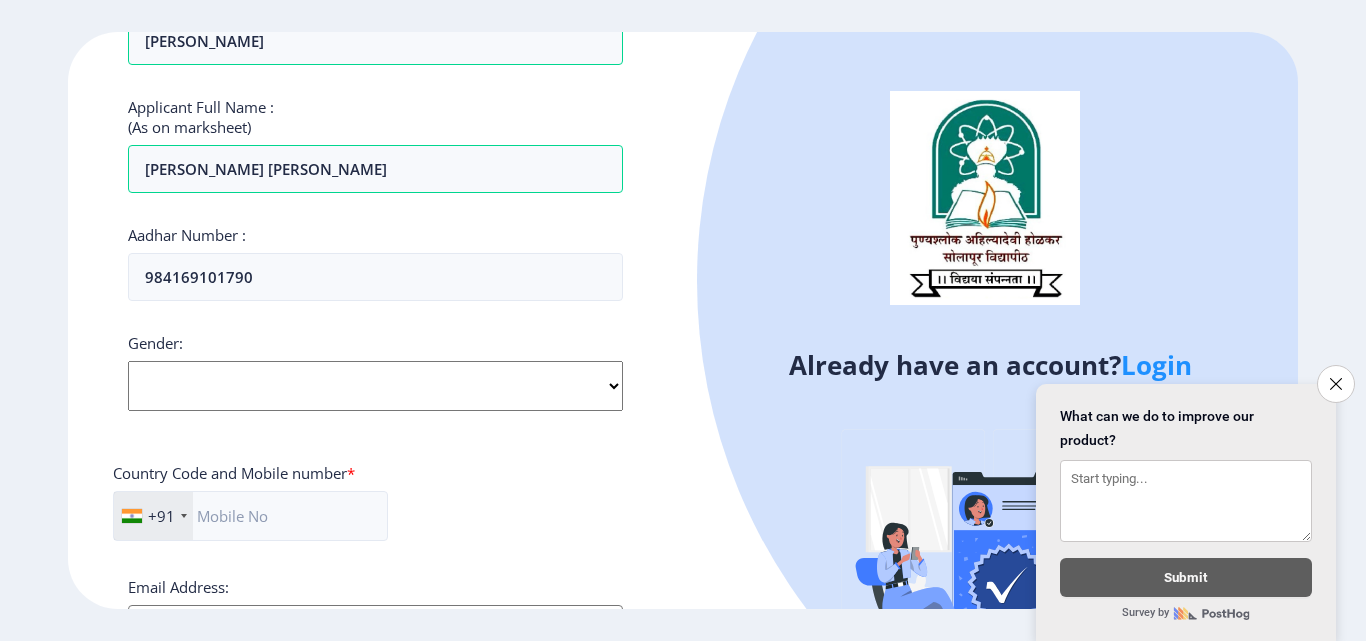 click on "Select Gender Male Female Other" 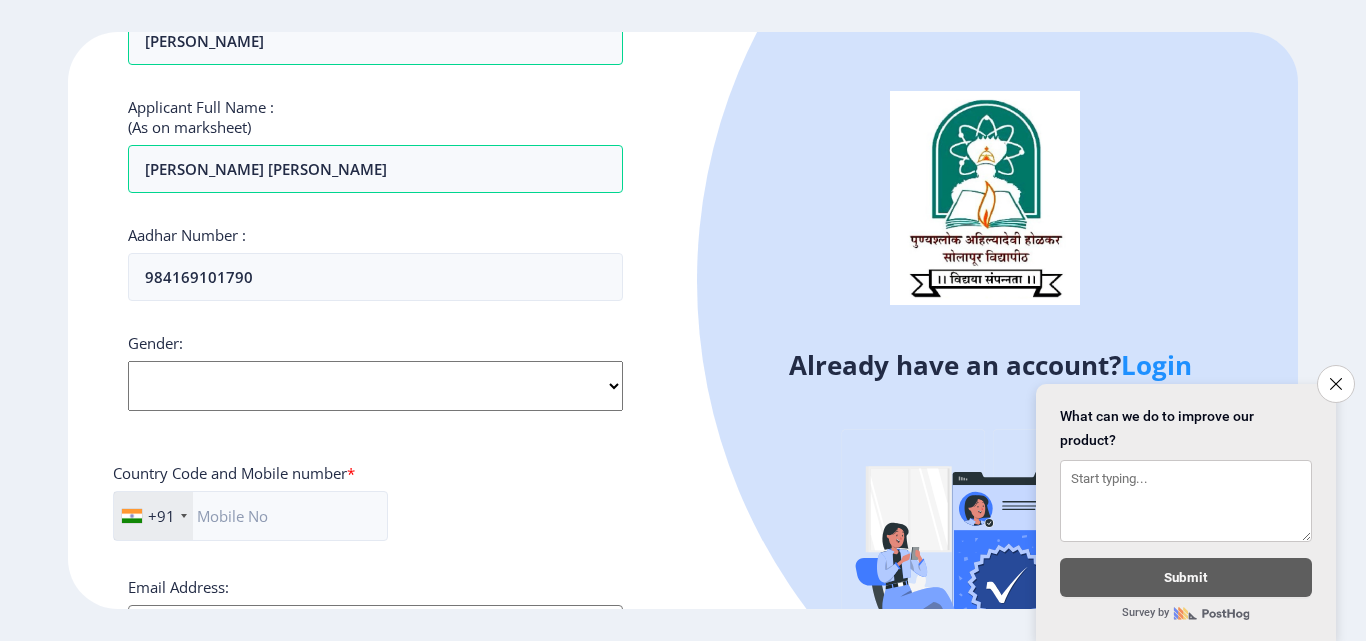select on "Male" 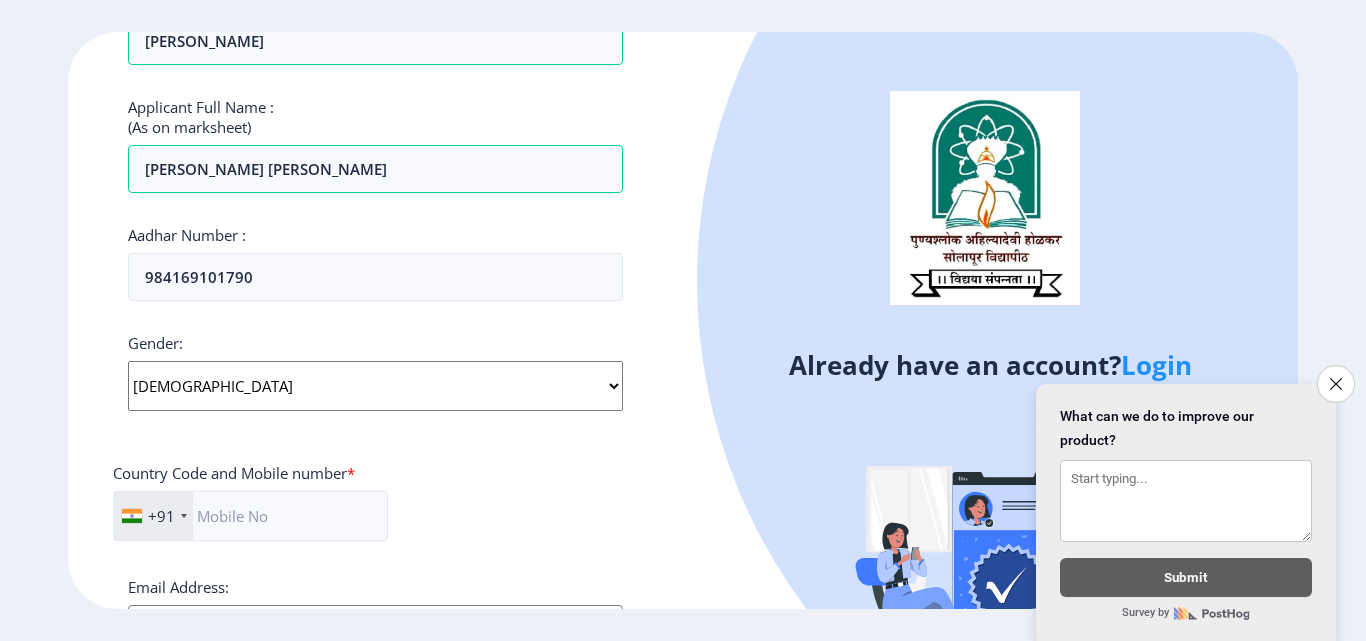 click on "Select Gender Male Female Other" 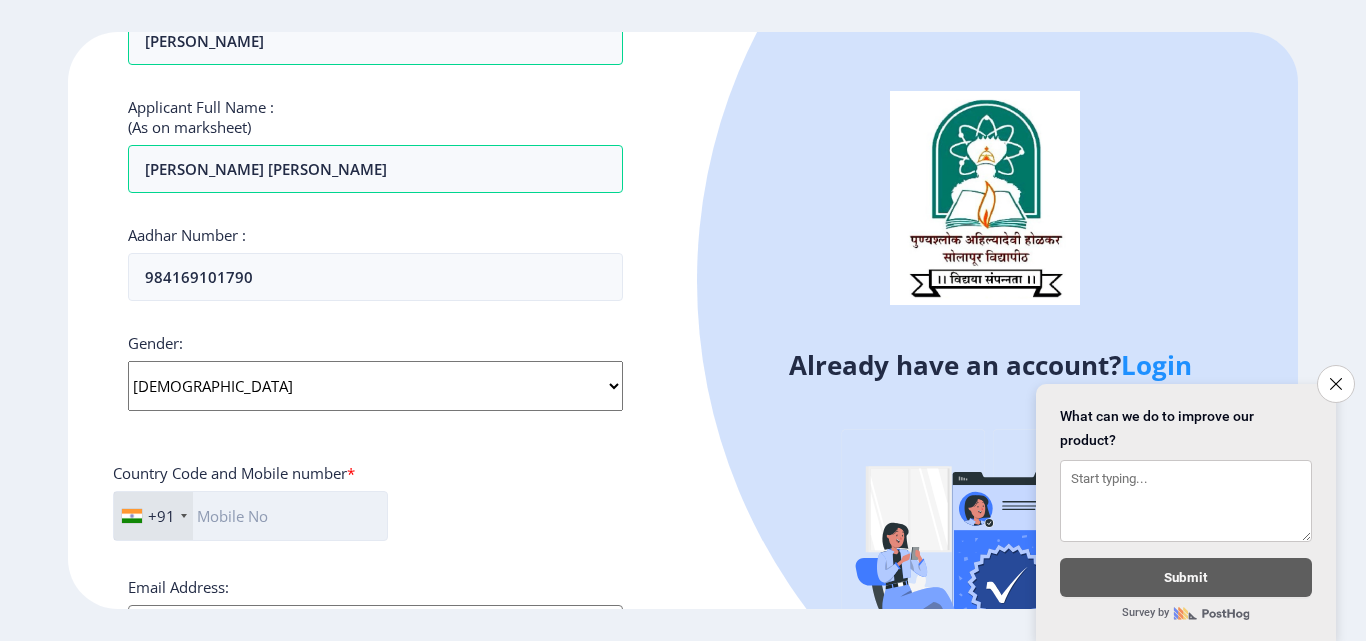 click 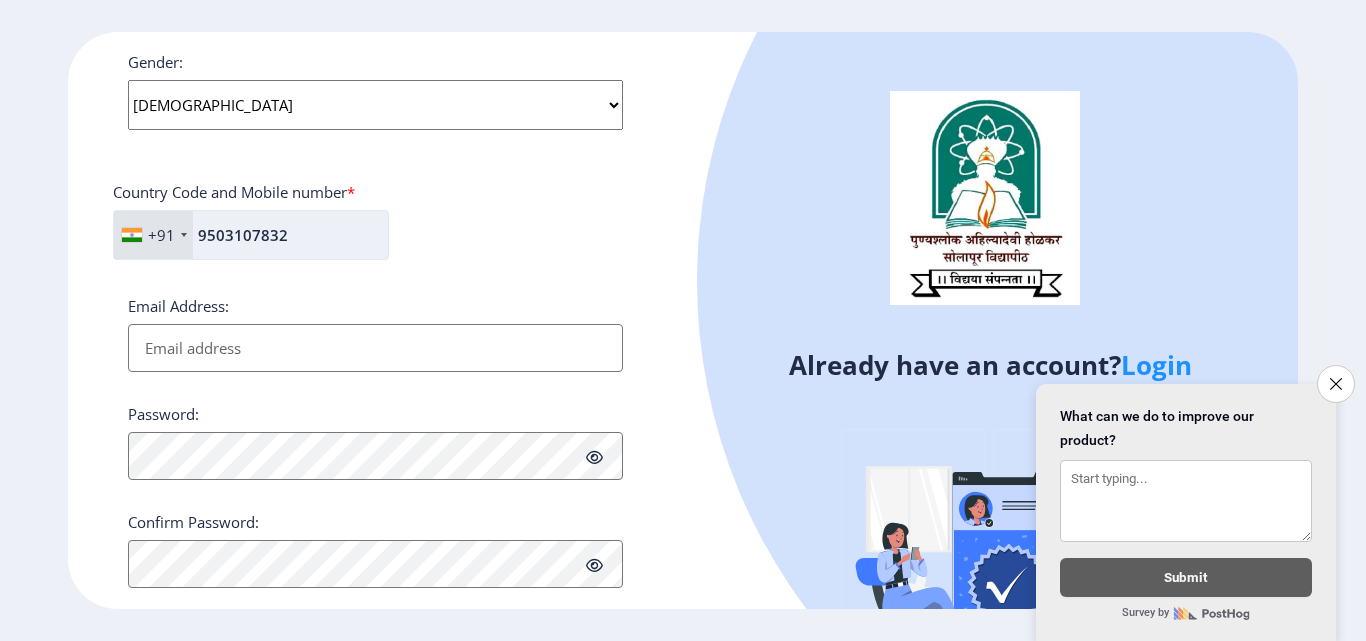 scroll, scrollTop: 775, scrollLeft: 0, axis: vertical 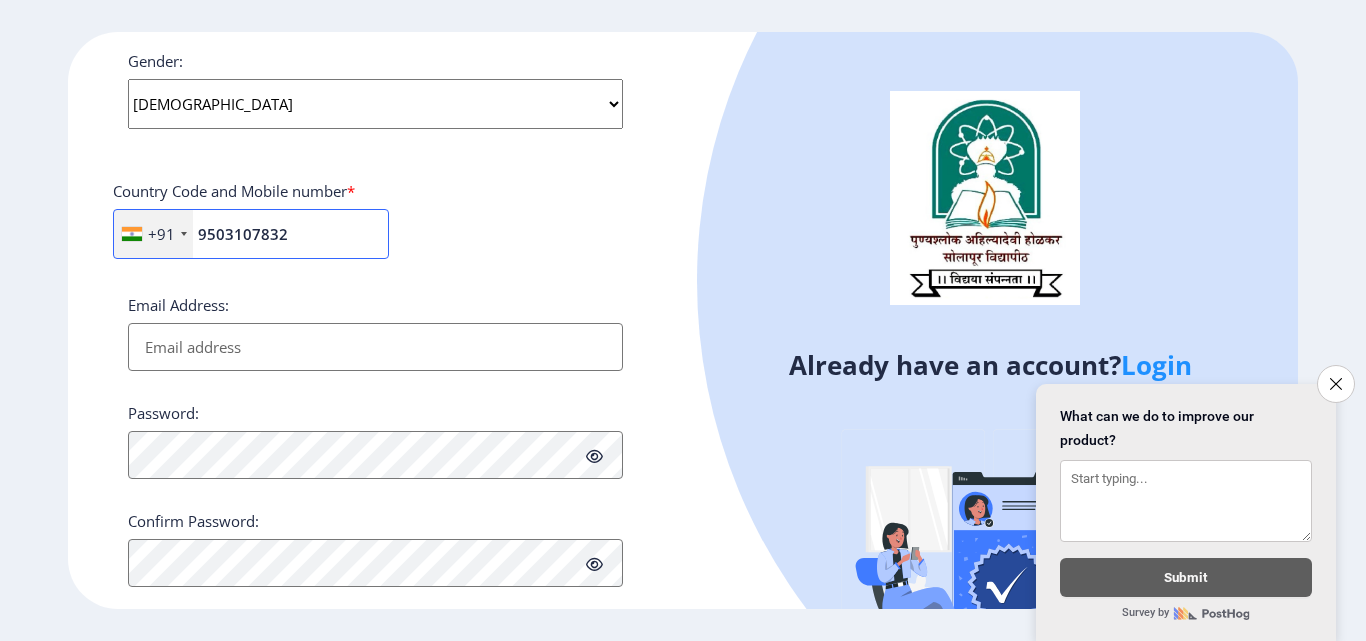 type on "9503107832" 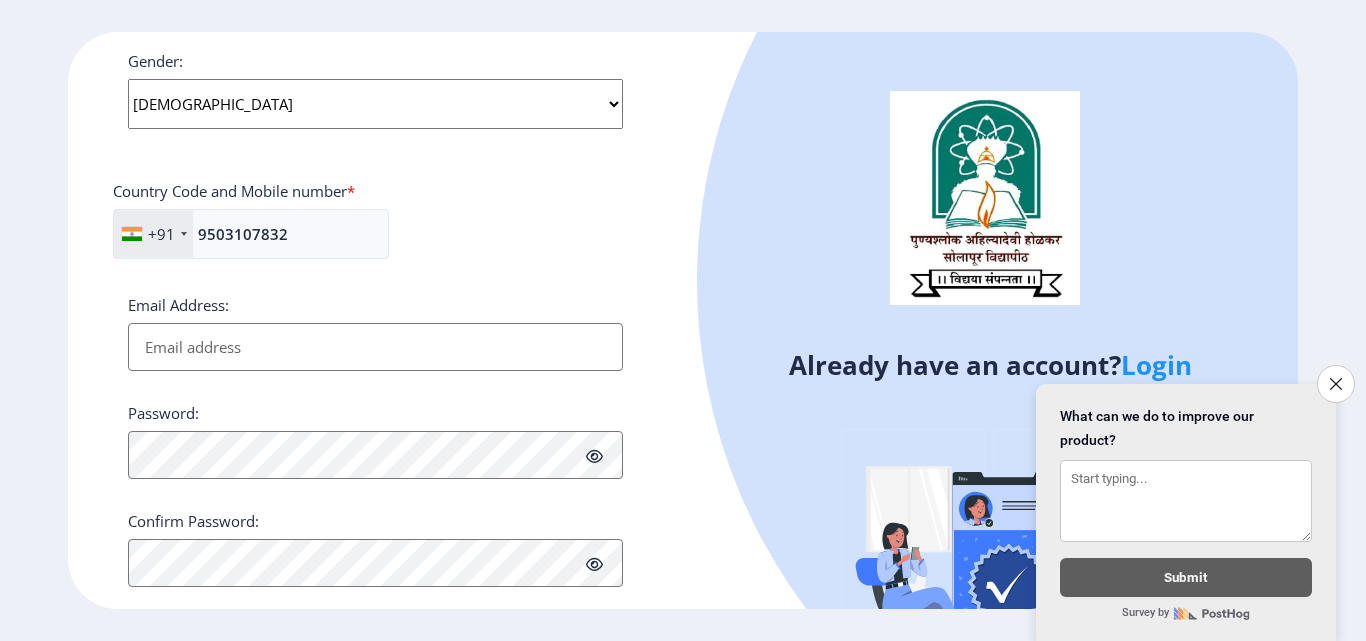 click on "Email Address:" at bounding box center [375, 347] 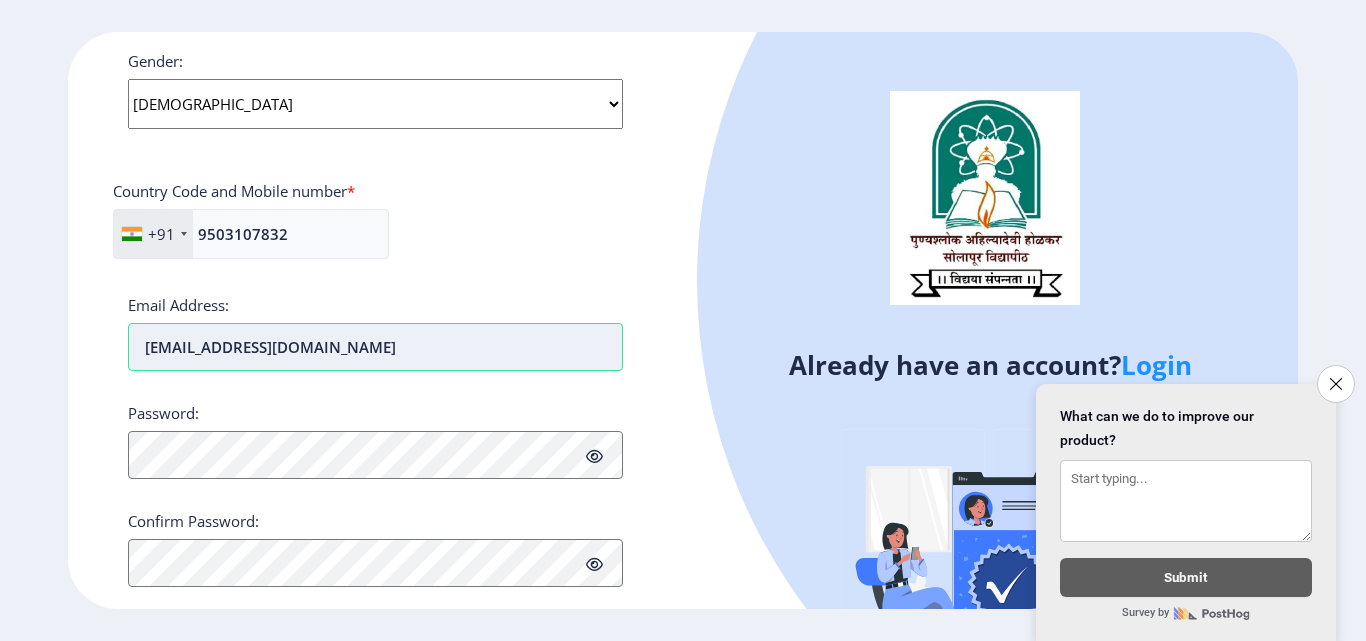 scroll, scrollTop: 815, scrollLeft: 0, axis: vertical 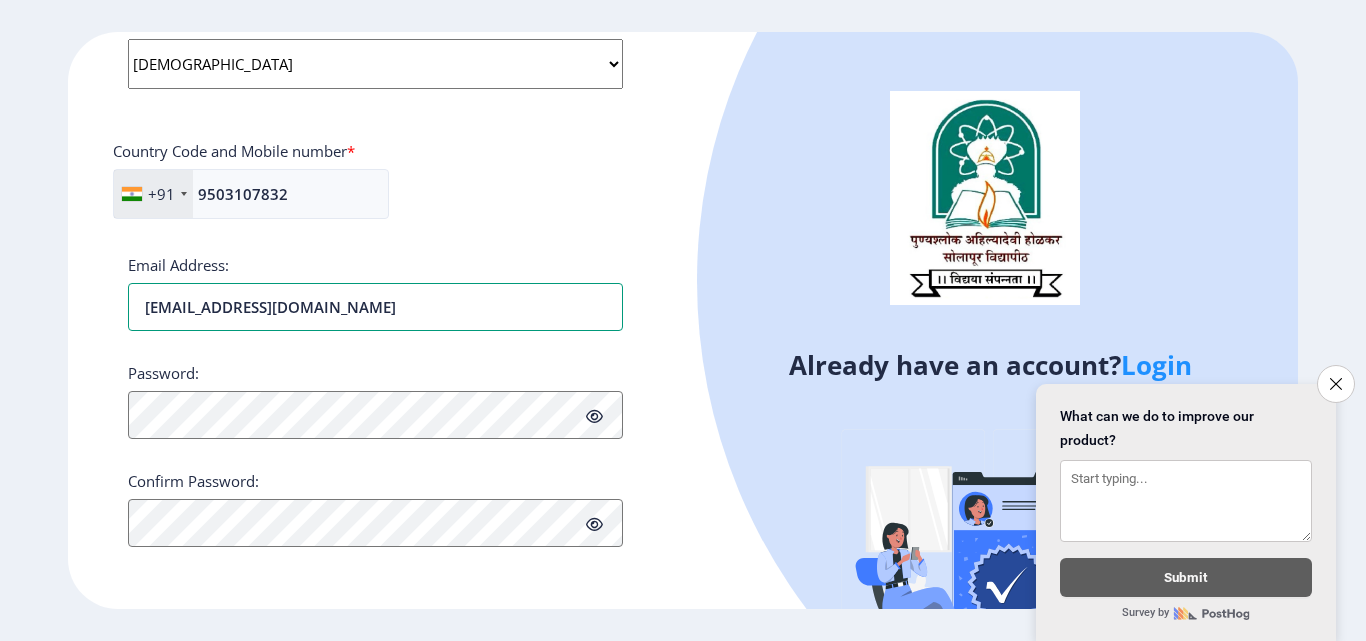 type on "kamblekrishna500@gmail.com" 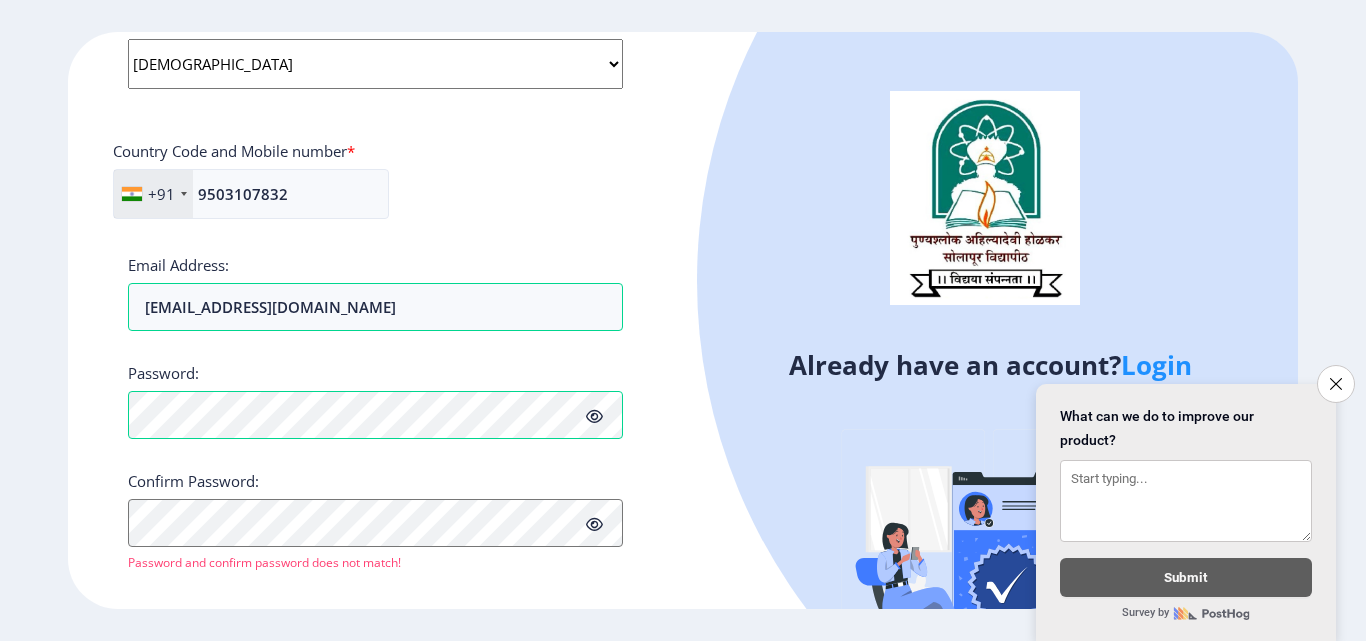 click 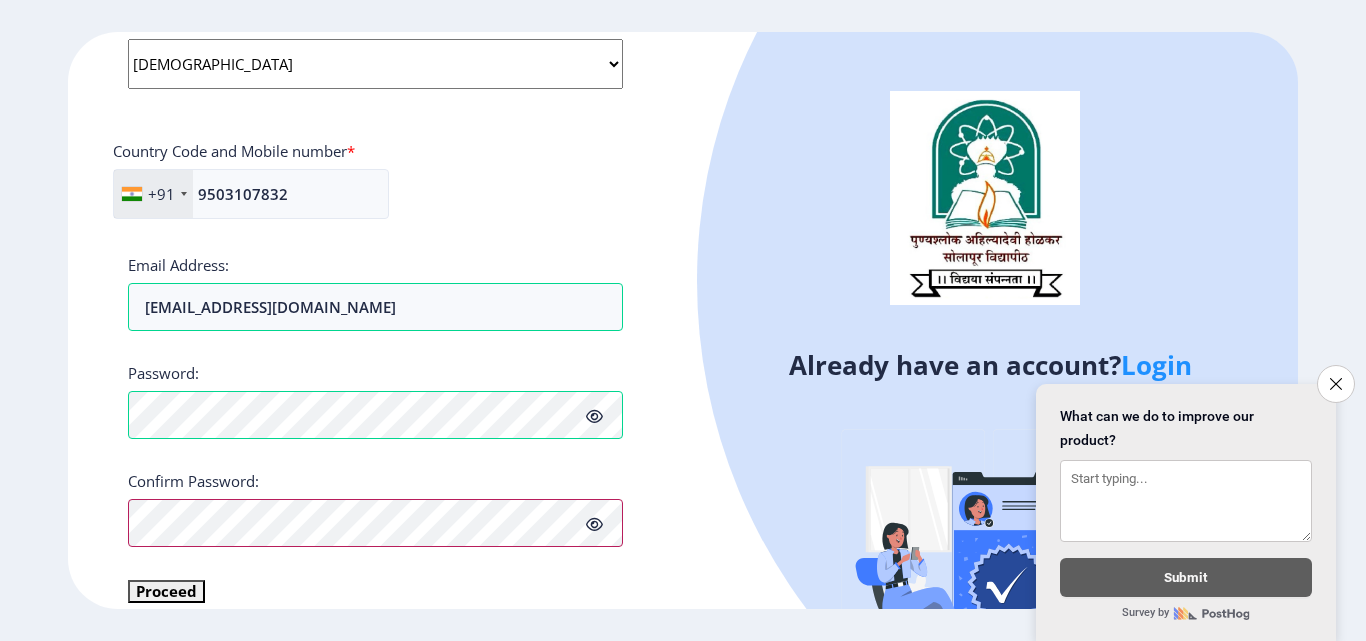 scroll, scrollTop: 839, scrollLeft: 0, axis: vertical 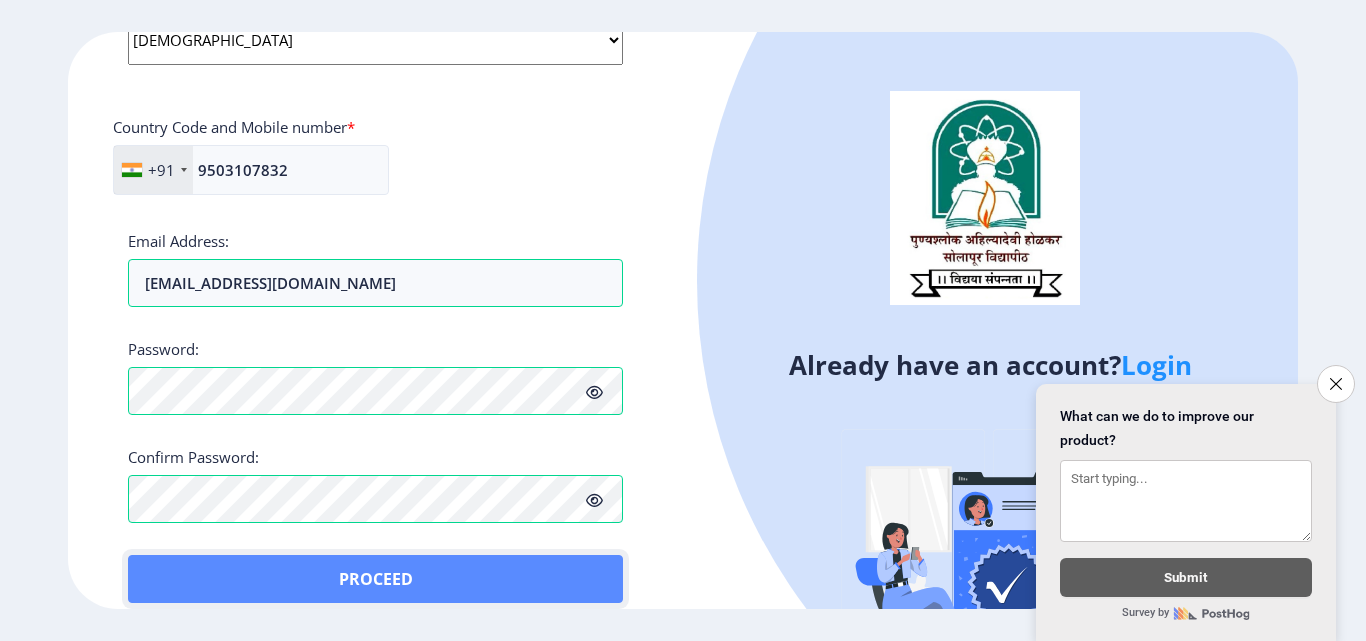 click on "Proceed" 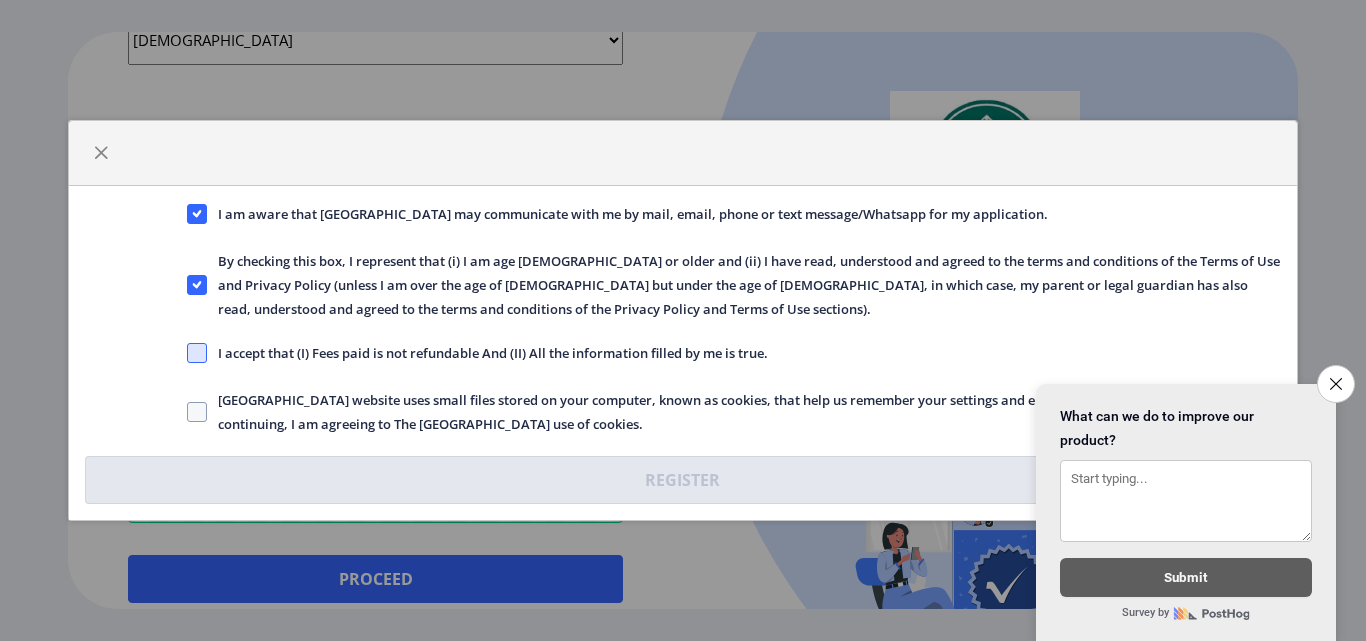 click 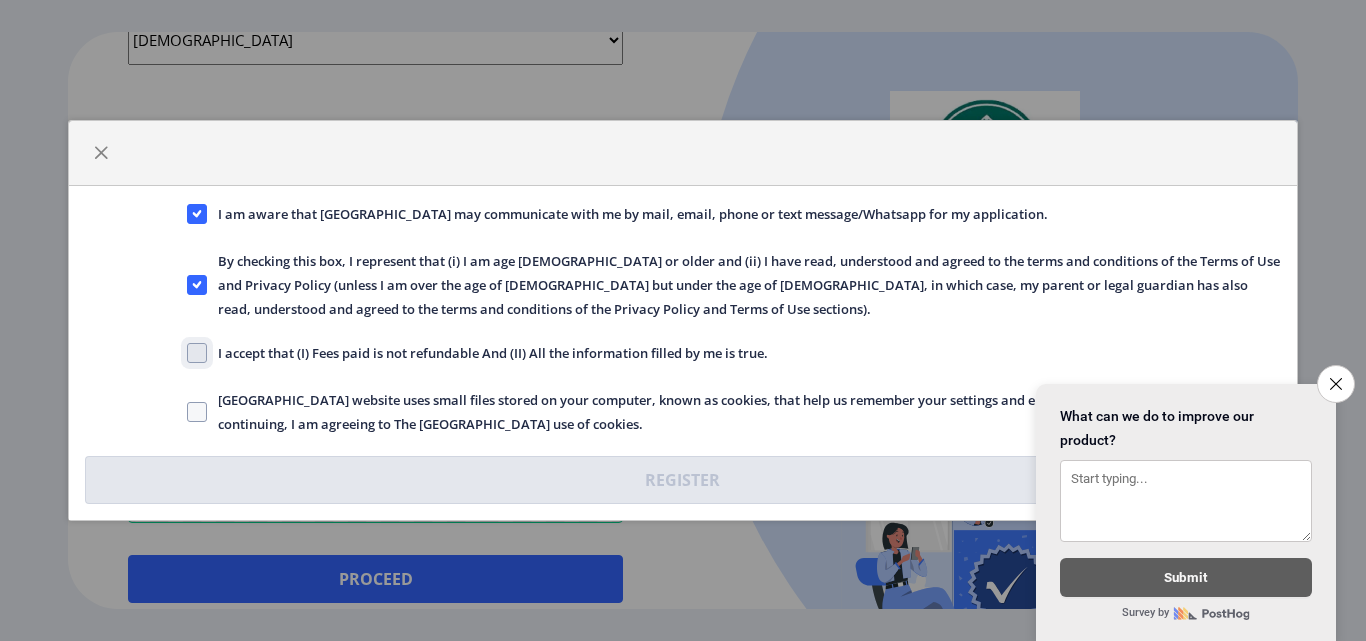 checkbox on "true" 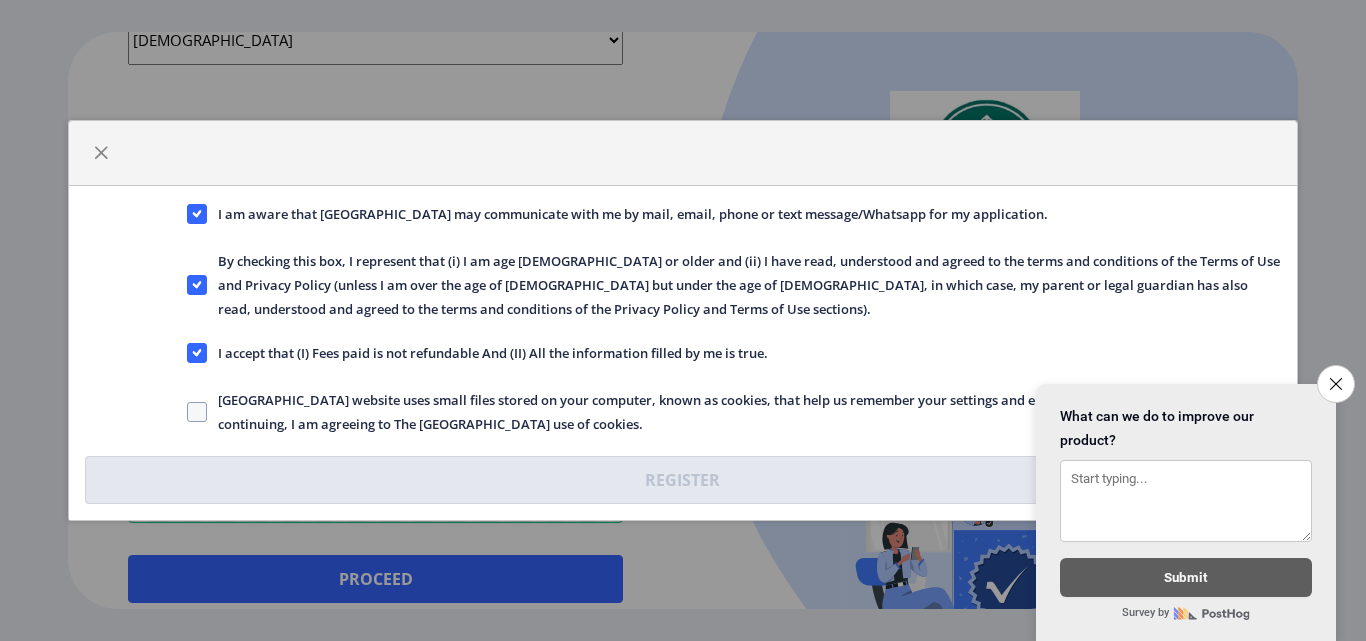 click on "Solapur University website uses small files stored on your computer, known as cookies, that help us remember your settings and ensure the website works properly. By continuing, I am agreeing to The Solapur University use of cookies." 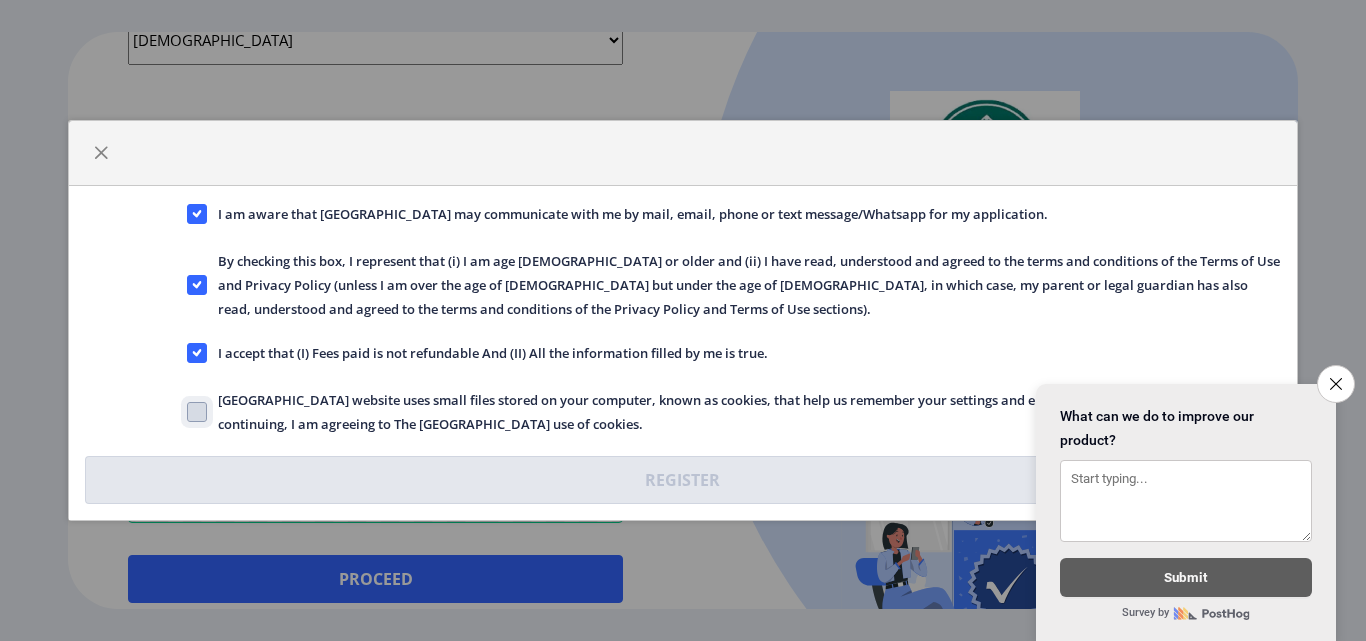 click on "Solapur University website uses small files stored on your computer, known as cookies, that help us remember your settings and ensure the website works properly. By continuing, I am agreeing to The Solapur University use of cookies." 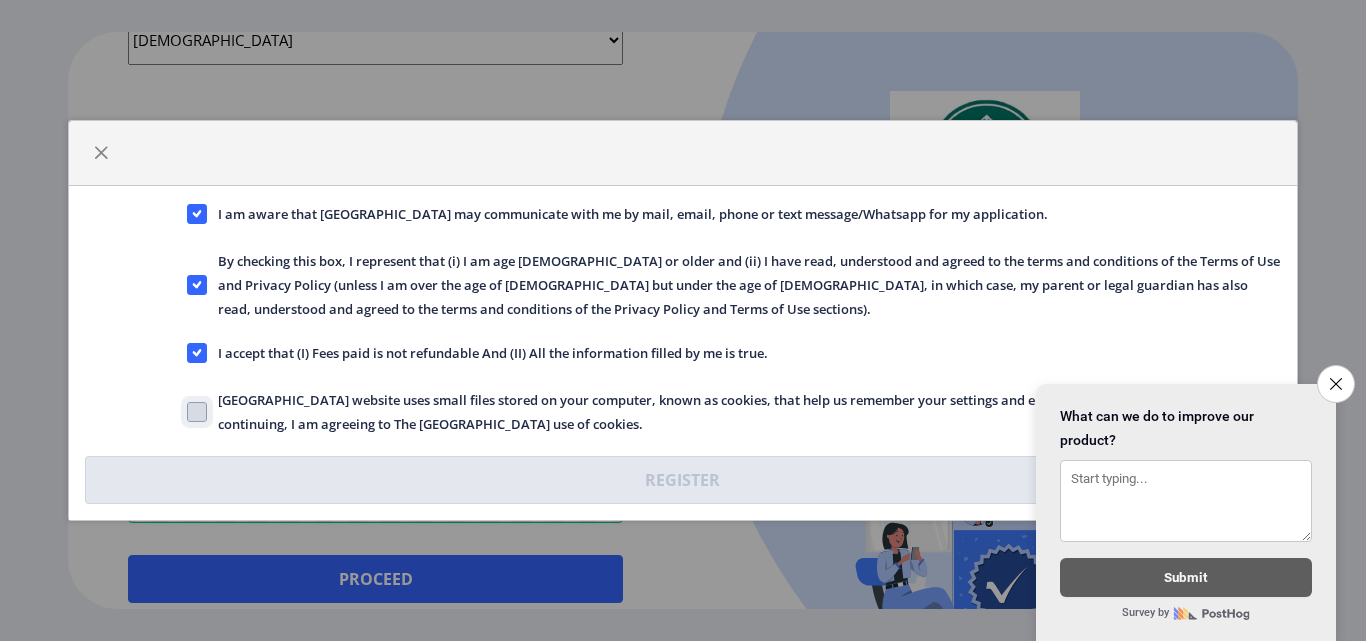checkbox on "true" 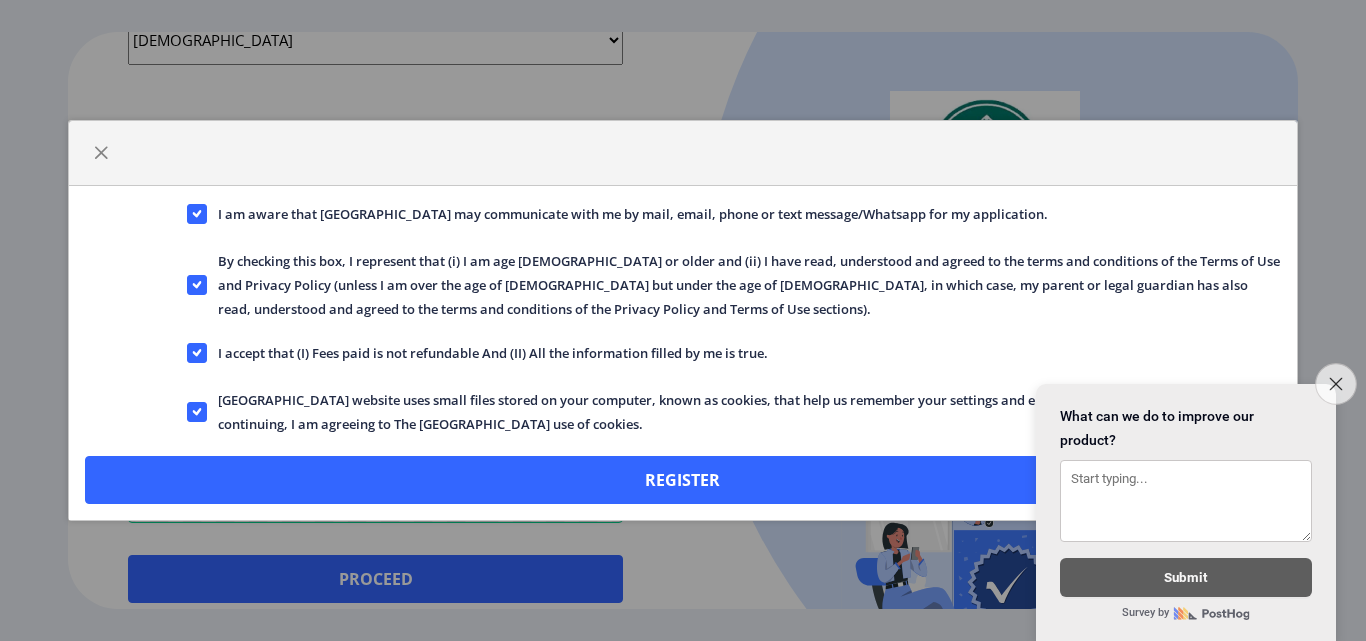click on "Close survey" 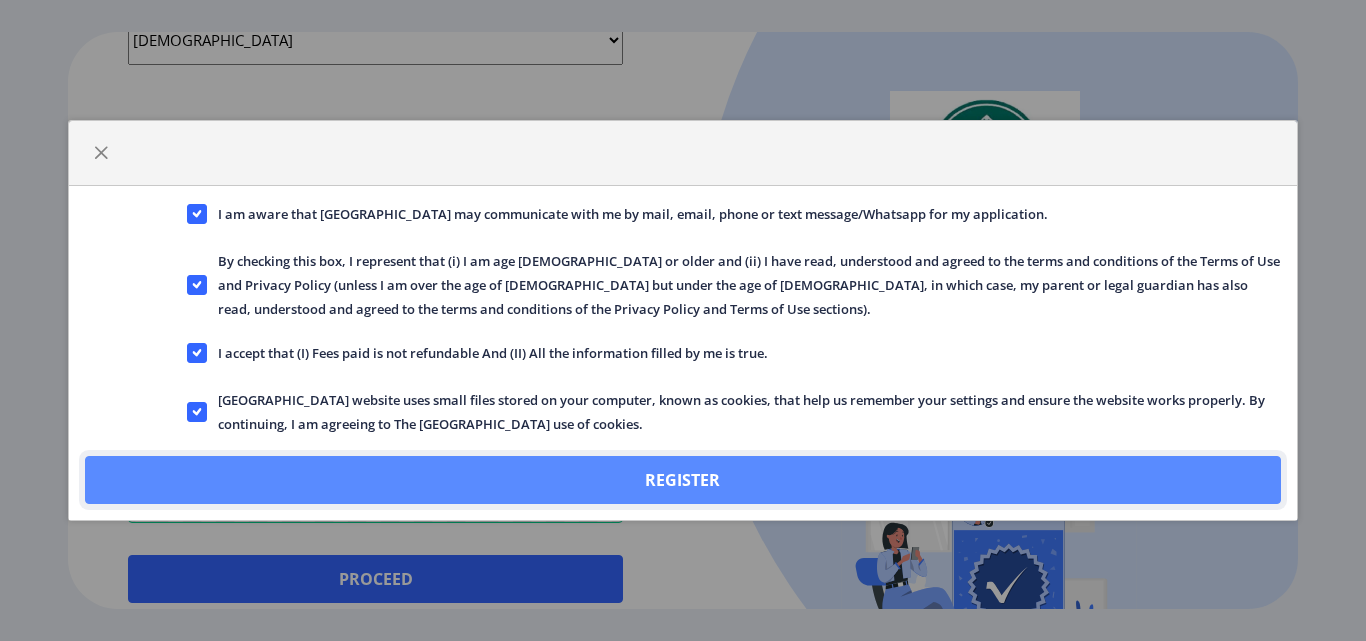 click on "Register" 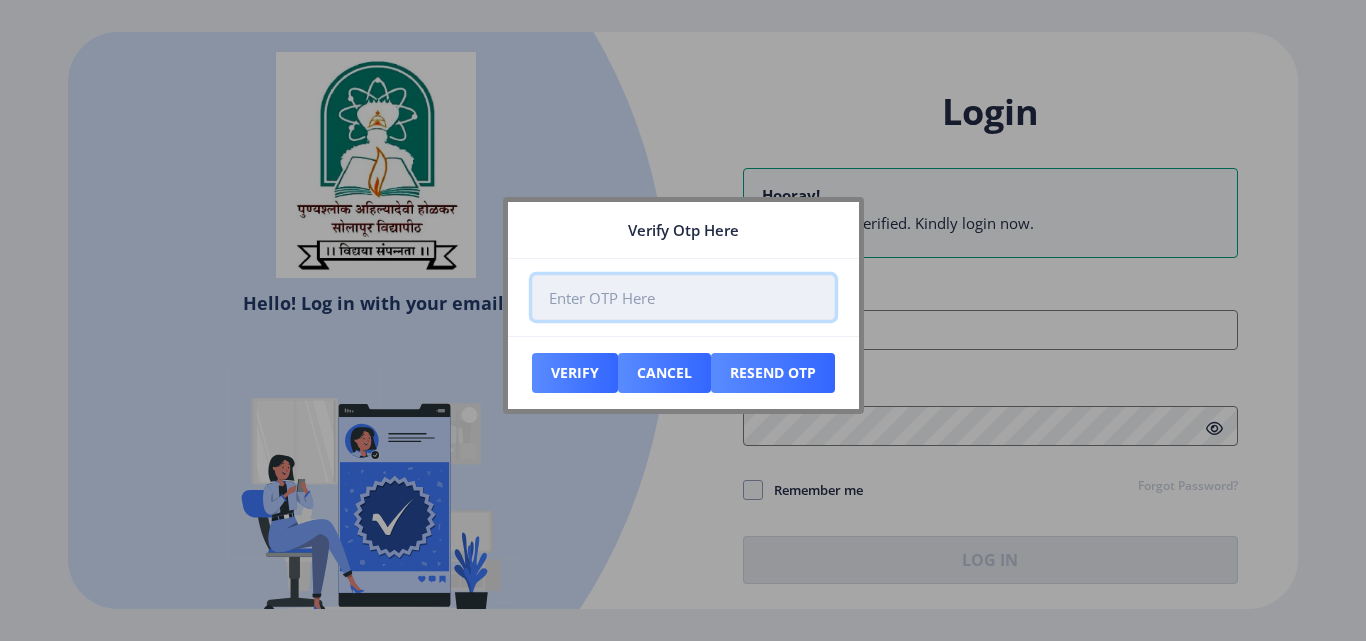 click at bounding box center (683, 297) 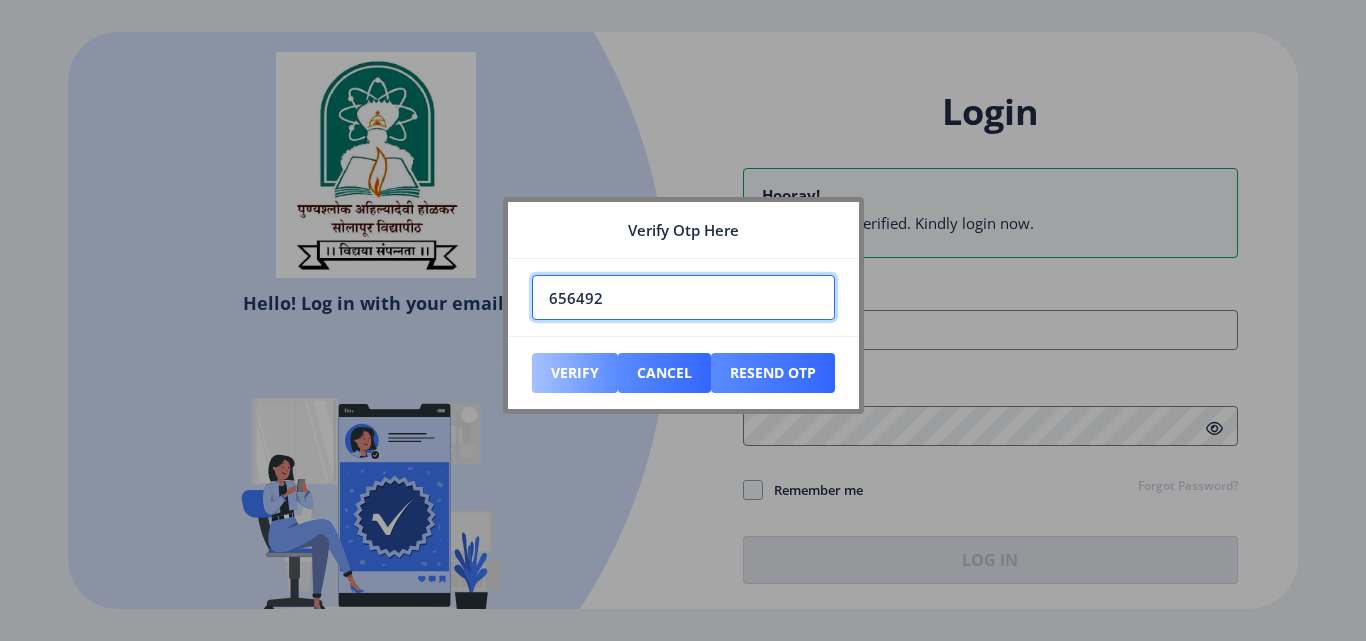 type on "656492" 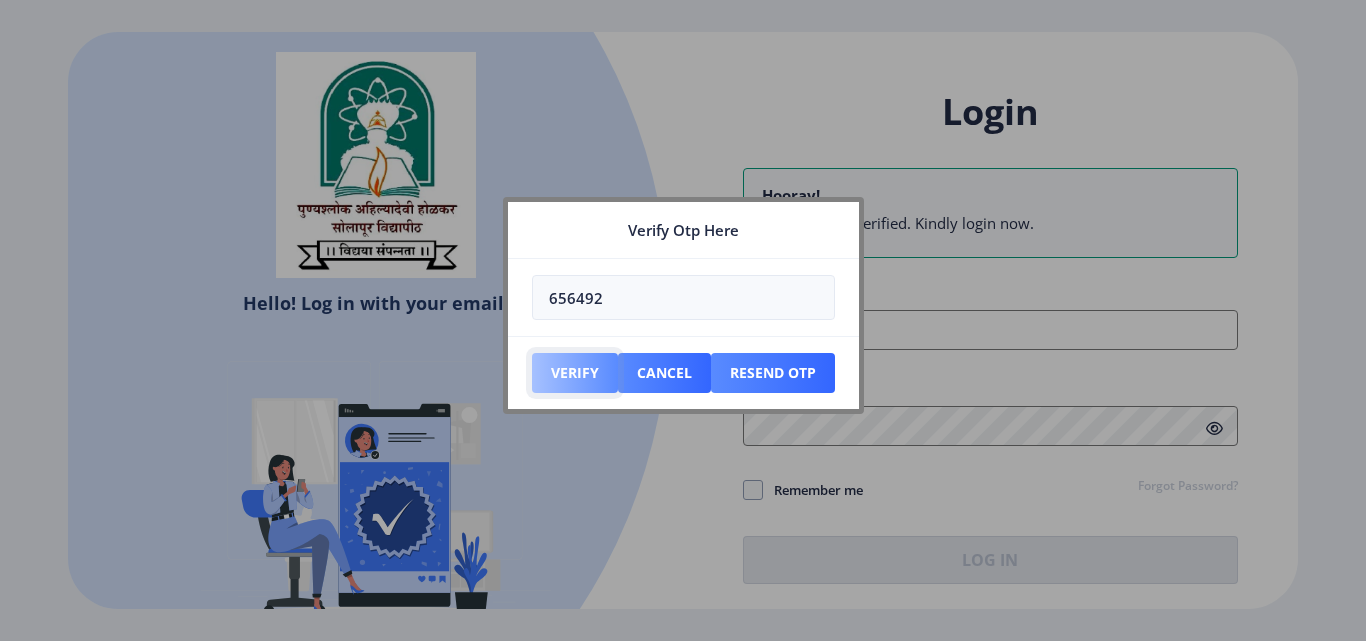 click on "Verify" at bounding box center [575, 373] 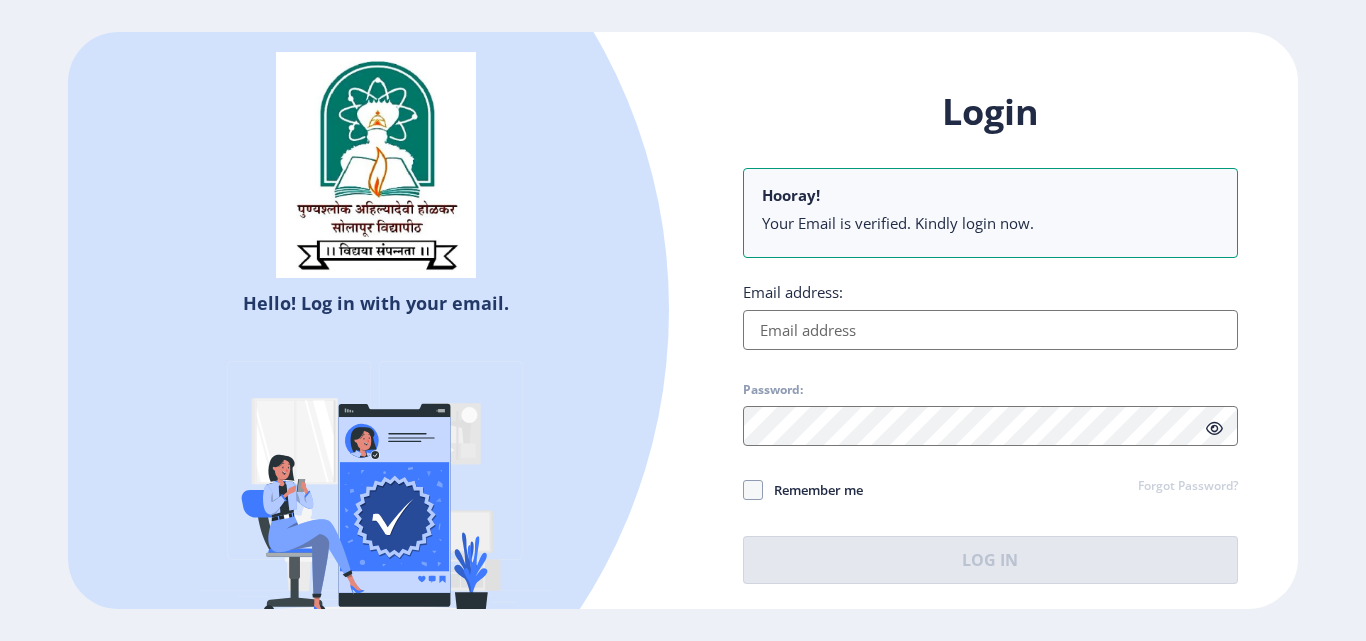 click on "Email address:" at bounding box center (990, 330) 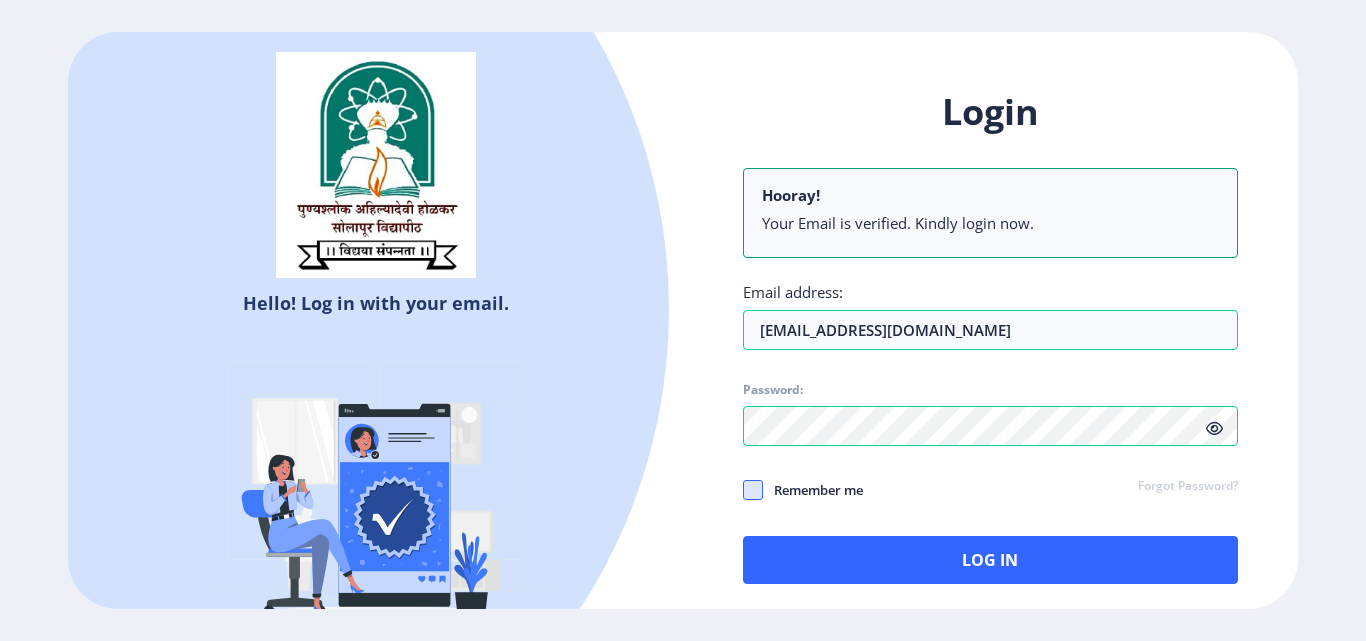 click 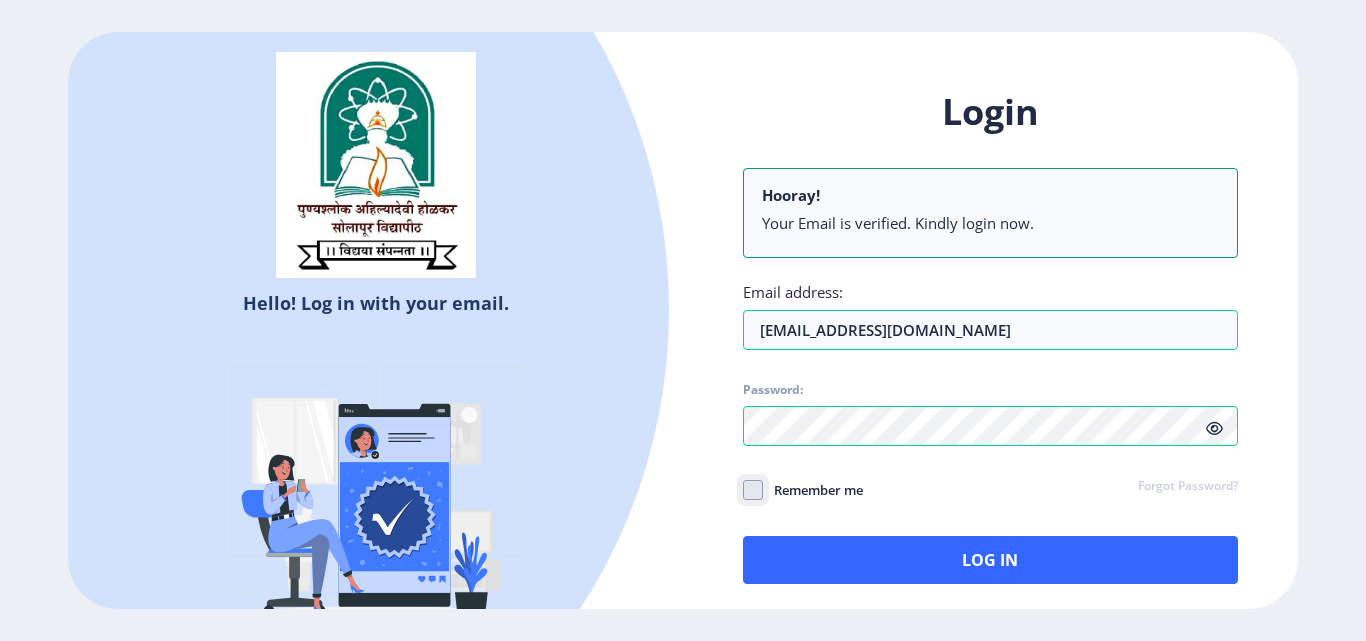 click on "Remember me" 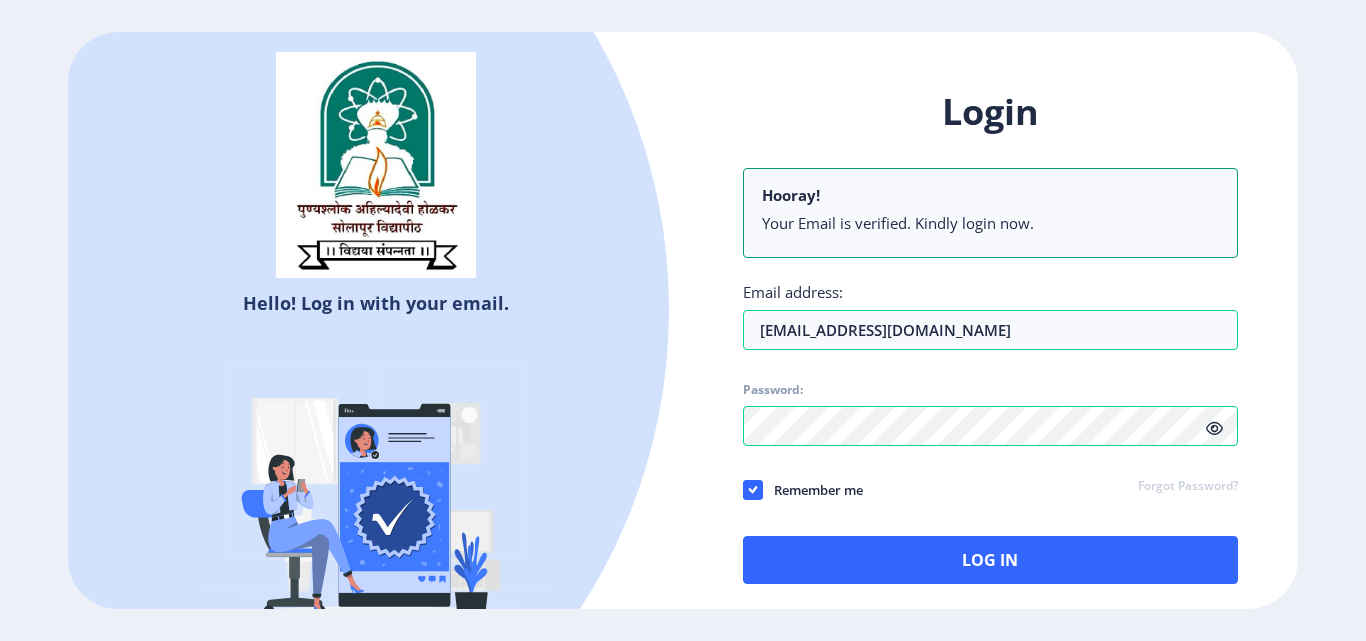 click 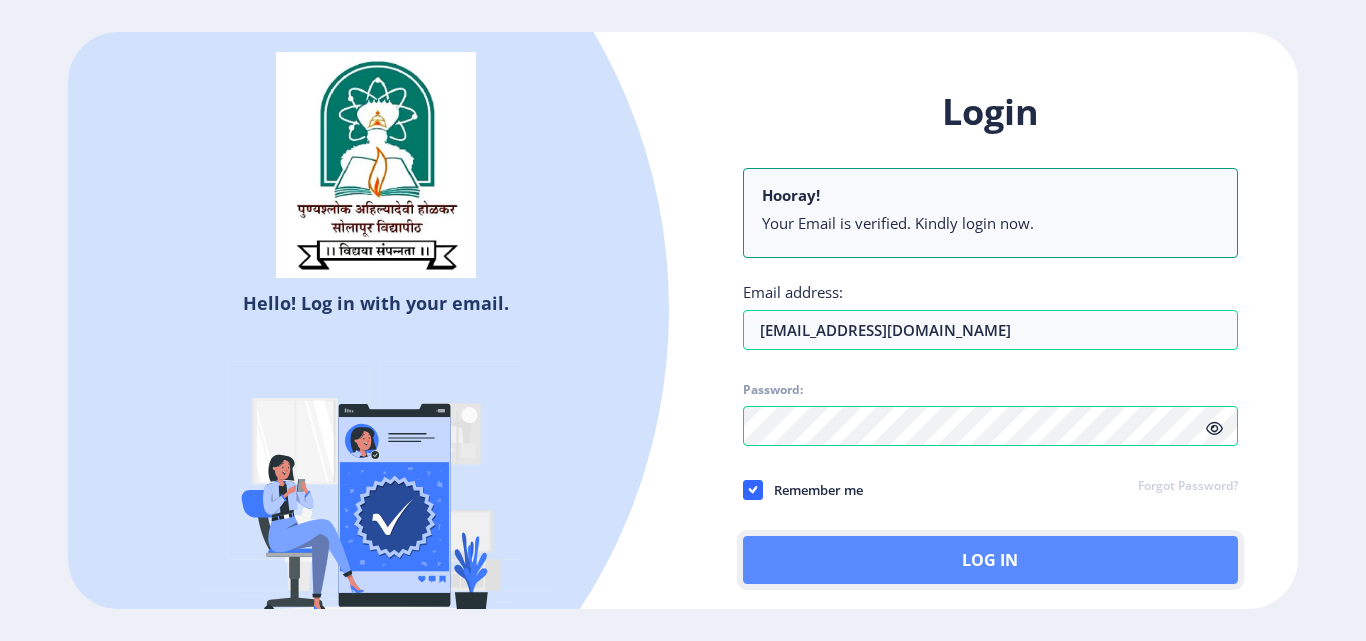 click on "Log In" 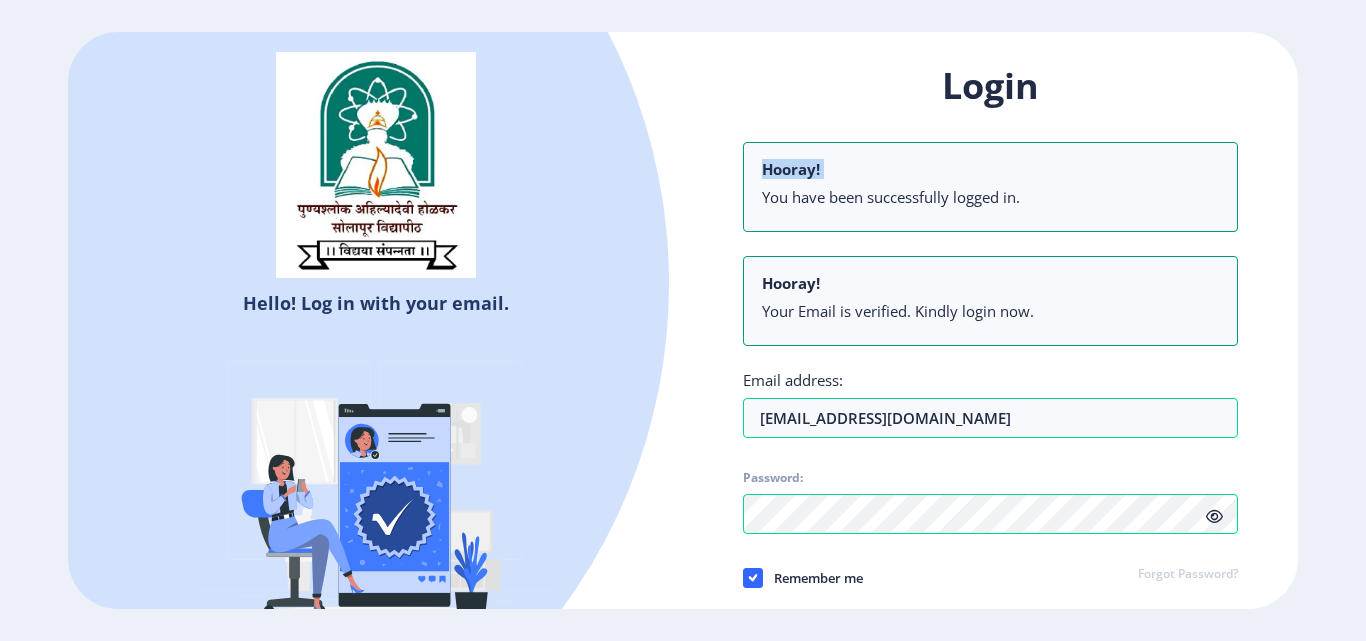 drag, startPoint x: 742, startPoint y: 146, endPoint x: 749, endPoint y: 210, distance: 64.381676 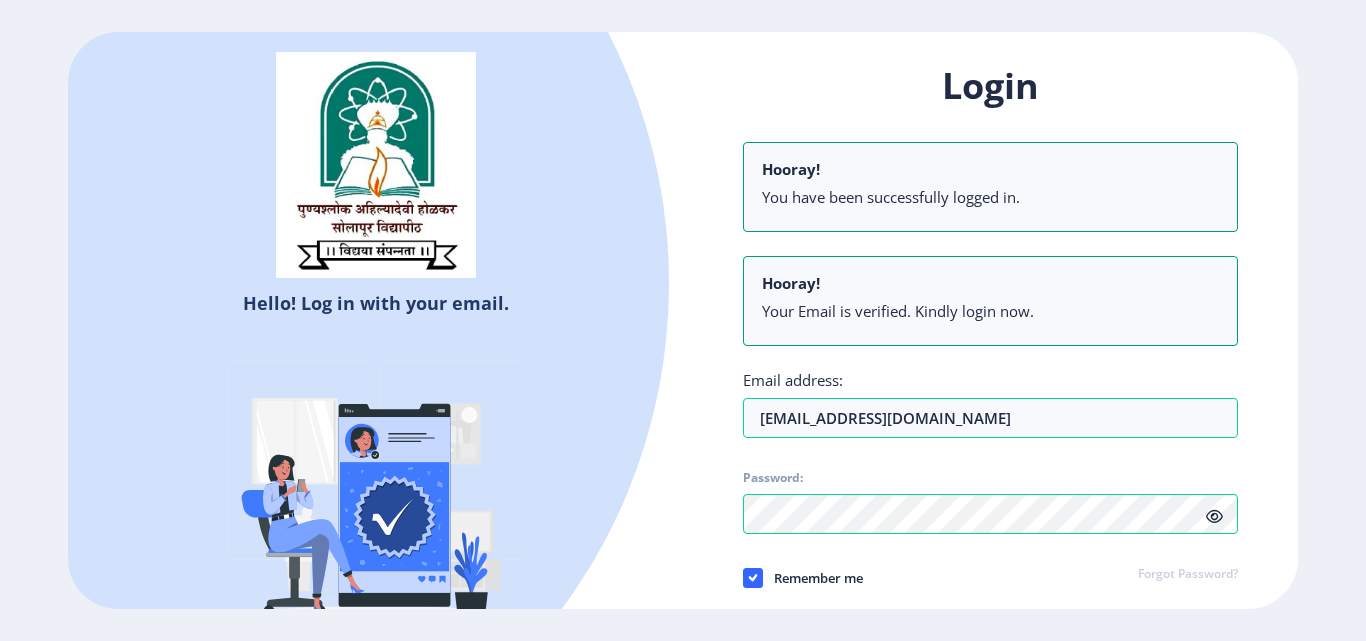 click on "Hello! Log in with your email. Don't have an account?  Register" 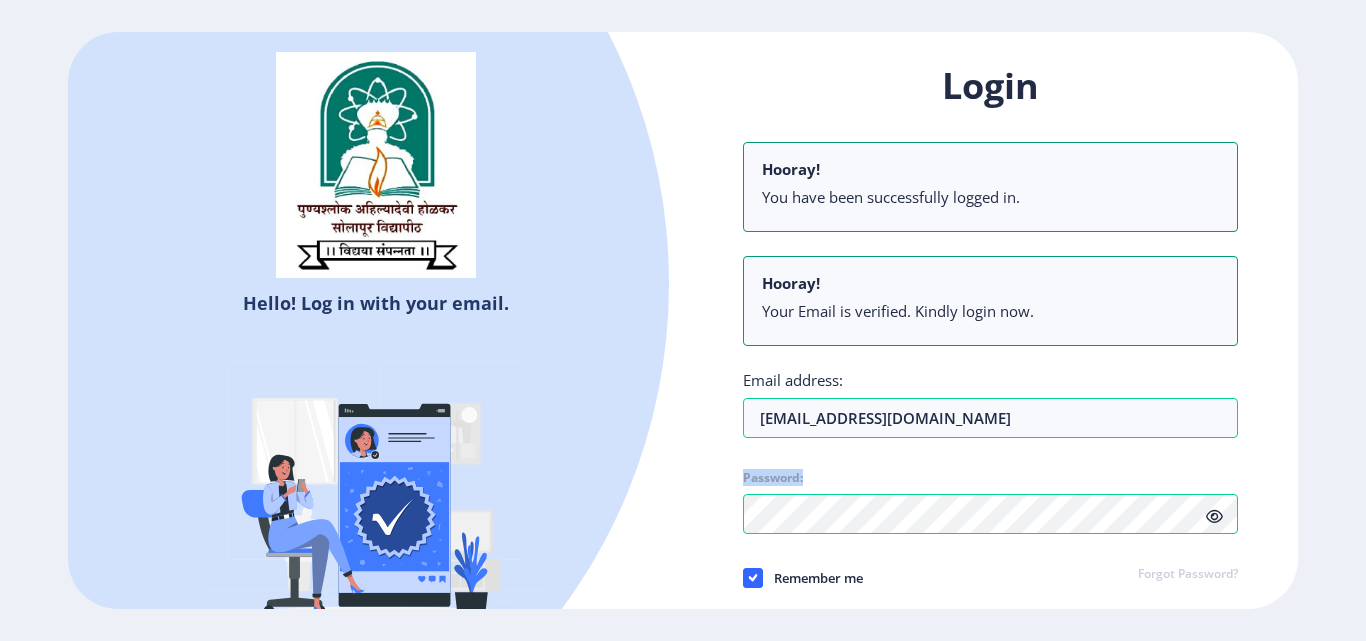 drag, startPoint x: 810, startPoint y: 480, endPoint x: 732, endPoint y: 473, distance: 78.31347 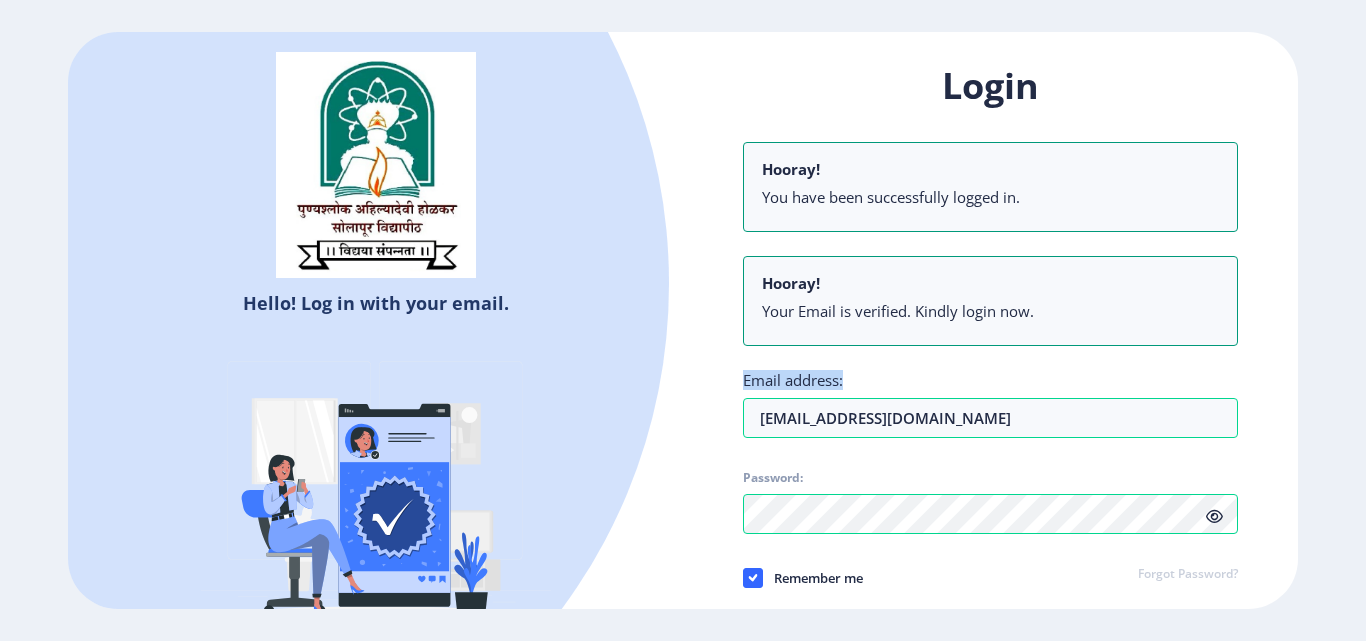 drag, startPoint x: 844, startPoint y: 378, endPoint x: 739, endPoint y: 371, distance: 105.23308 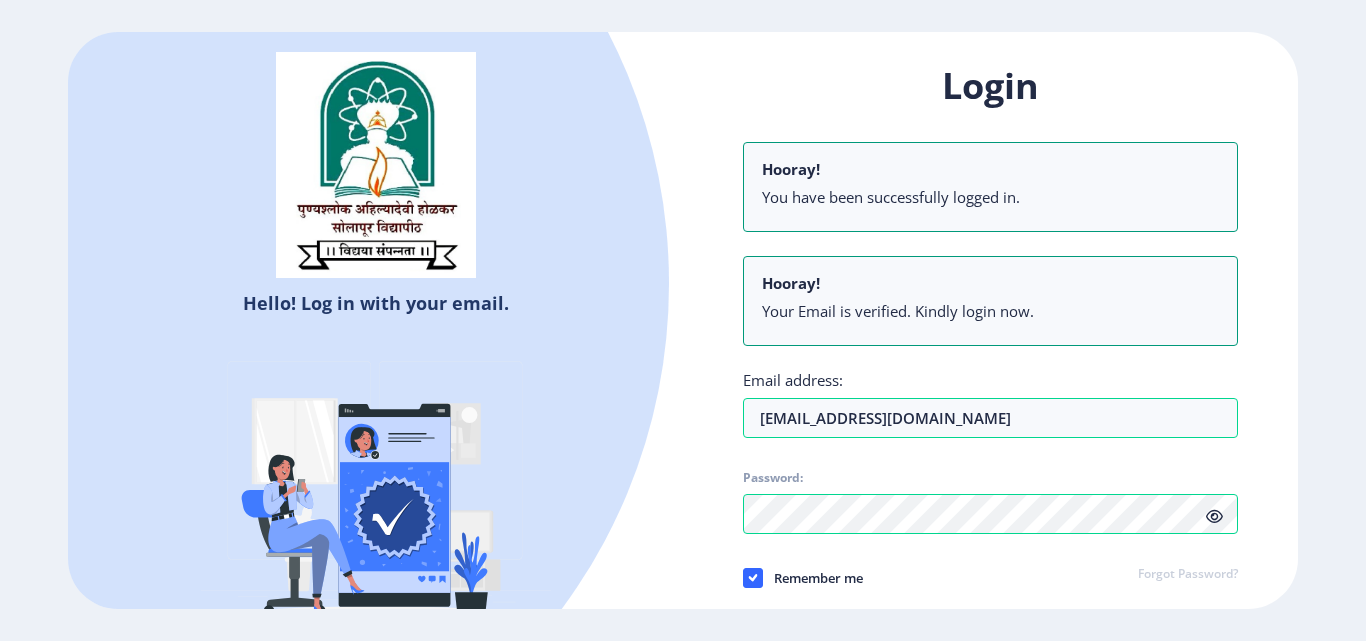 click on "Login Hooray! You have been successfully logged in. Hooray! Your Email is verified. Kindly login now. Email address: kamblekrishna500@gmail.com Password: Remember me Forgot Password?  Log In   Don't have an account?  Register" 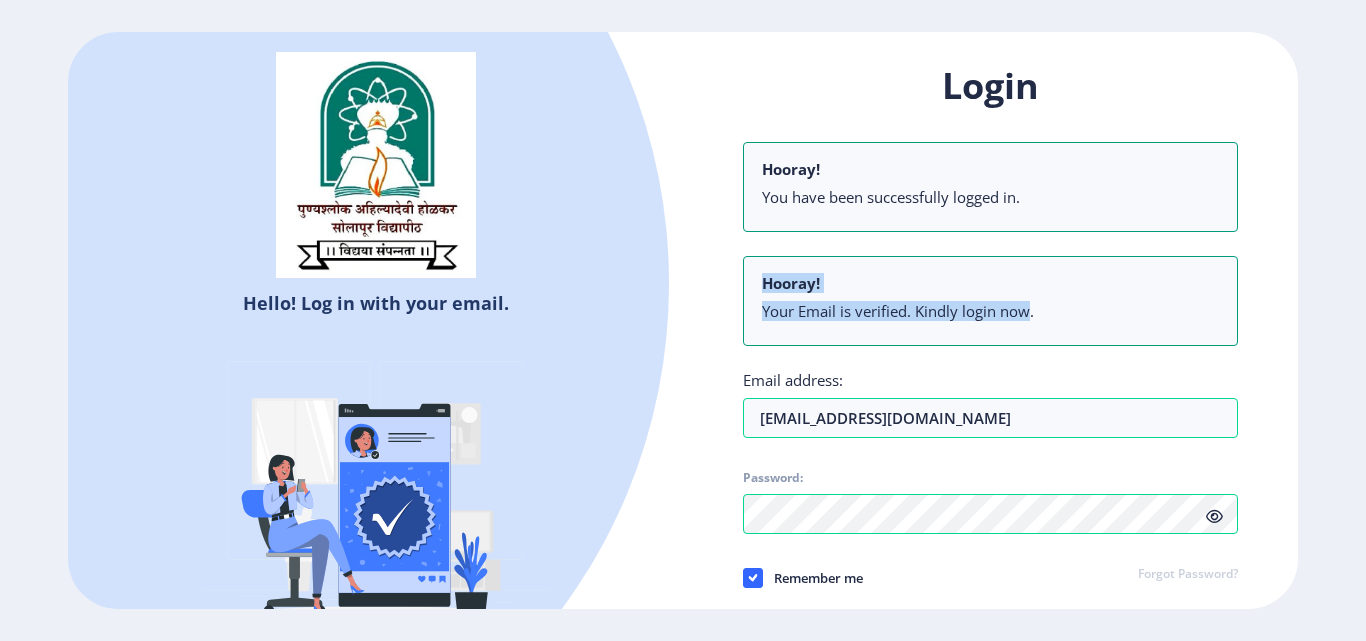 drag, startPoint x: 765, startPoint y: 286, endPoint x: 1029, endPoint y: 311, distance: 265.18106 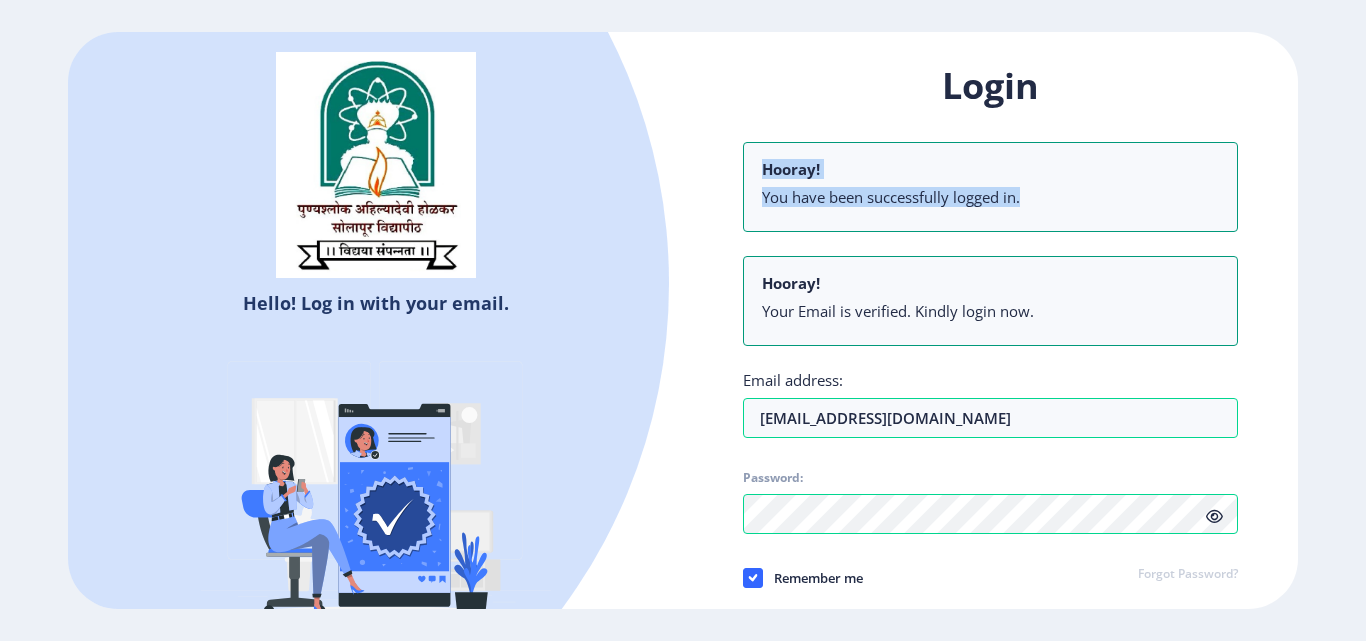 drag, startPoint x: 1023, startPoint y: 192, endPoint x: 750, endPoint y: 144, distance: 277.18765 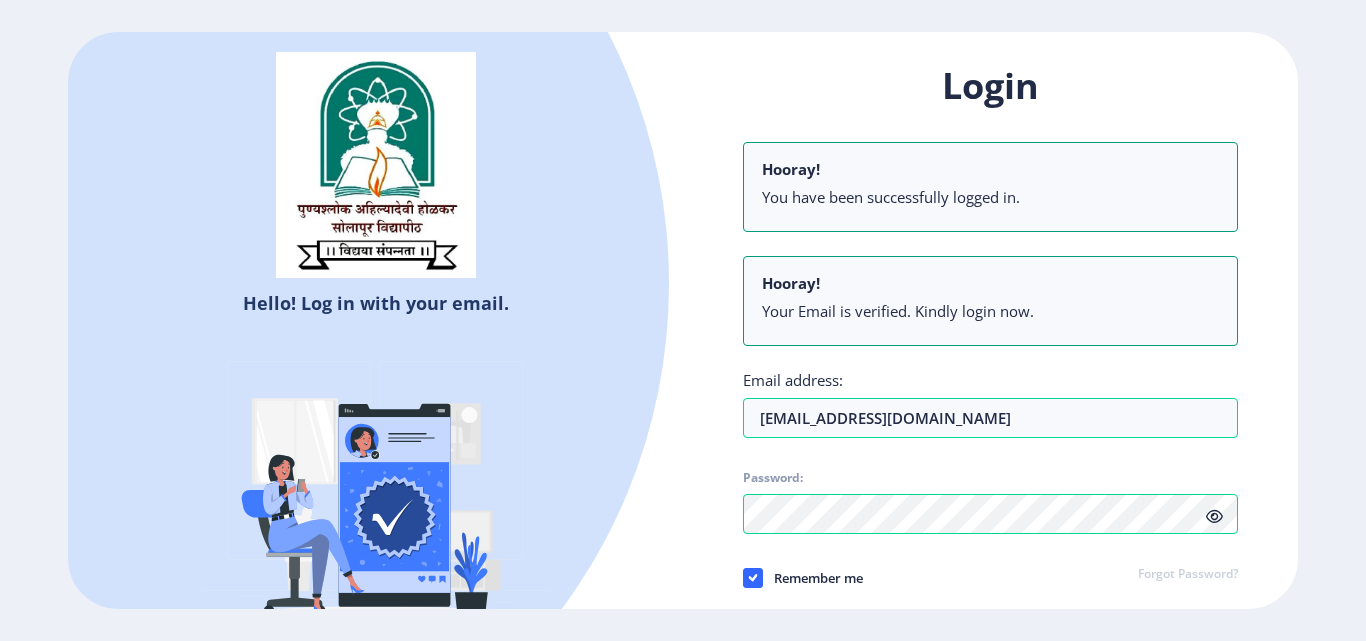 click on "Login" at bounding box center (990, 86) 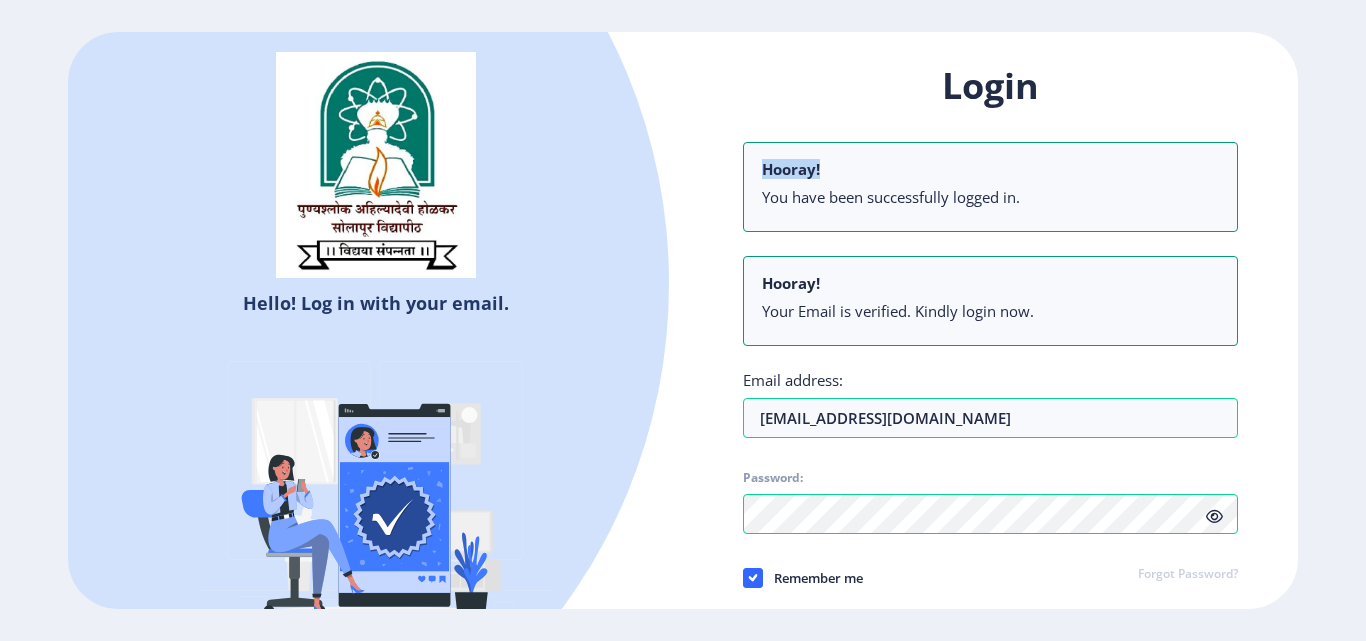 drag, startPoint x: 762, startPoint y: 173, endPoint x: 834, endPoint y: 163, distance: 72.691124 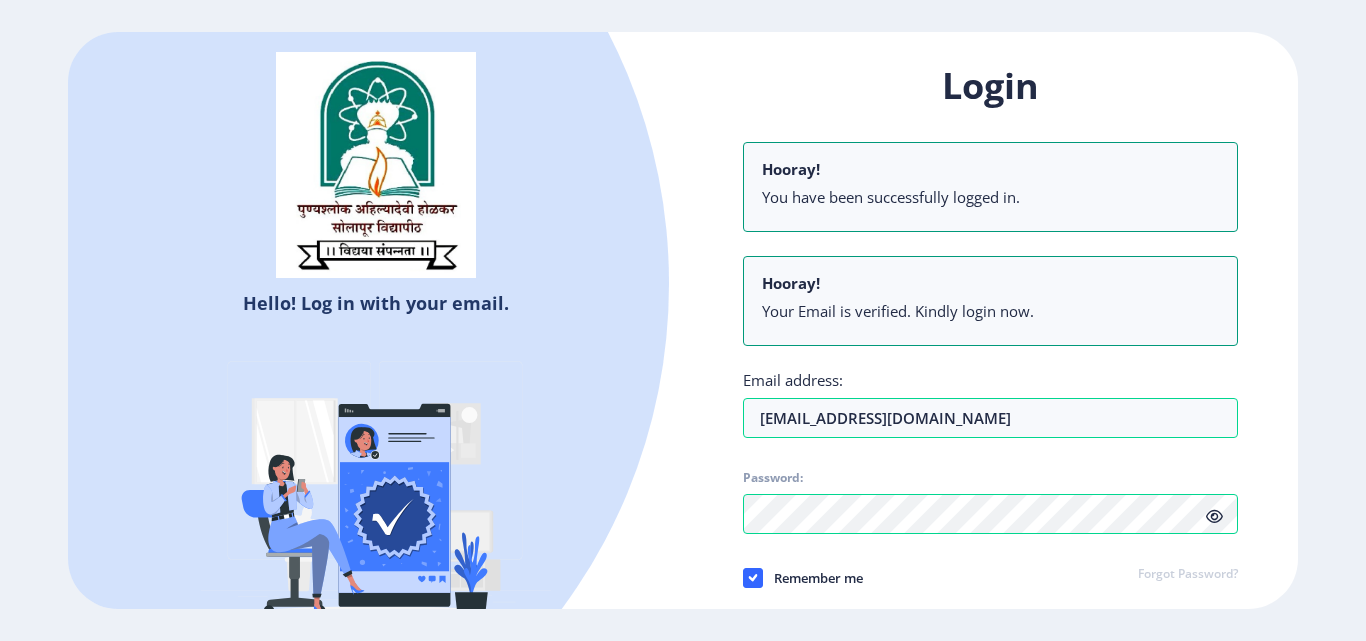 click on "Login Hooray! You have been successfully logged in. Hooray! Your Email is verified. Kindly login now. Email address: kamblekrishna500@gmail.com Password: Remember me Forgot Password?  Log In   Don't have an account?  Register" 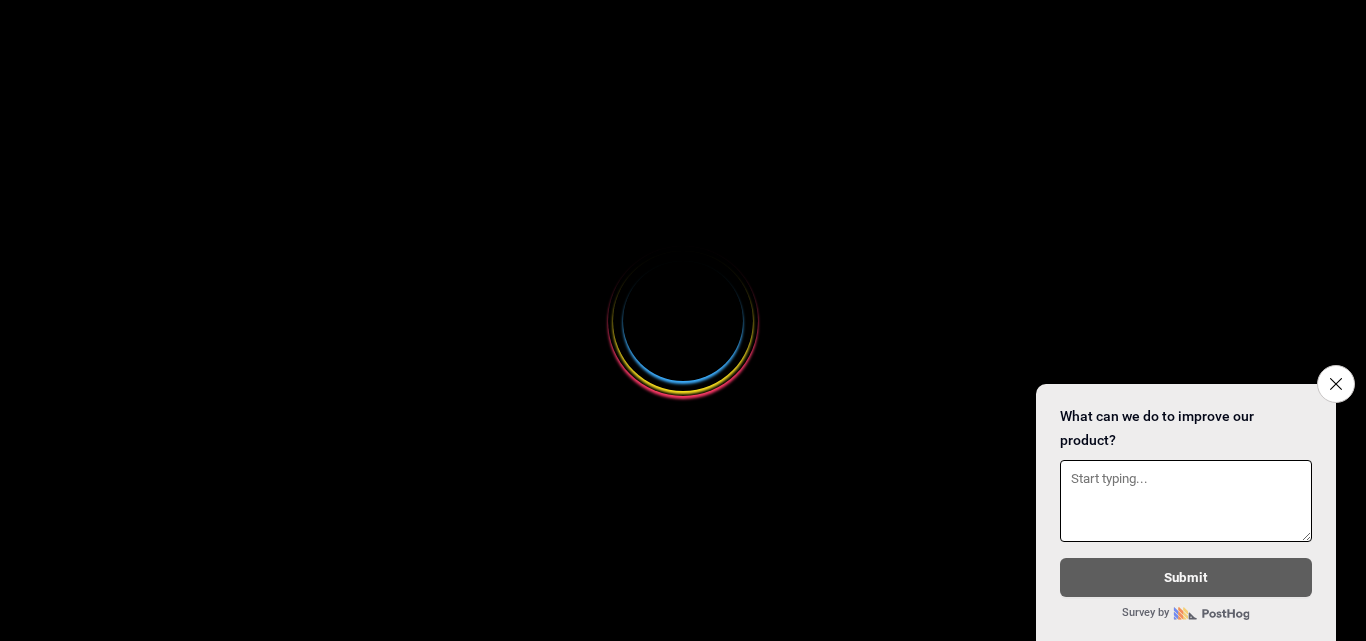 scroll, scrollTop: 0, scrollLeft: 0, axis: both 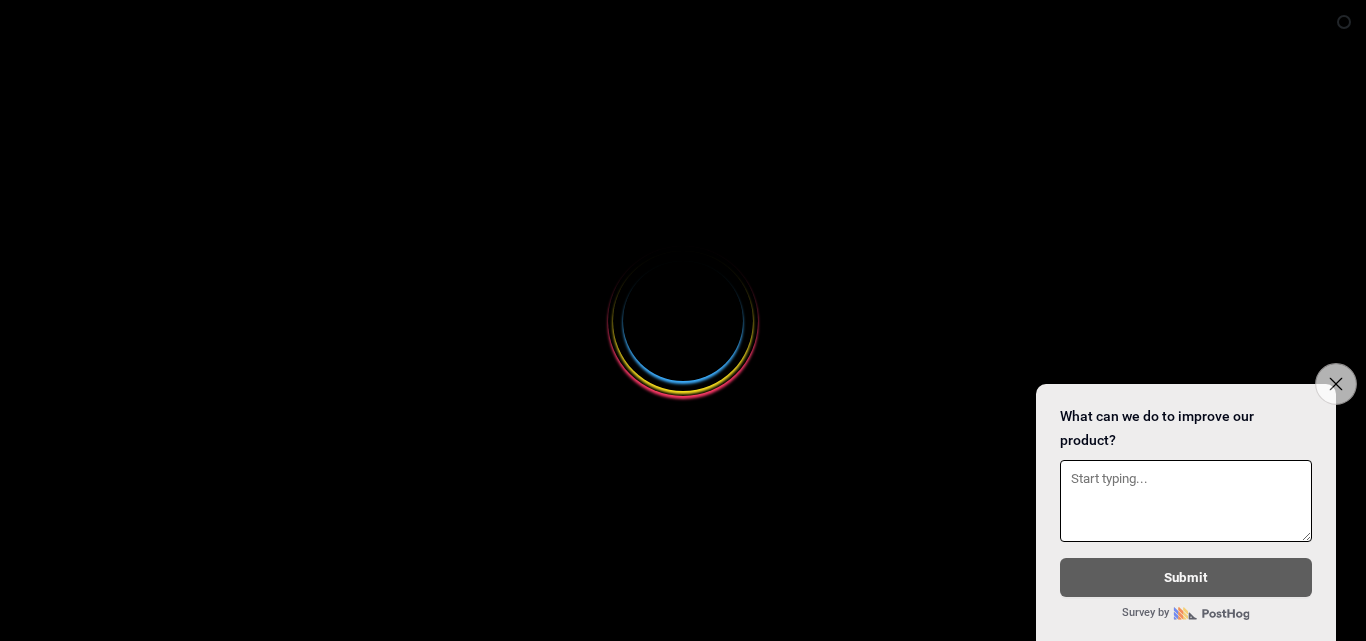 click on "Close survey" 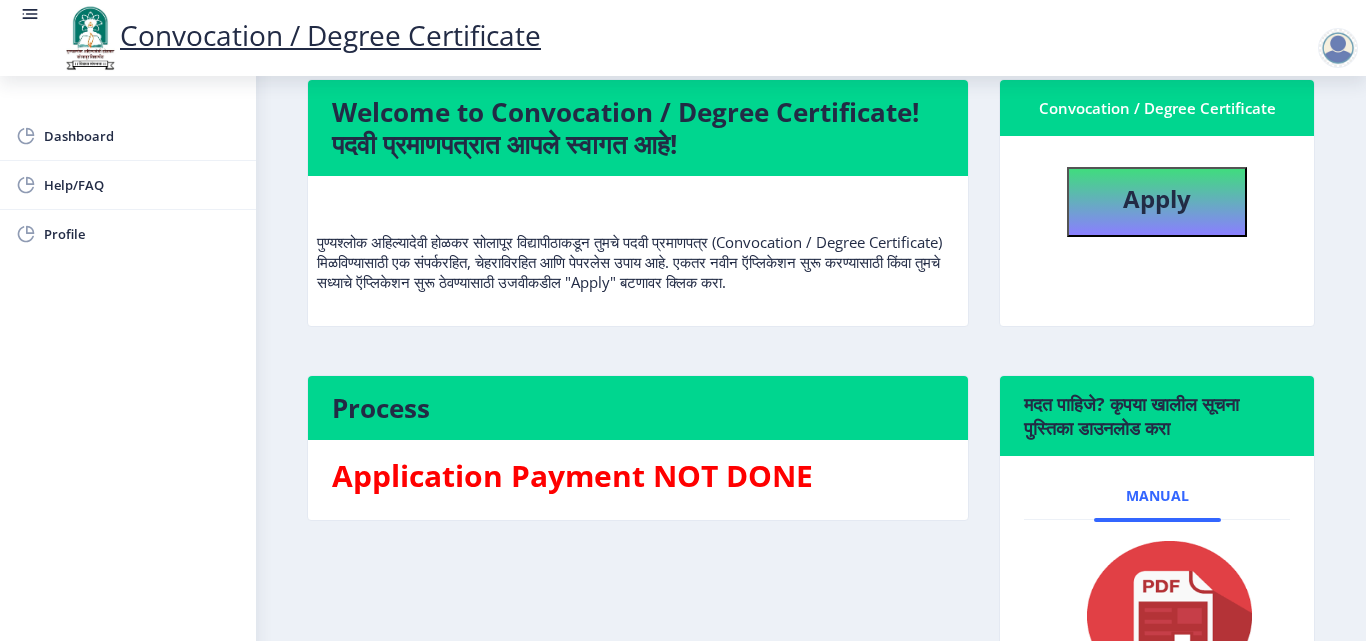 scroll, scrollTop: 0, scrollLeft: 0, axis: both 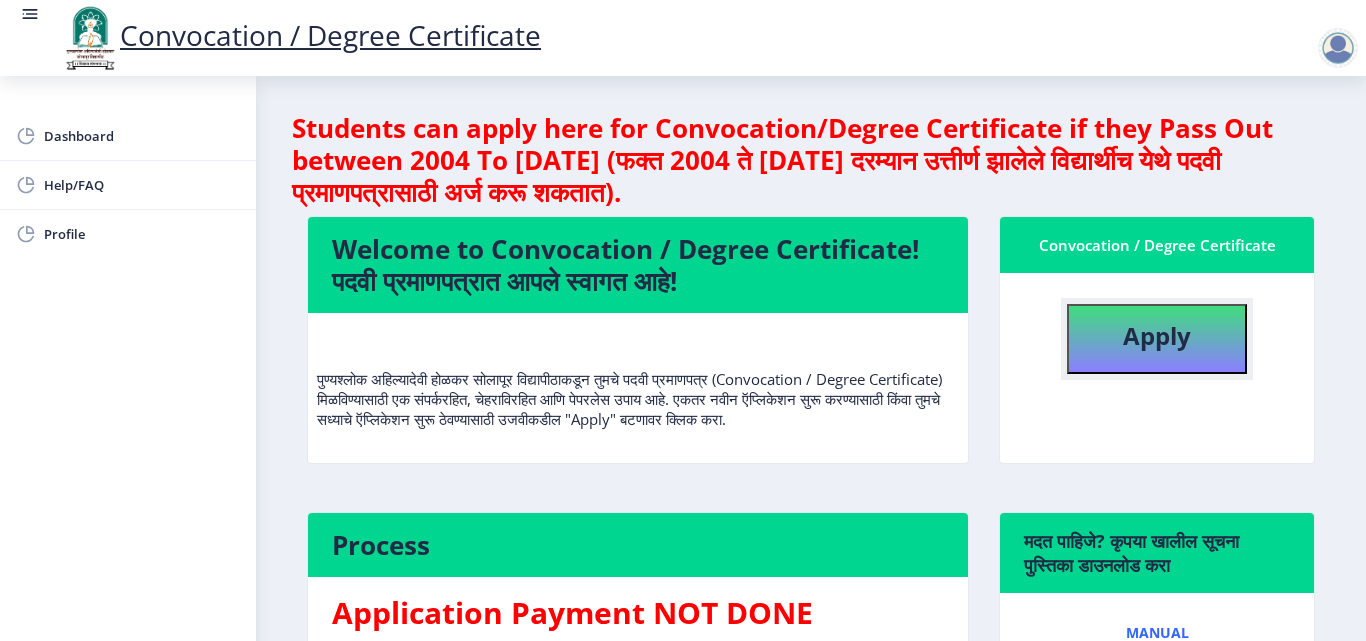 click on "Apply" 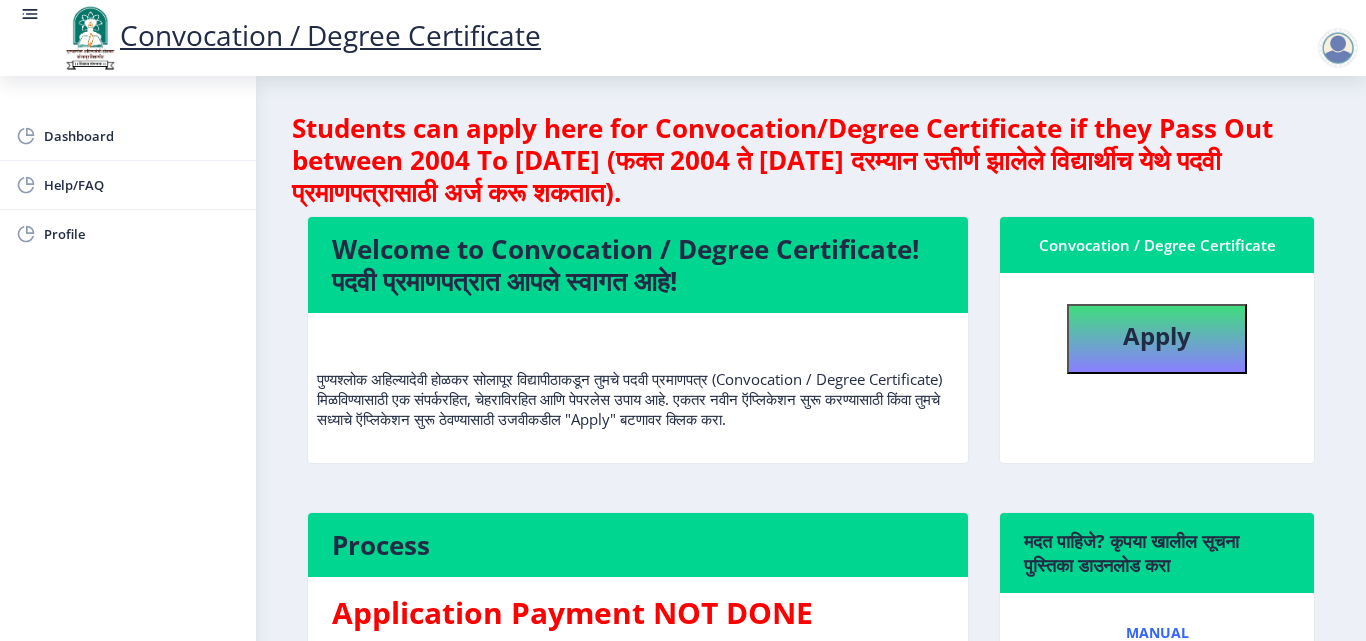 select 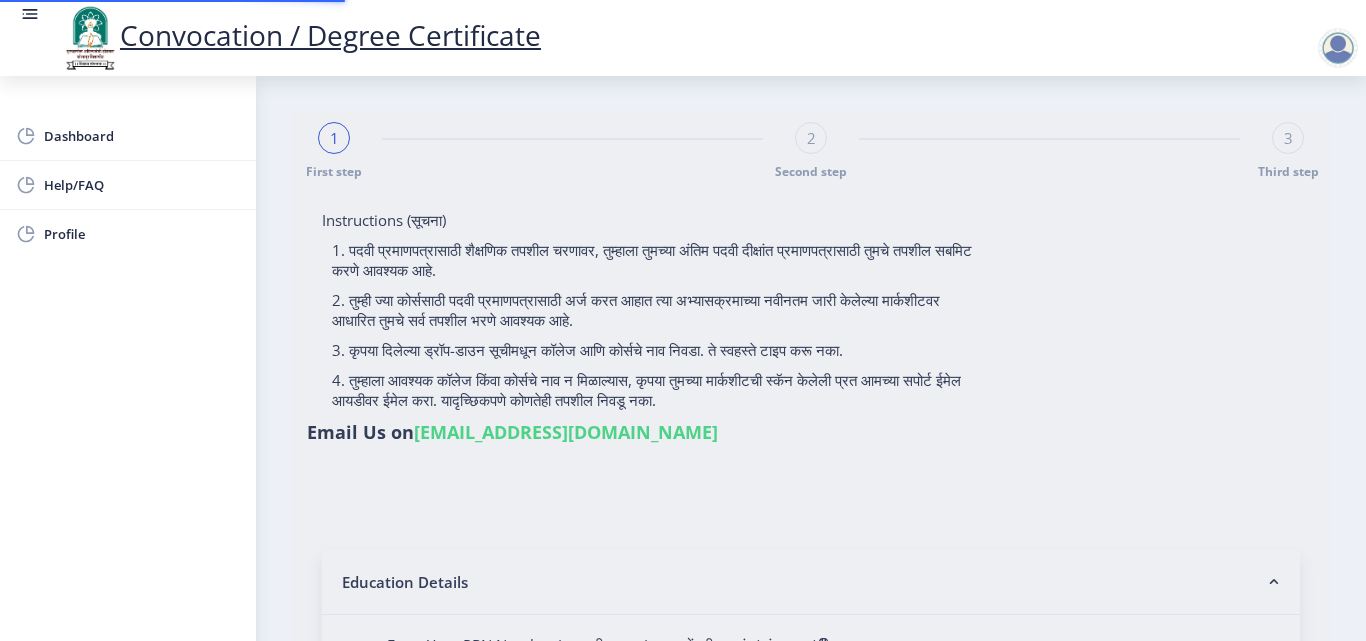 type on "[PERSON_NAME] [PERSON_NAME]" 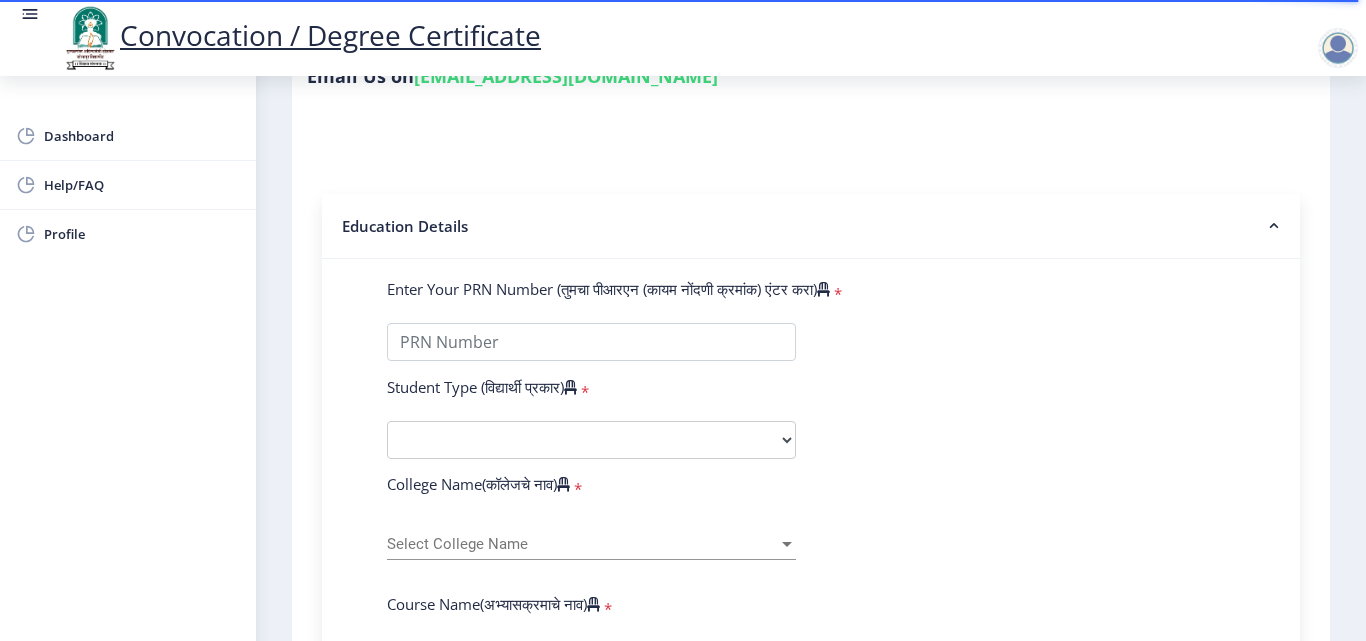 scroll, scrollTop: 357, scrollLeft: 0, axis: vertical 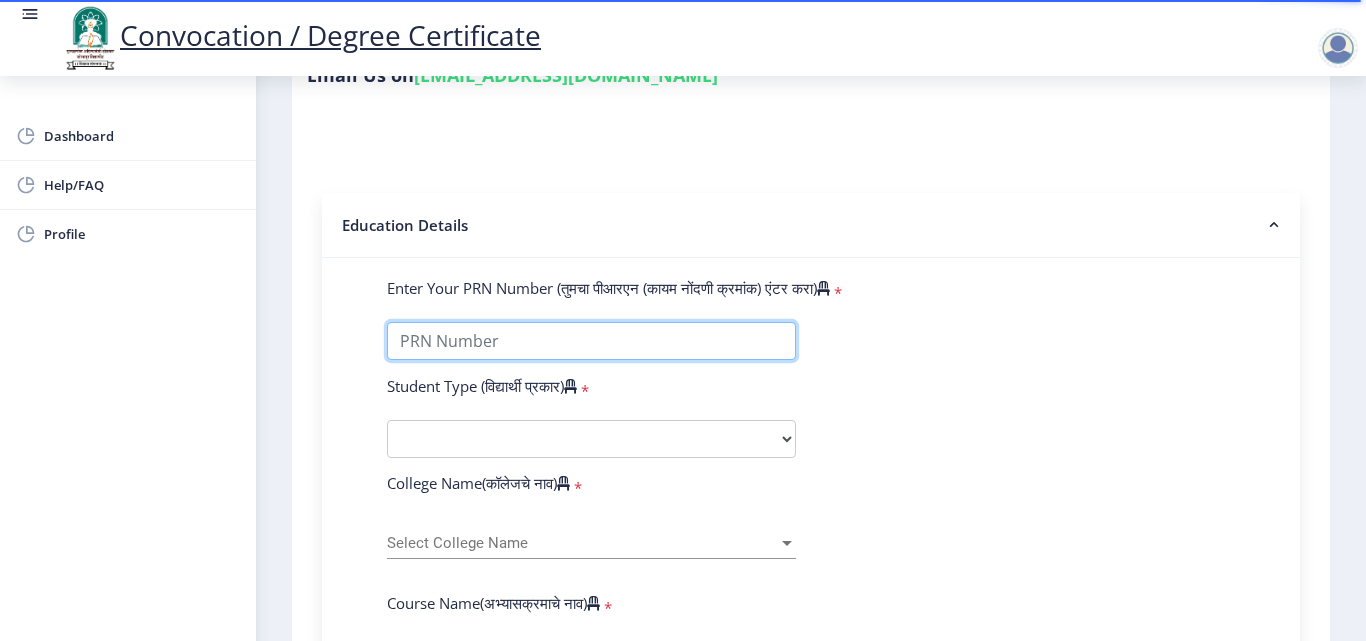 click on "Enter Your PRN Number (तुमचा पीआरएन (कायम नोंदणी क्रमांक) एंटर करा)" at bounding box center [591, 341] 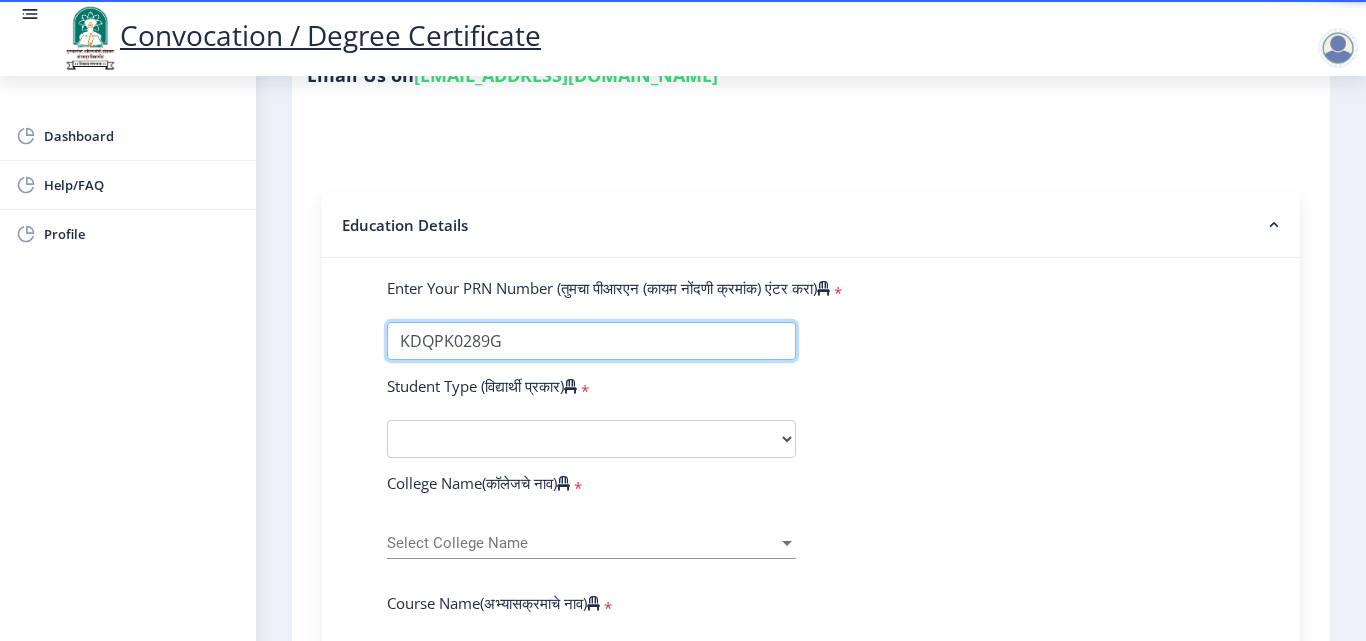 type on "KDQPK0289G" 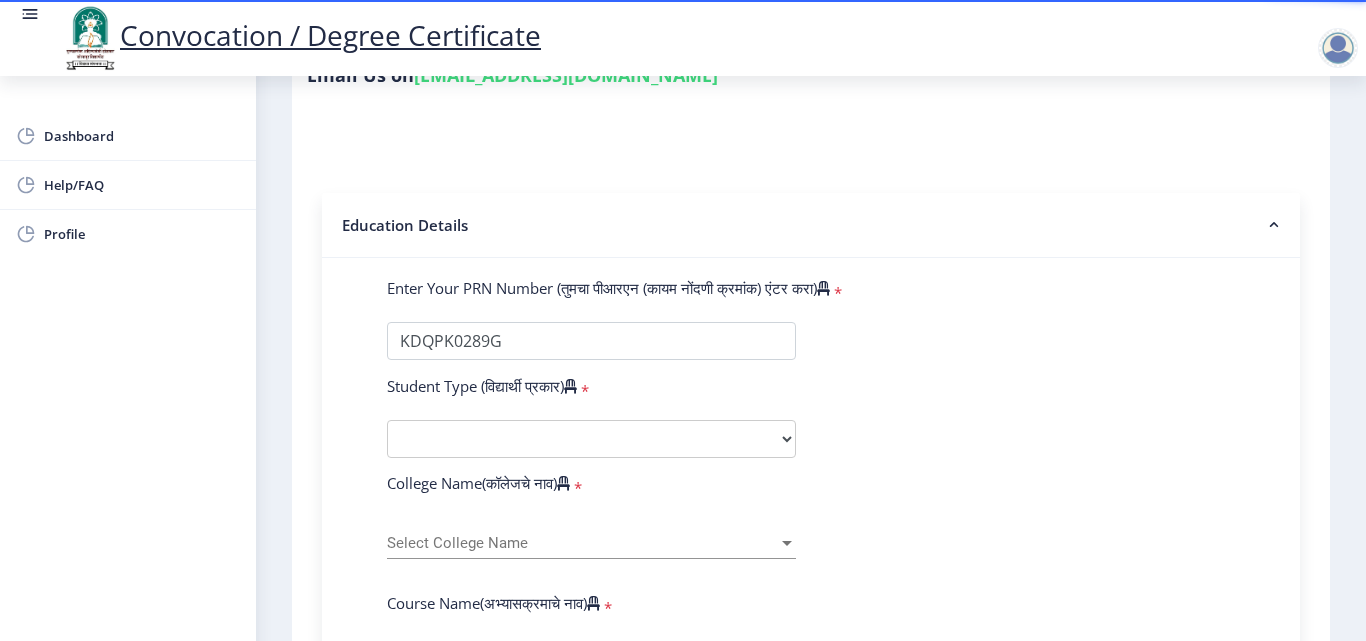 click on "Enter Your PRN Number (तुमचा पीआरएन (कायम नोंदणी क्रमांक) एंटर करा)   * Student Type (विद्यार्थी प्रकार)    * Select Student Type Regular External College Name(कॉलेजचे नाव)   * Select College Name Select College Name Course Name(अभ्यासक्रमाचे नाव)   * Select Course Name Select Course Name Enter passing Year(उत्तीर्ण वर्ष प्रविष्ट करा)   *  2025   2024   2023   2022   2021   2020   2019   2018   2017   2016   2015   2014   2013   2012   2011   2010   2009   2008   2007   2006   2005   2004   2003   2002   2001   2000   1999   1998   1997   1996   1995   1994   1993   1992   1991   1990   1989   1988   1987   1986   1985   1984   1983   1982   1981   1980   1979   1978   1977   1976  Enter Passing Month(उत्तीर्ण महिना प्रविष्ट करा)   * Enter Passing Month" 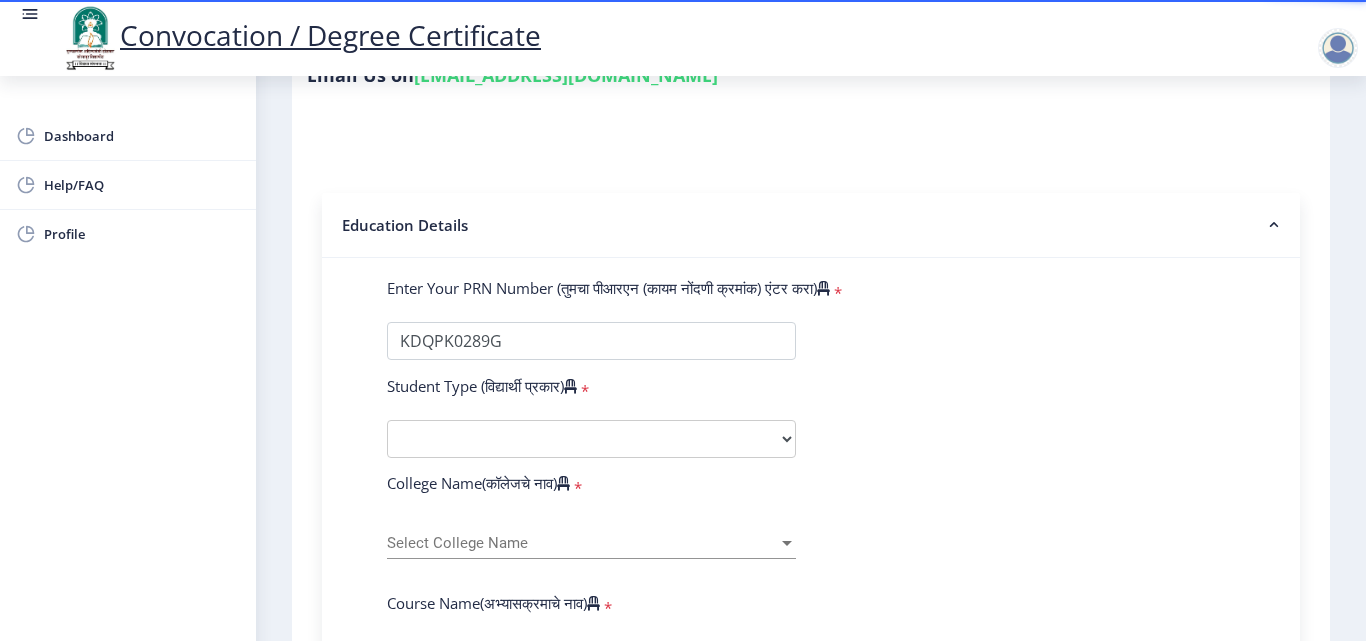 click on "Enter Your PRN Number (तुमचा पीआरएन (कायम नोंदणी क्रमांक) एंटर करा)   * Student Type (विद्यार्थी प्रकार)    * Select Student Type Regular External College Name(कॉलेजचे नाव)   * Select College Name Select College Name Course Name(अभ्यासक्रमाचे नाव)   * Select Course Name Select Course Name Enter passing Year(उत्तीर्ण वर्ष प्रविष्ट करा)   *  2025   2024   2023   2022   2021   2020   2019   2018   2017   2016   2015   2014   2013   2012   2011   2010   2009   2008   2007   2006   2005   2004   2003   2002   2001   2000   1999   1998   1997   1996   1995   1994   1993   1992   1991   1990   1989   1988   1987   1986   1985   1984   1983   1982   1981   1980   1979   1978   1977   1976  Enter Passing Month(उत्तीर्ण महिना प्रविष्ट करा)   * Enter Passing Month" 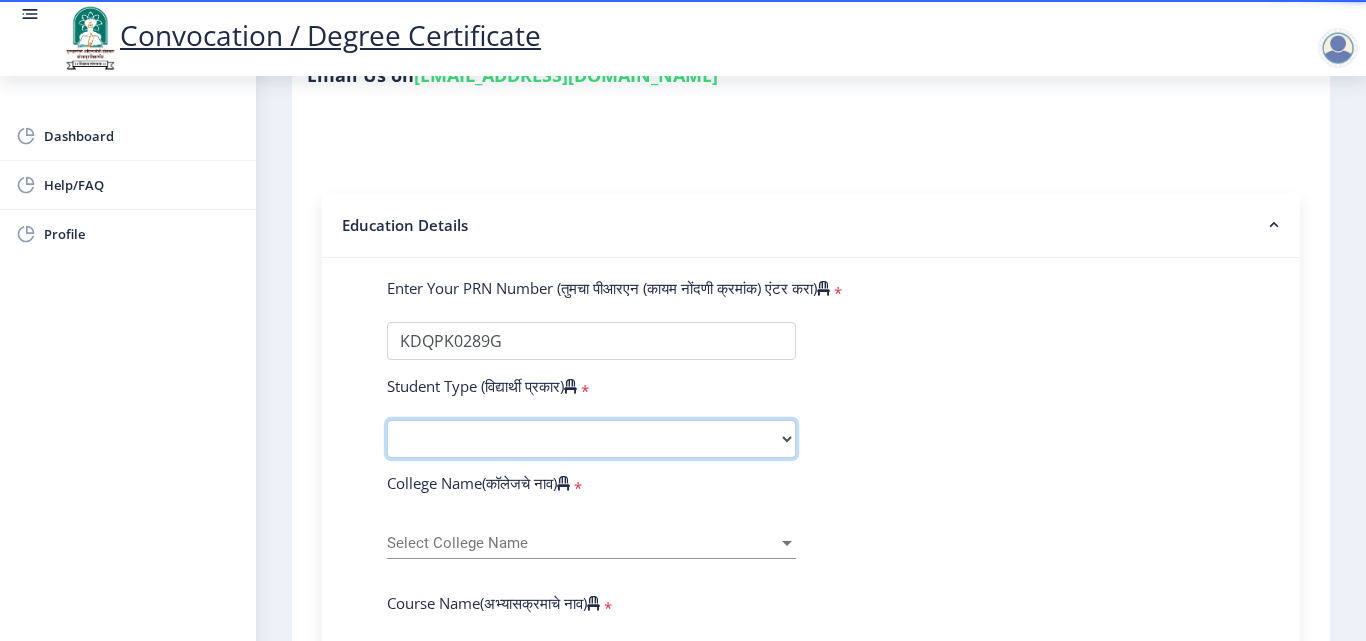 click on "Select Student Type Regular External" at bounding box center [591, 439] 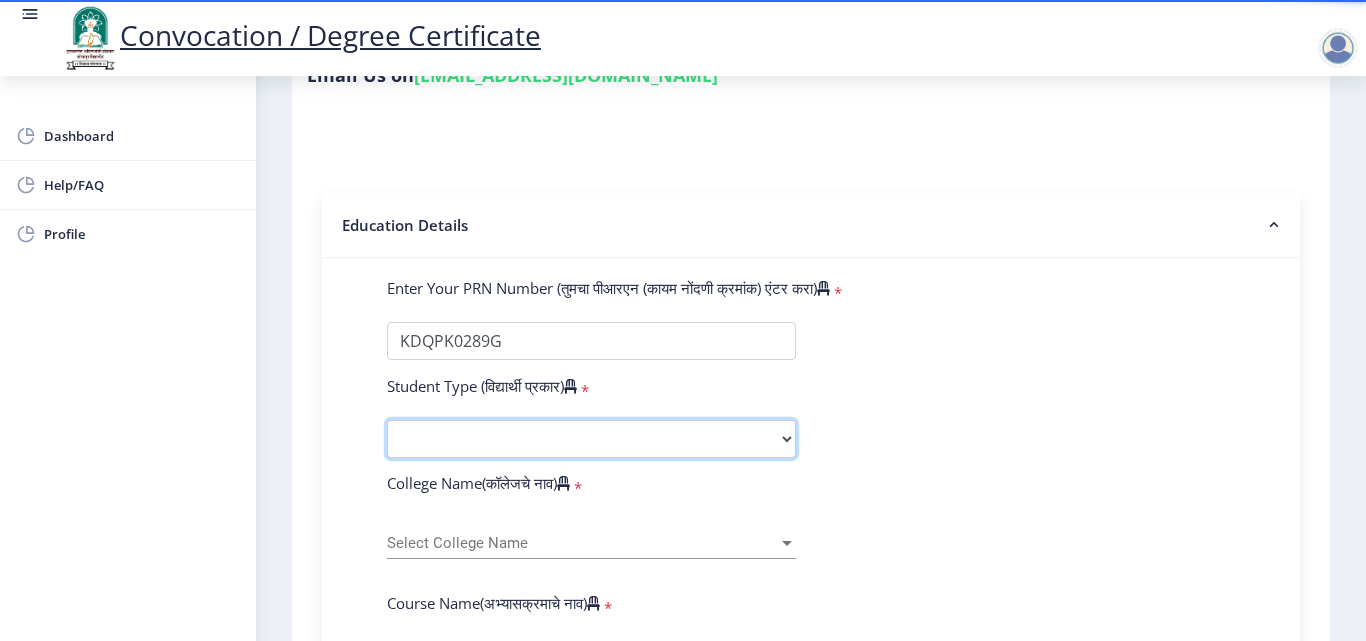 select on "Regular" 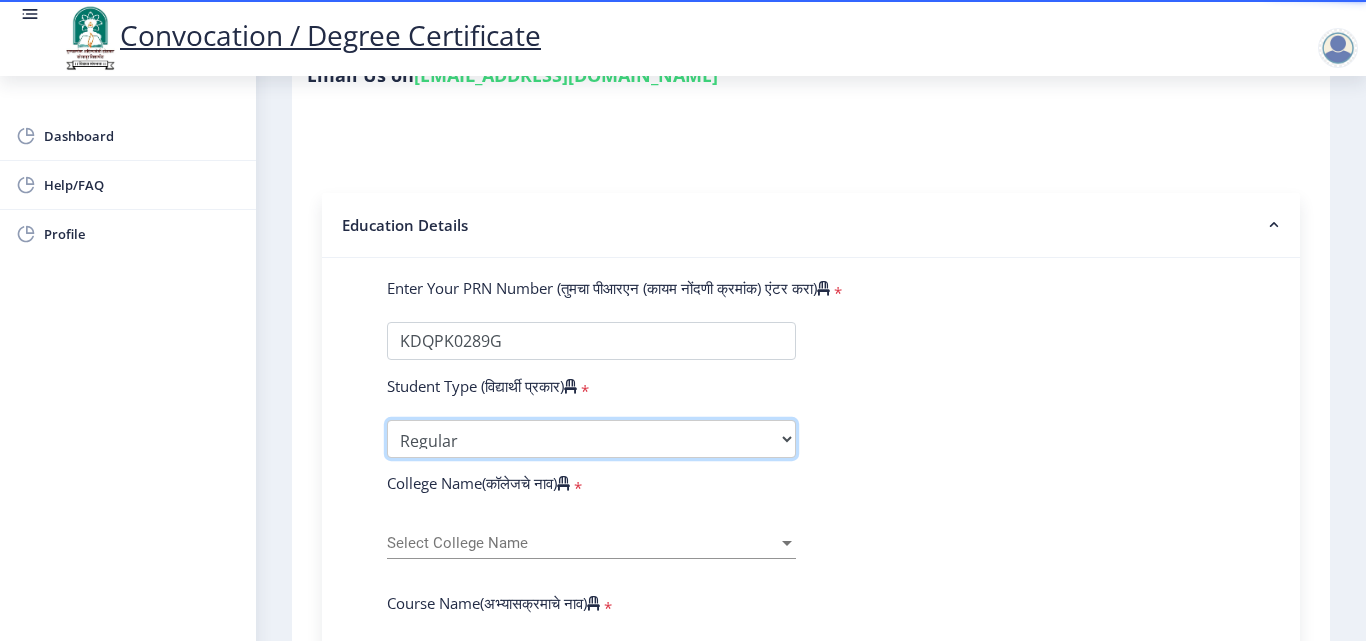 click on "Select Student Type Regular External" at bounding box center [591, 439] 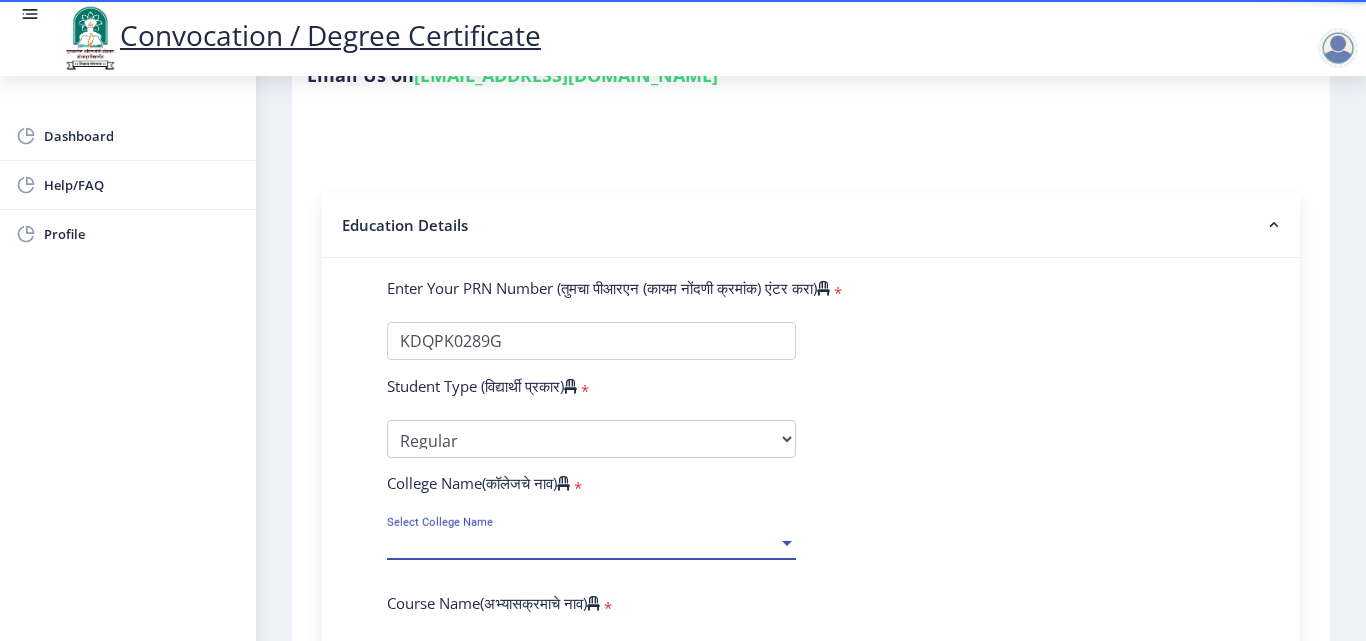 click on "Select College Name" at bounding box center [582, 543] 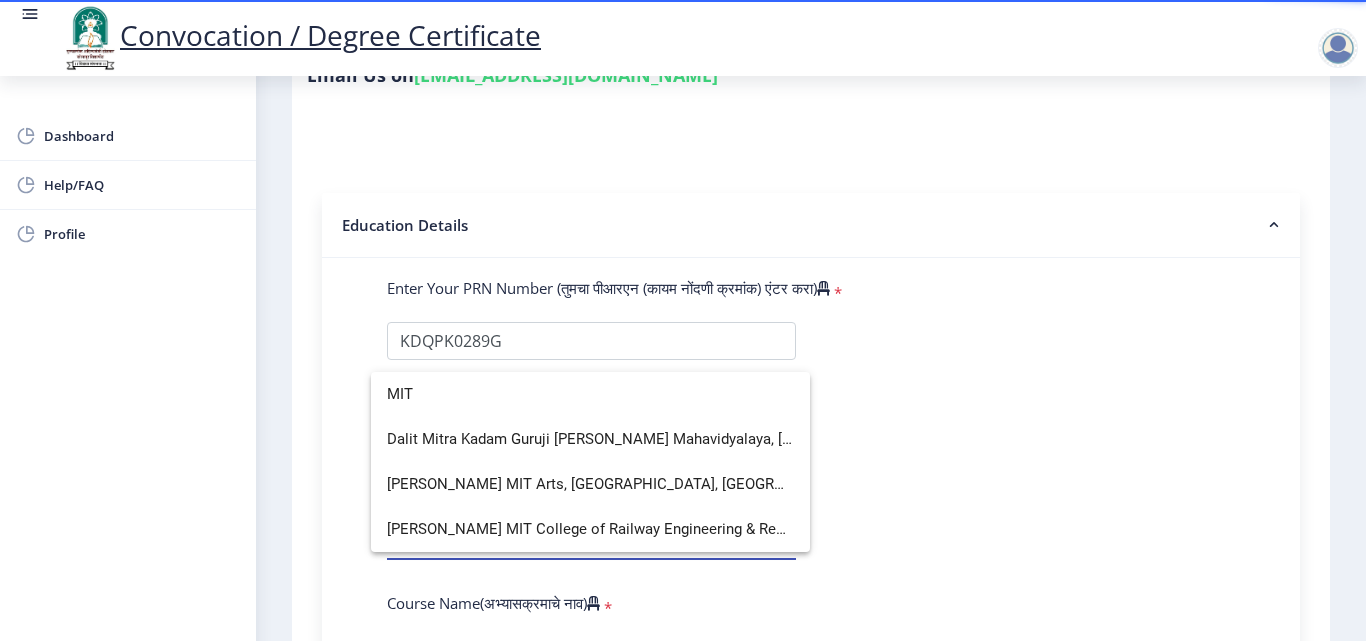 scroll, scrollTop: 0, scrollLeft: 0, axis: both 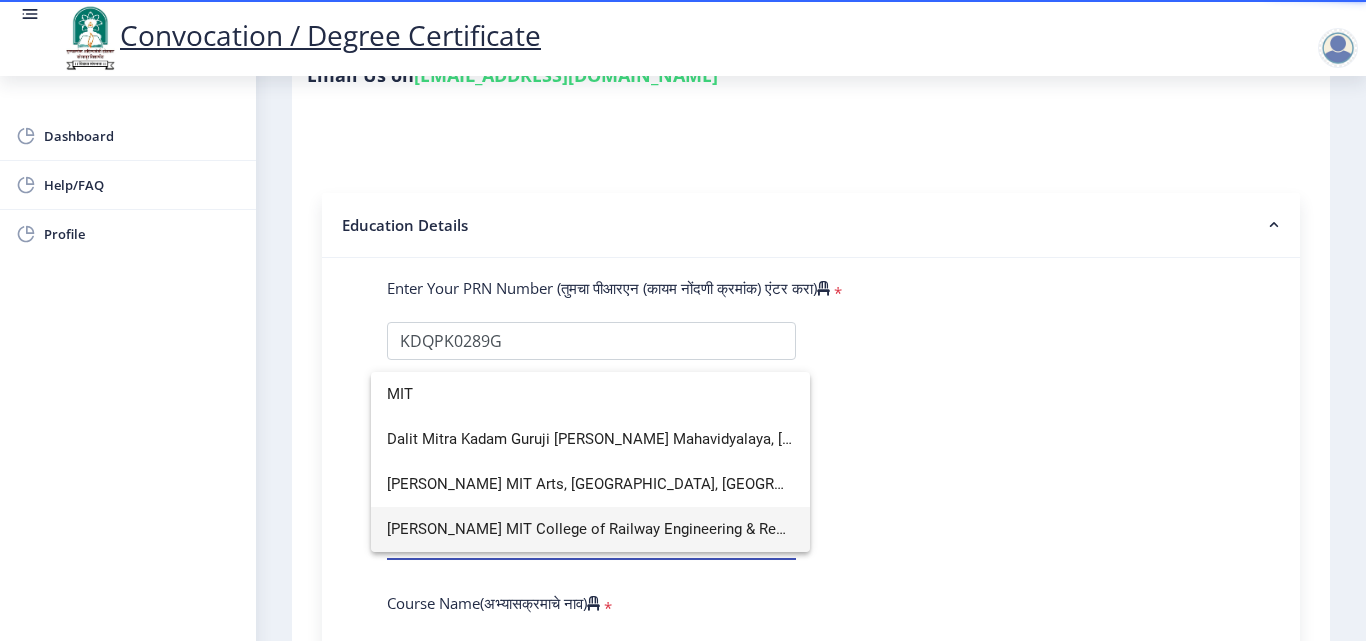 type on "MIT" 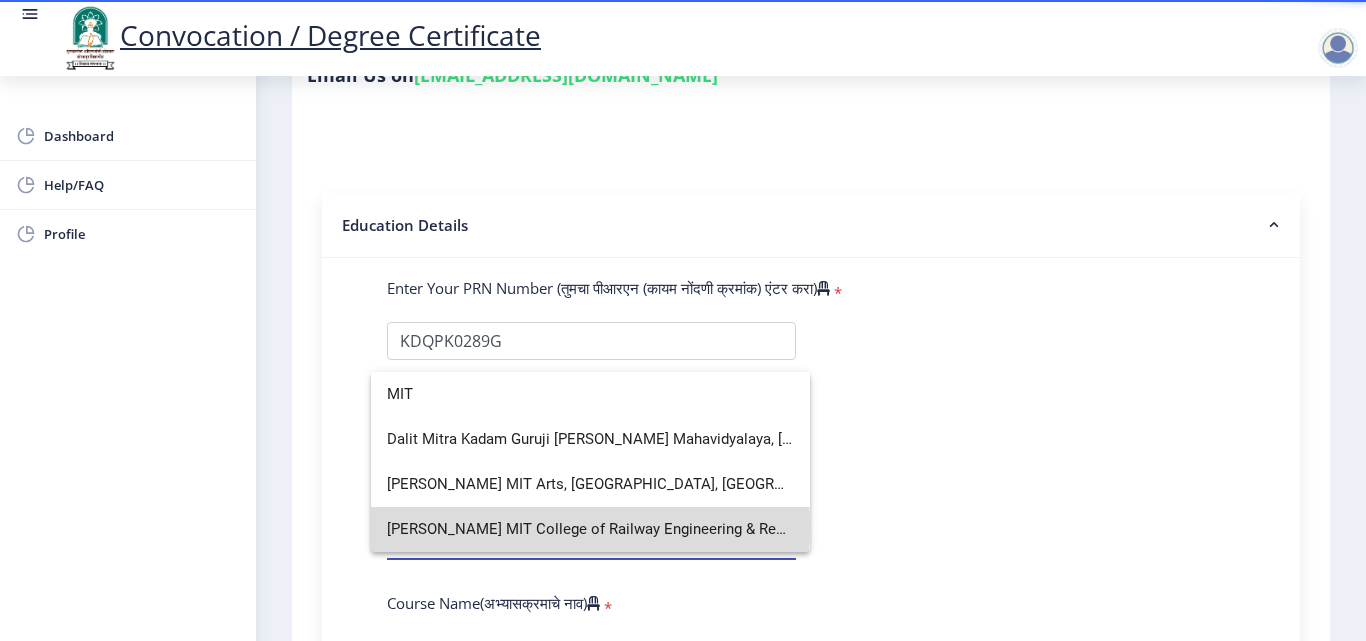 click on "[PERSON_NAME] MIT College of Railway Engineering & Research, [GEOGRAPHIC_DATA] - [GEOGRAPHIC_DATA]" at bounding box center [590, 529] 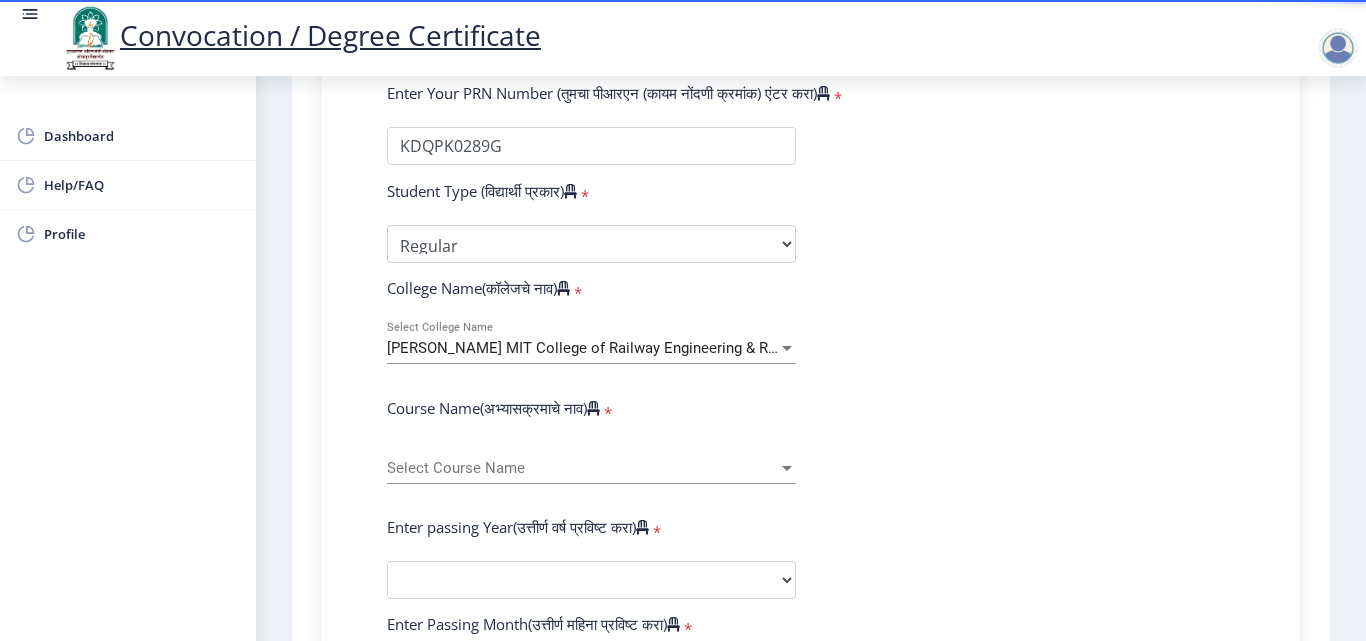 scroll, scrollTop: 555, scrollLeft: 0, axis: vertical 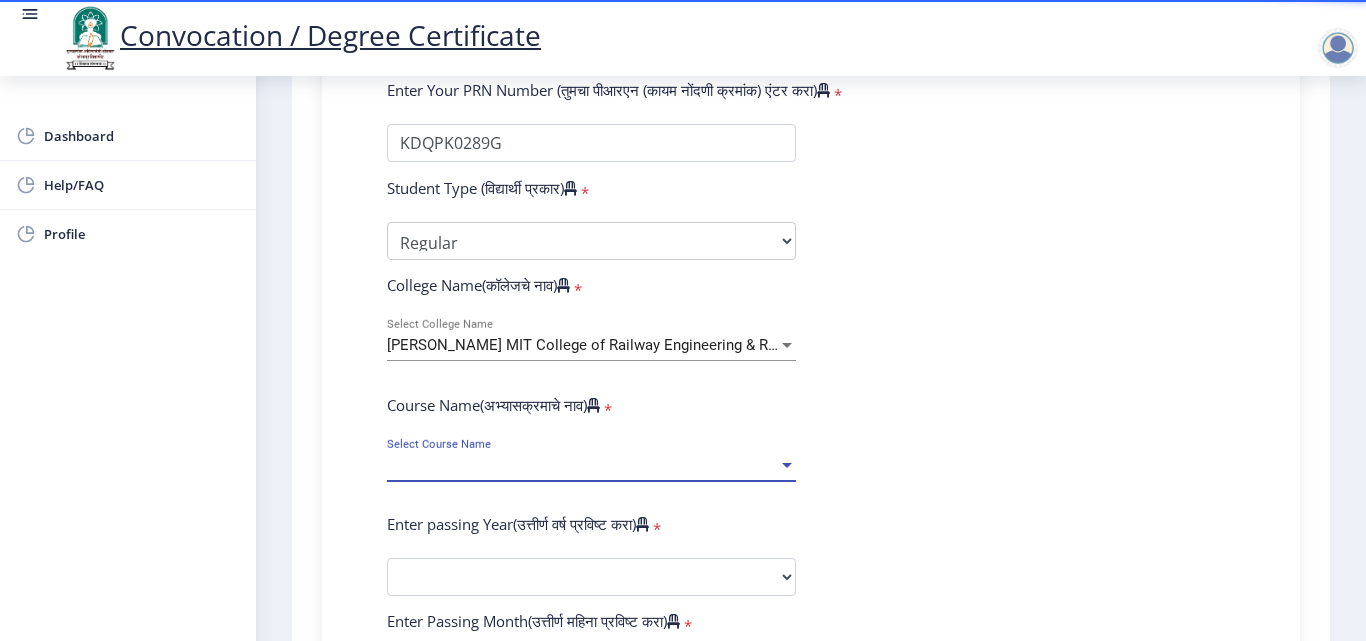 click on "Select Course Name" at bounding box center [582, 465] 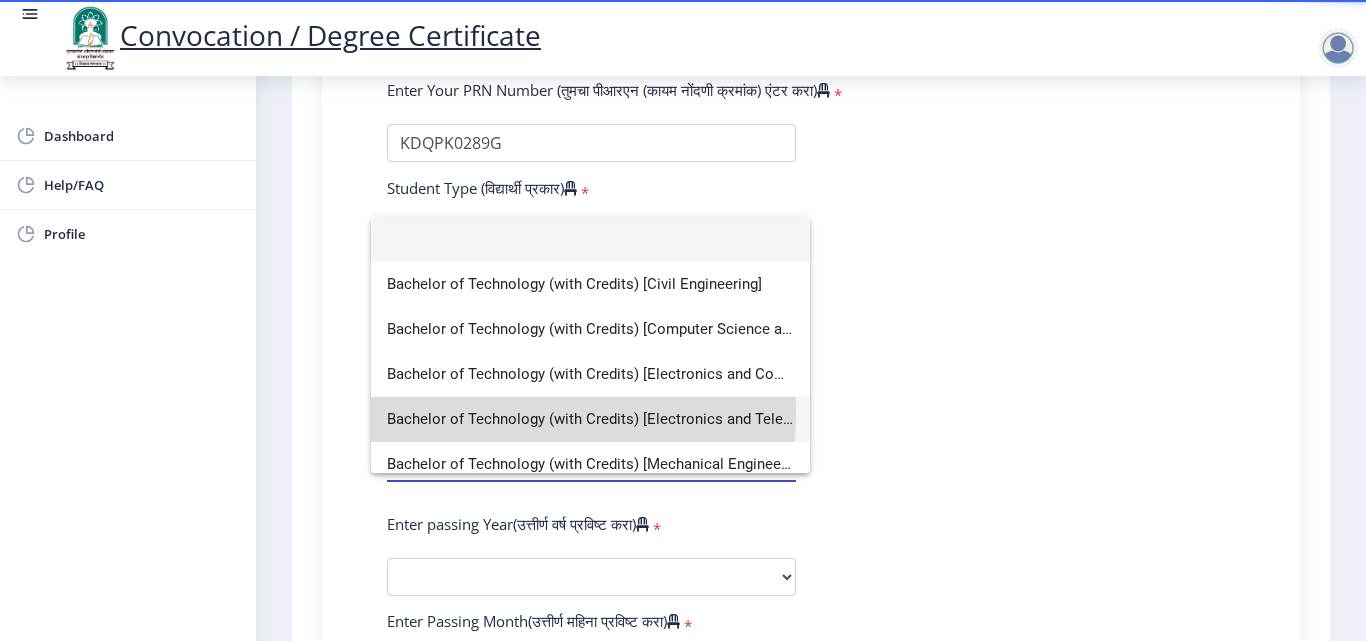 click on "Bachelor of Technology (with Credits) [Electronics and Telecommunication Engineering]" at bounding box center (590, 419) 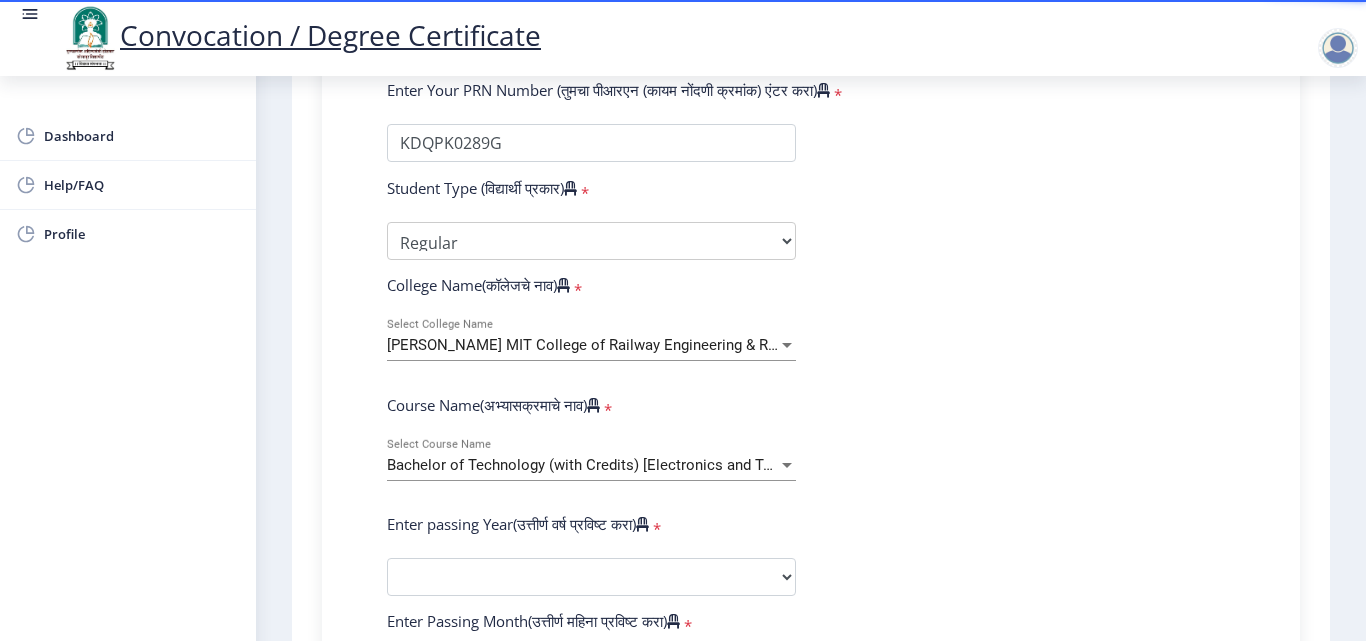 scroll, scrollTop: 757, scrollLeft: 0, axis: vertical 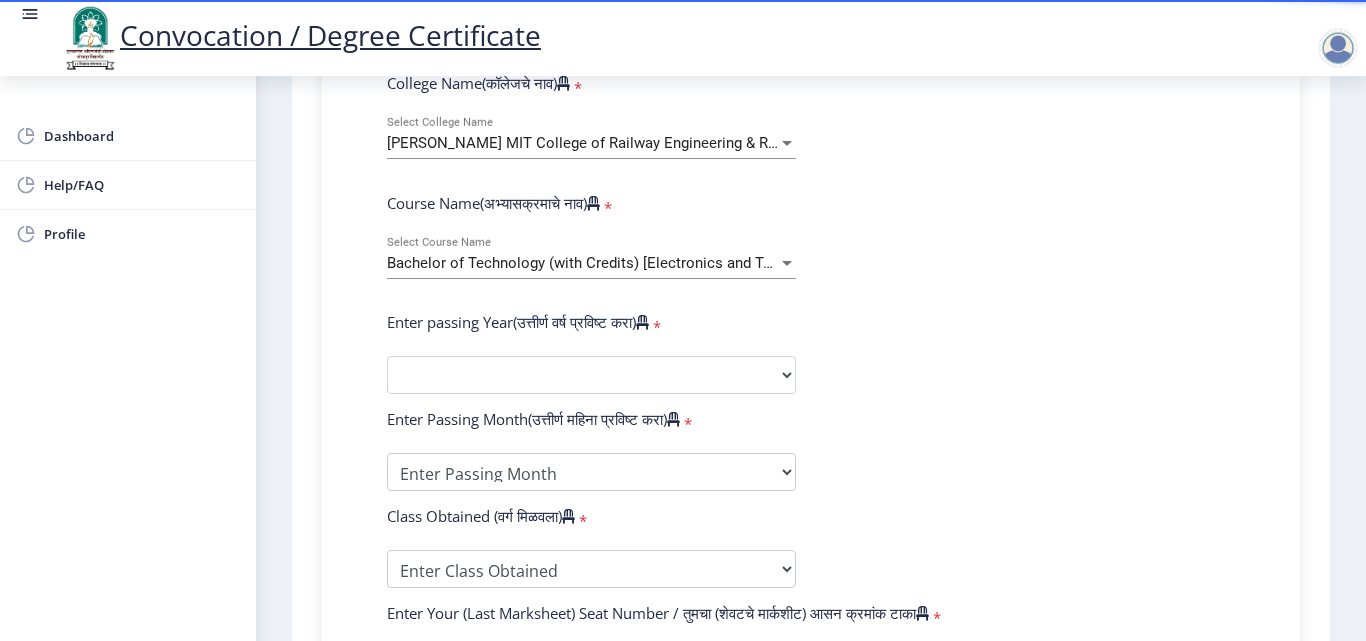 click on "Bachelor of Technology (with Credits) [Electronics and Telecommunication Engineering]" at bounding box center (680, 263) 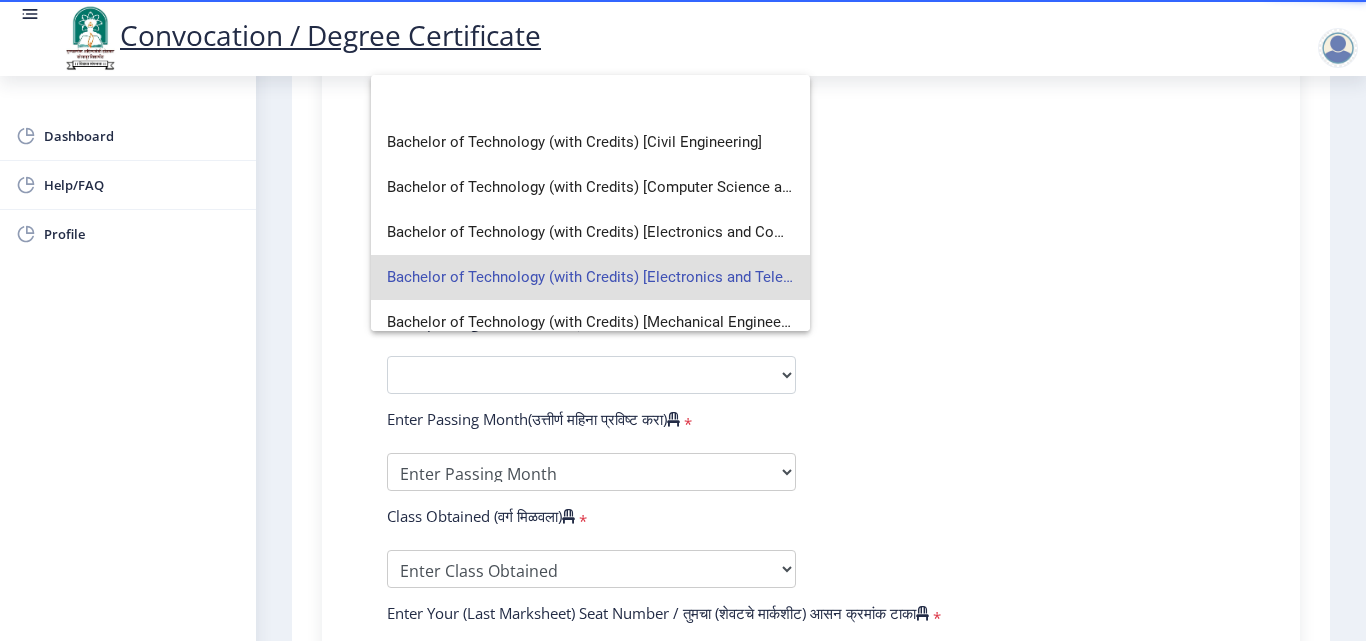 scroll, scrollTop: 1, scrollLeft: 0, axis: vertical 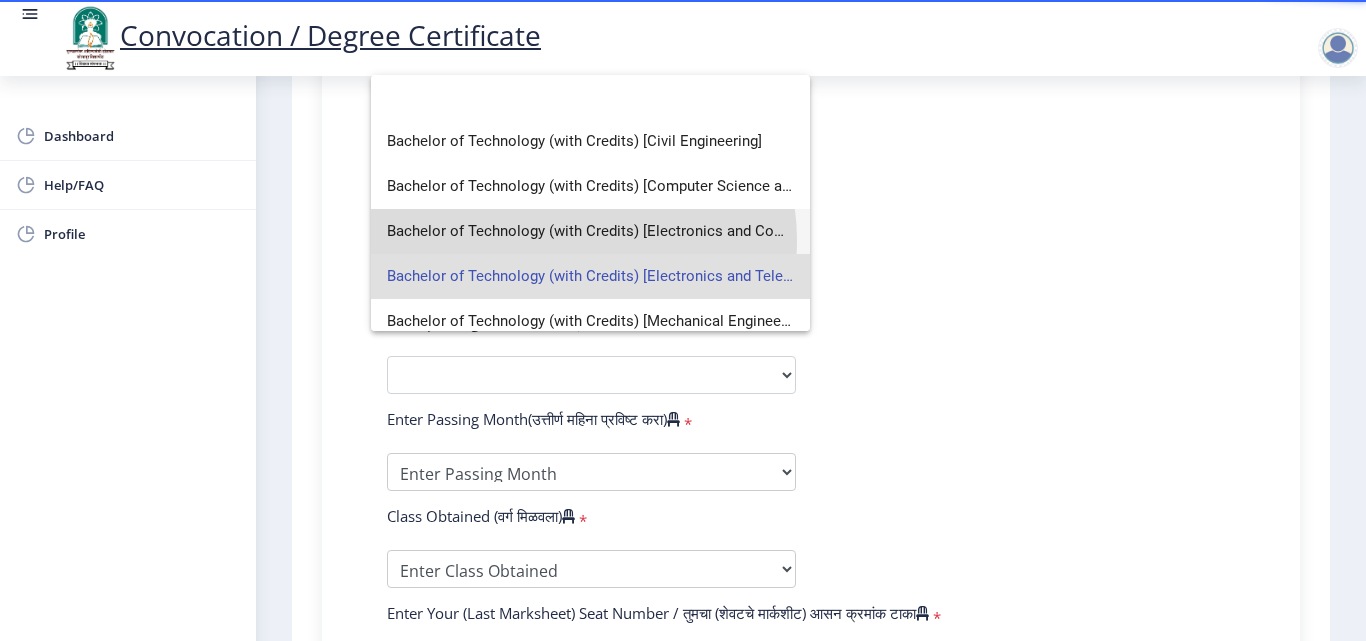 click on "Bachelor of Technology (with Credits) [Electronics and Computer Engineering]" at bounding box center [590, 231] 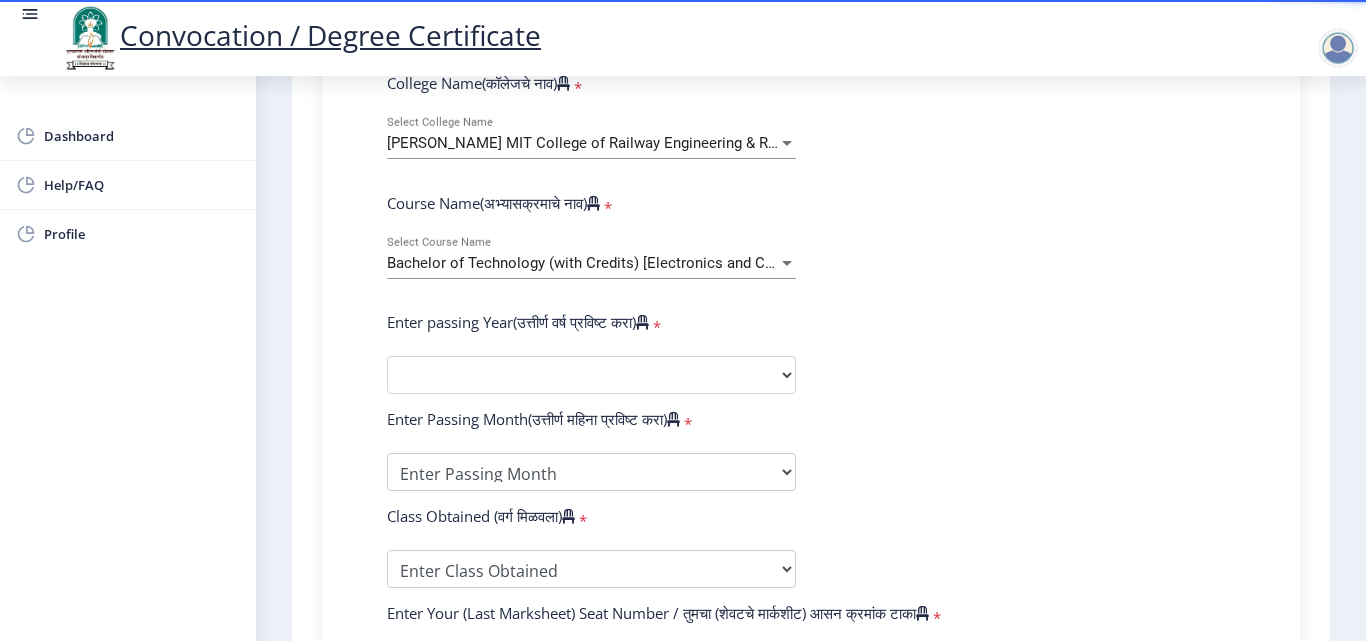 click on "Bachelor of Technology (with Credits) [Electronics and Computer Engineering]" at bounding box center (647, 263) 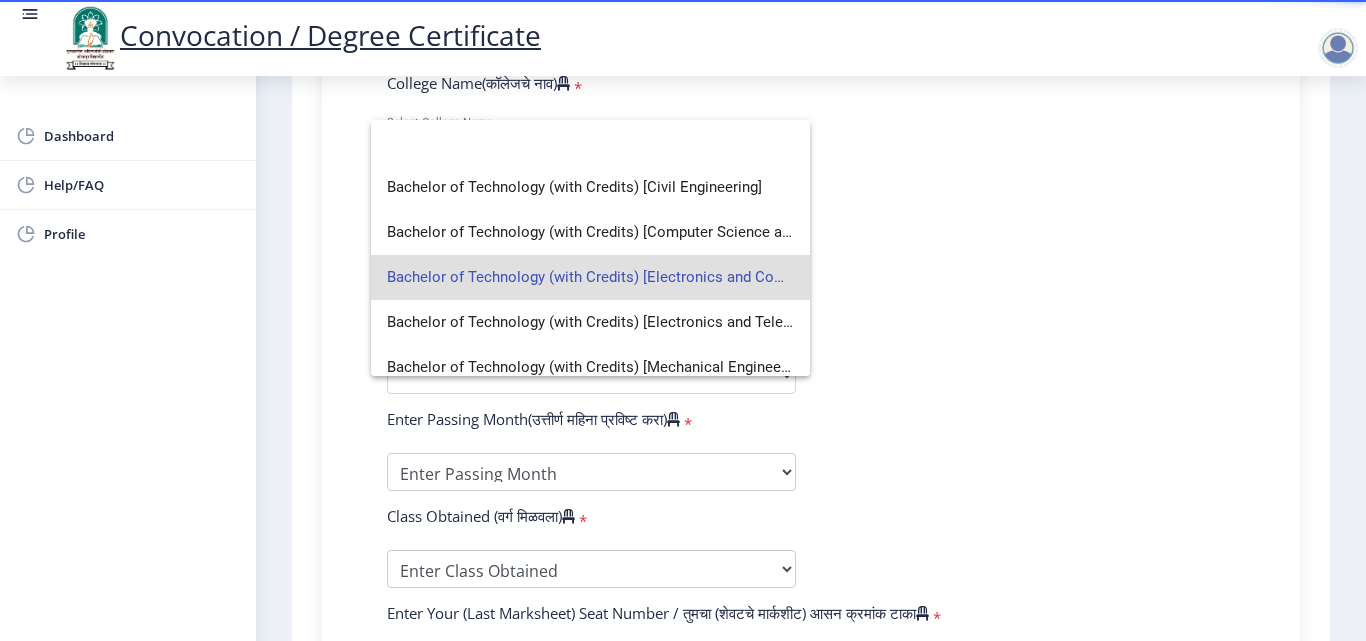 scroll, scrollTop: 0, scrollLeft: 0, axis: both 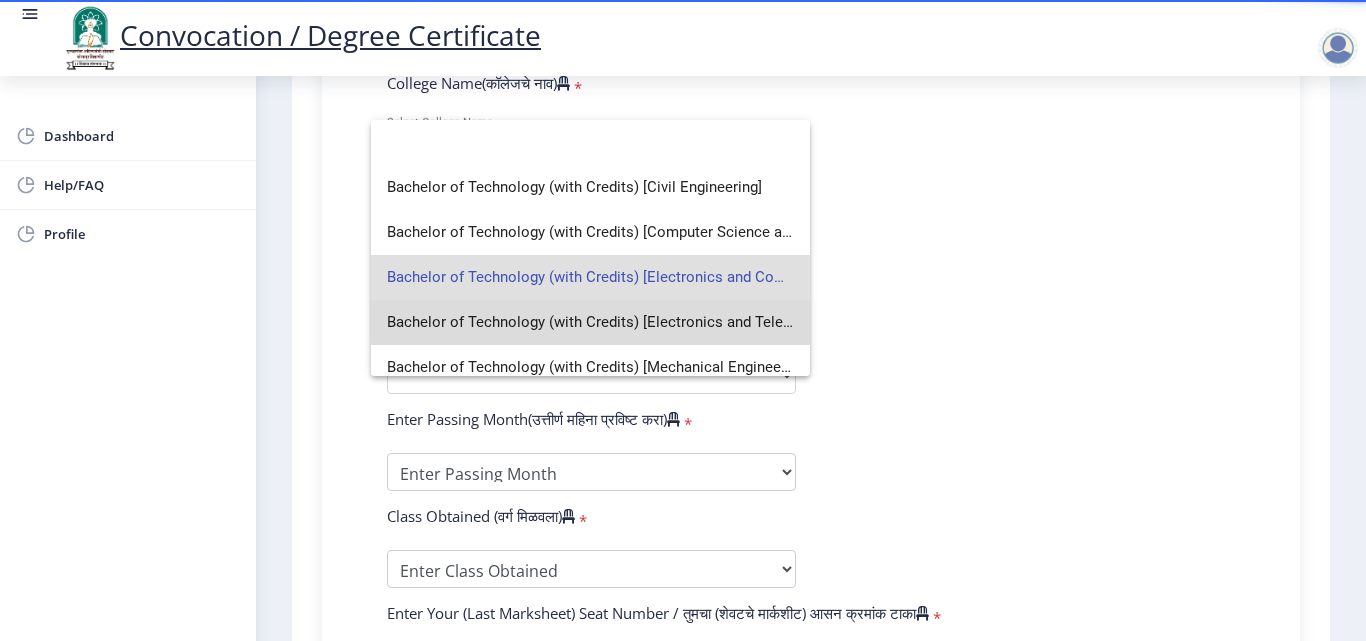 click on "Bachelor of Technology (with Credits) [Electronics and Telecommunication Engineering]" at bounding box center (590, 322) 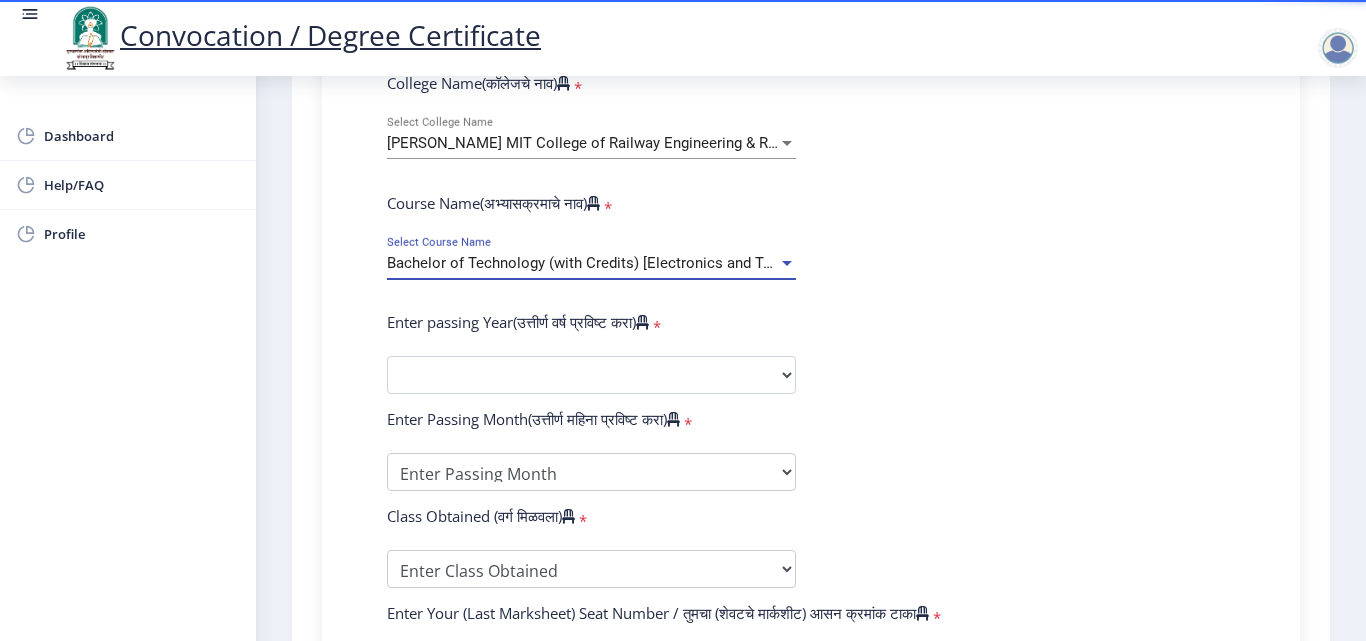 click on "Bachelor of Technology (with Credits) [Electronics and Telecommunication Engineering]" at bounding box center [680, 263] 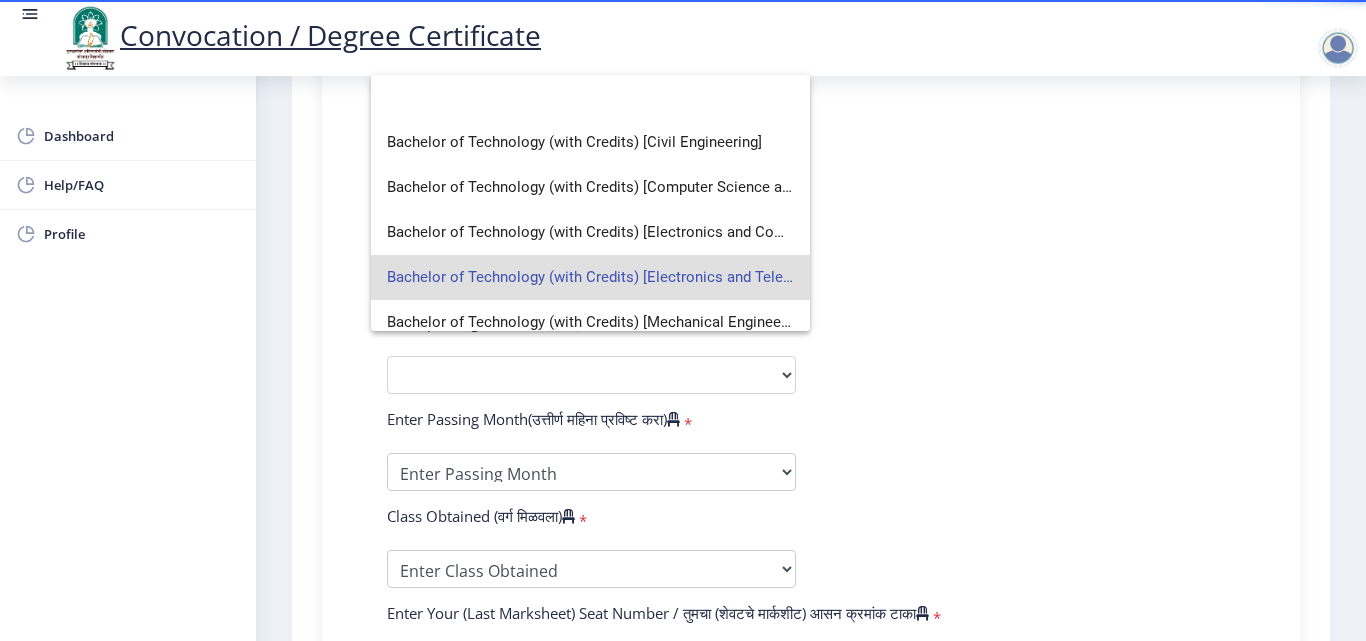 scroll, scrollTop: 0, scrollLeft: 0, axis: both 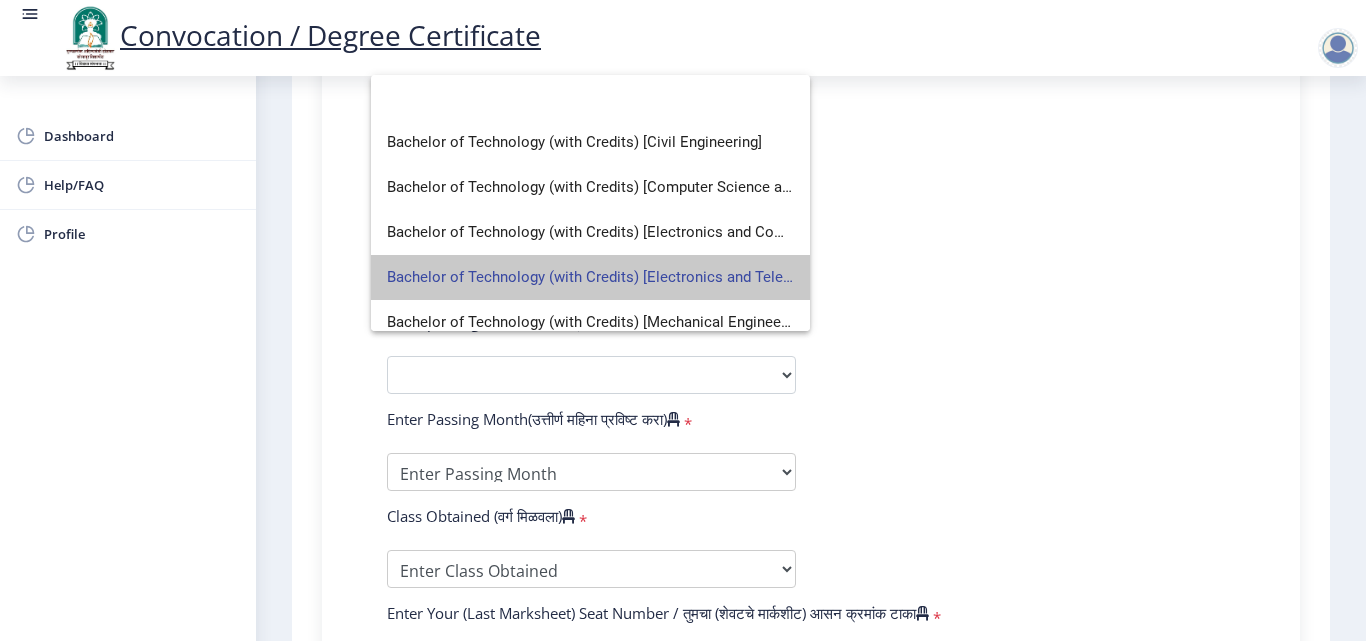 click on "Bachelor of Technology (with Credits) [Electronics and Telecommunication Engineering]" at bounding box center [590, 277] 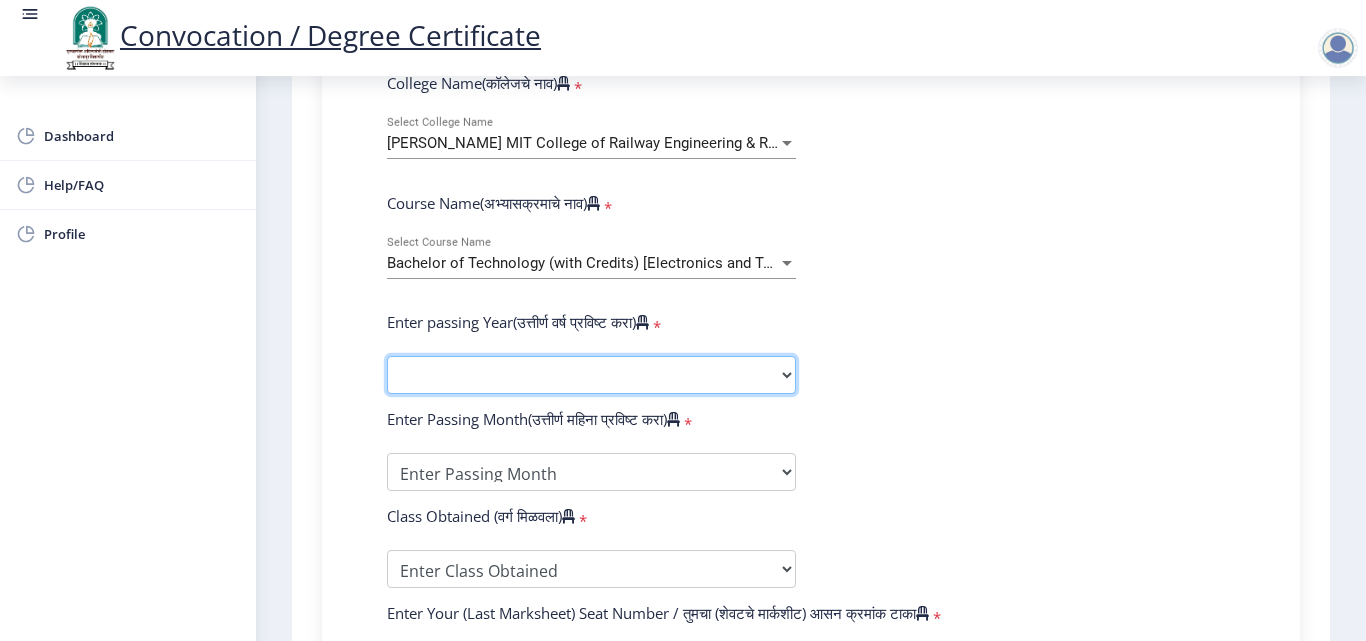 click on "2025   2024   2023   2022   2021   2020   2019   2018   2017   2016   2015   2014   2013   2012   2011   2010   2009   2008   2007   2006   2005   2004   2003   2002   2001   2000   1999   1998   1997   1996   1995   1994   1993   1992   1991   1990   1989   1988   1987   1986   1985   1984   1983   1982   1981   1980   1979   1978   1977   1976" 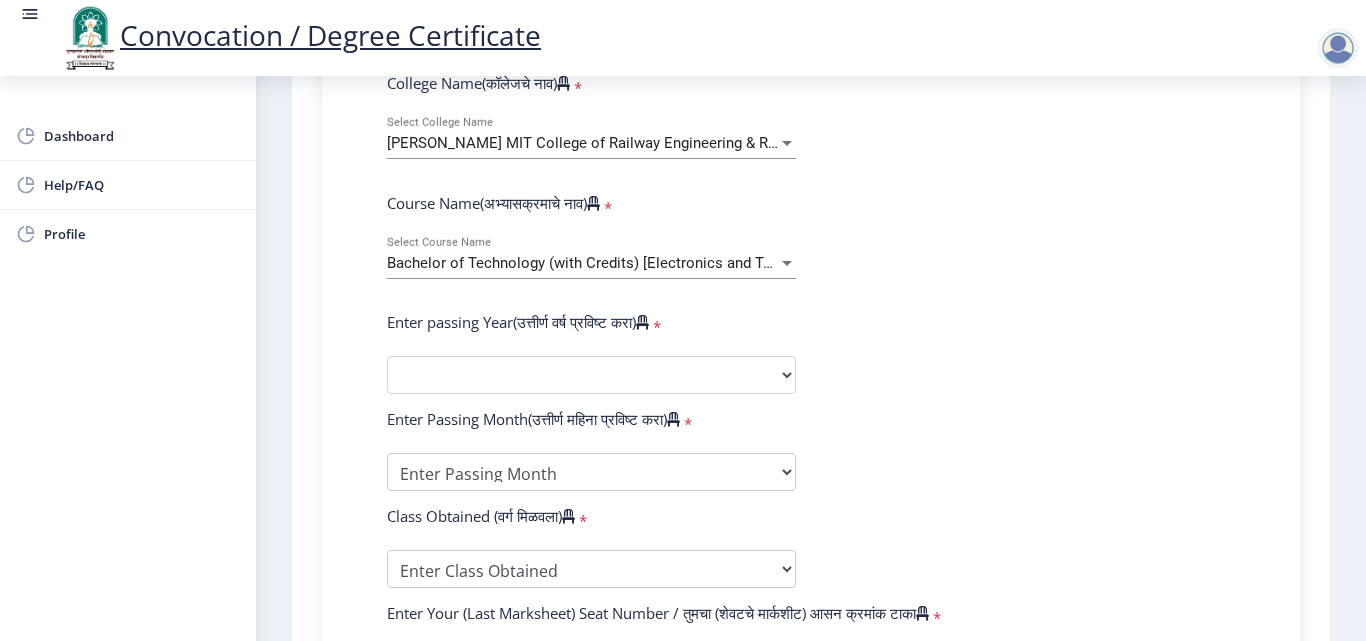 click on "Enter Your PRN Number (तुमचा पीआरएन (कायम नोंदणी क्रमांक) एंटर करा)   * Student Type (विद्यार्थी प्रकार)    * Select Student Type Regular External College Name(कॉलेजचे नाव)   * MAEER’s MIT College of Railway Engineering & Research, [GEOGRAPHIC_DATA] - Barshi Select College Name Course Name(अभ्यासक्रमाचे नाव)   * Bachelor of Technology (with Credits) [Electronics and Telecommunication Engineering] Select Course Name Enter passing Year(उत्तीर्ण वर्ष प्रविष्ट करा)   *  2025   2024   2023   2022   2021   2020   2019   2018   2017   2016   2015   2014   2013   2012   2011   2010   2009   2008   2007   2006   2005   2004   2003   2002   2001   2000   1999   1998   1997   1996   1995   1994   1993   1992   1991   1990   1989   1988   1987   1986   1985   1984   1983   1982   1981   1980   1979   1978   1977   1976  *" 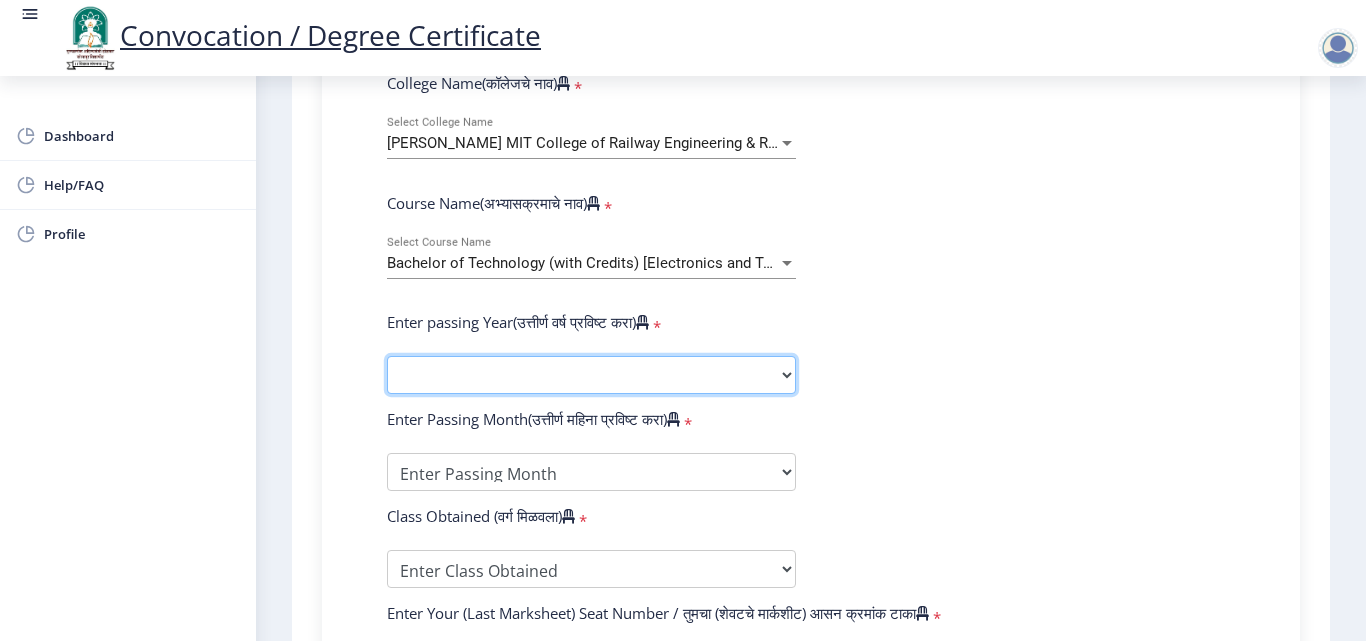 click on "2025   2024   2023   2022   2021   2020   2019   2018   2017   2016   2015   2014   2013   2012   2011   2010   2009   2008   2007   2006   2005   2004   2003   2002   2001   2000   1999   1998   1997   1996   1995   1994   1993   1992   1991   1990   1989   1988   1987   1986   1985   1984   1983   1982   1981   1980   1979   1978   1977   1976" 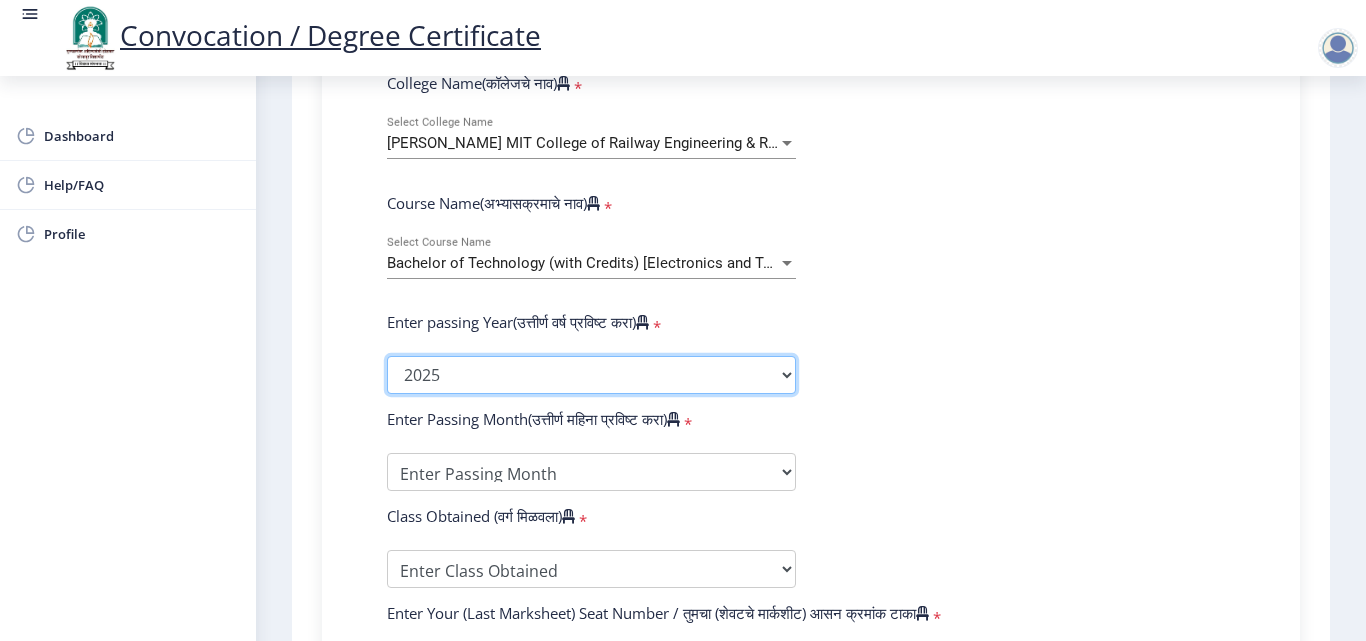 click on "2025   2024   2023   2022   2021   2020   2019   2018   2017   2016   2015   2014   2013   2012   2011   2010   2009   2008   2007   2006   2005   2004   2003   2002   2001   2000   1999   1998   1997   1996   1995   1994   1993   1992   1991   1990   1989   1988   1987   1986   1985   1984   1983   1982   1981   1980   1979   1978   1977   1976" 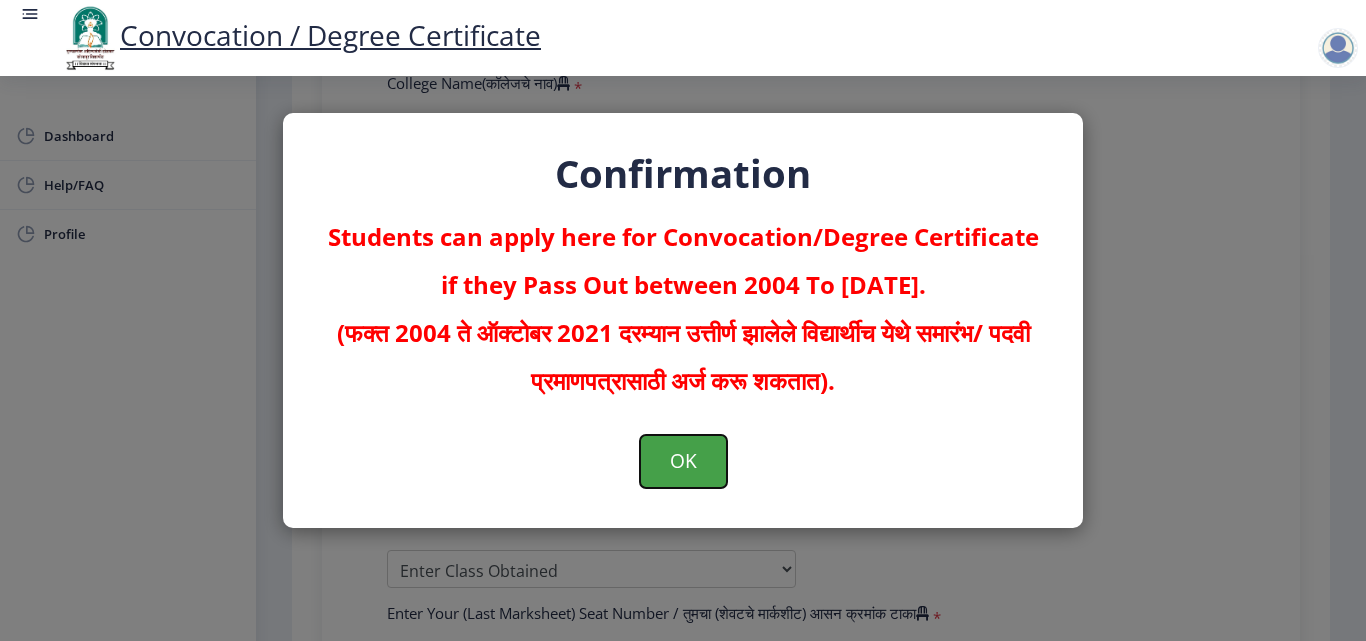 click on "OK" 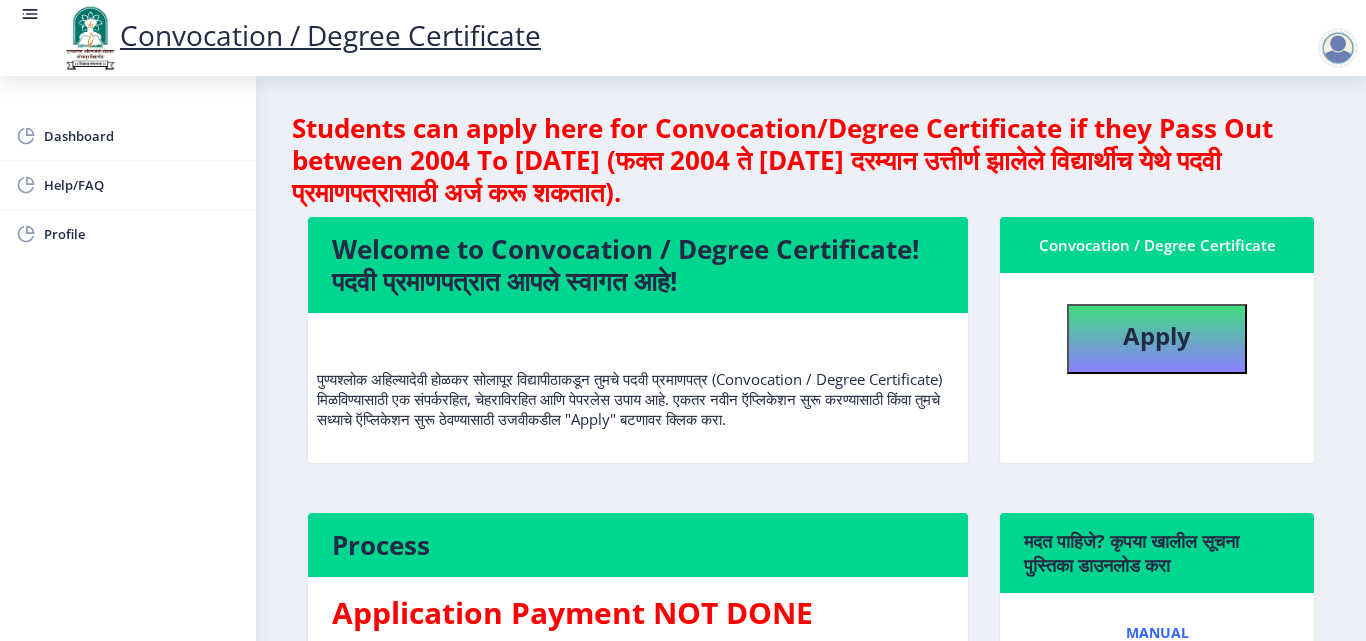 scroll, scrollTop: 2, scrollLeft: 0, axis: vertical 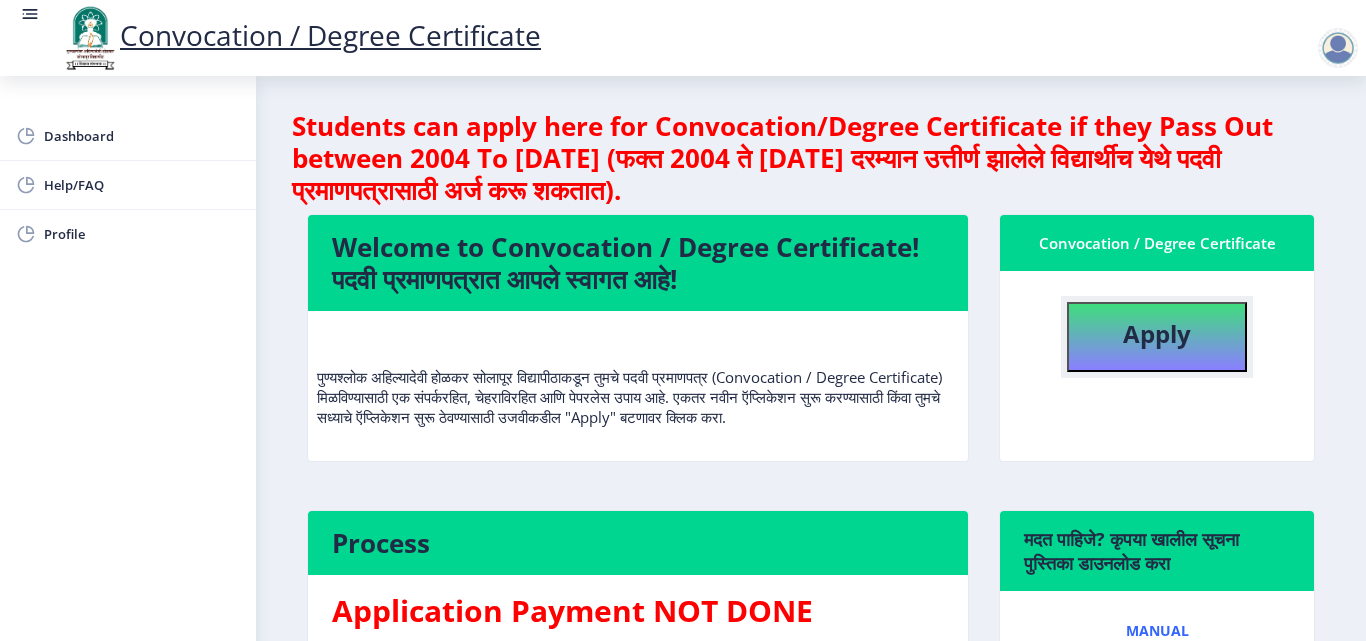 click on "Apply" 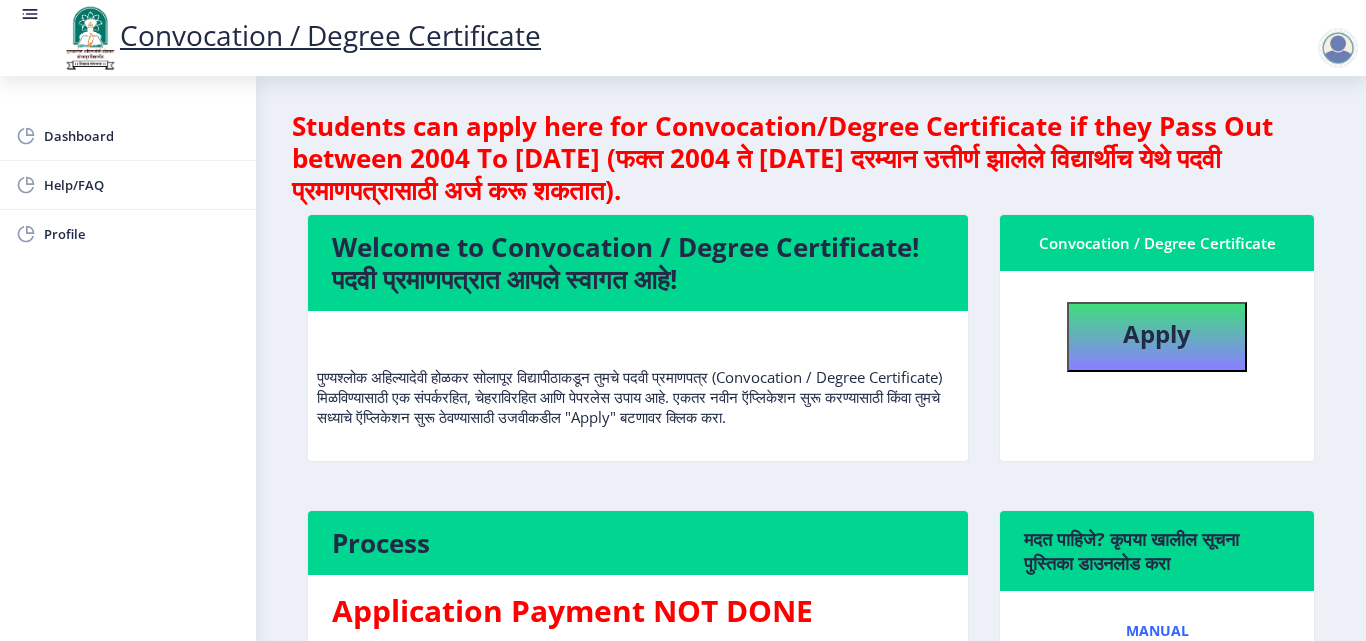 select 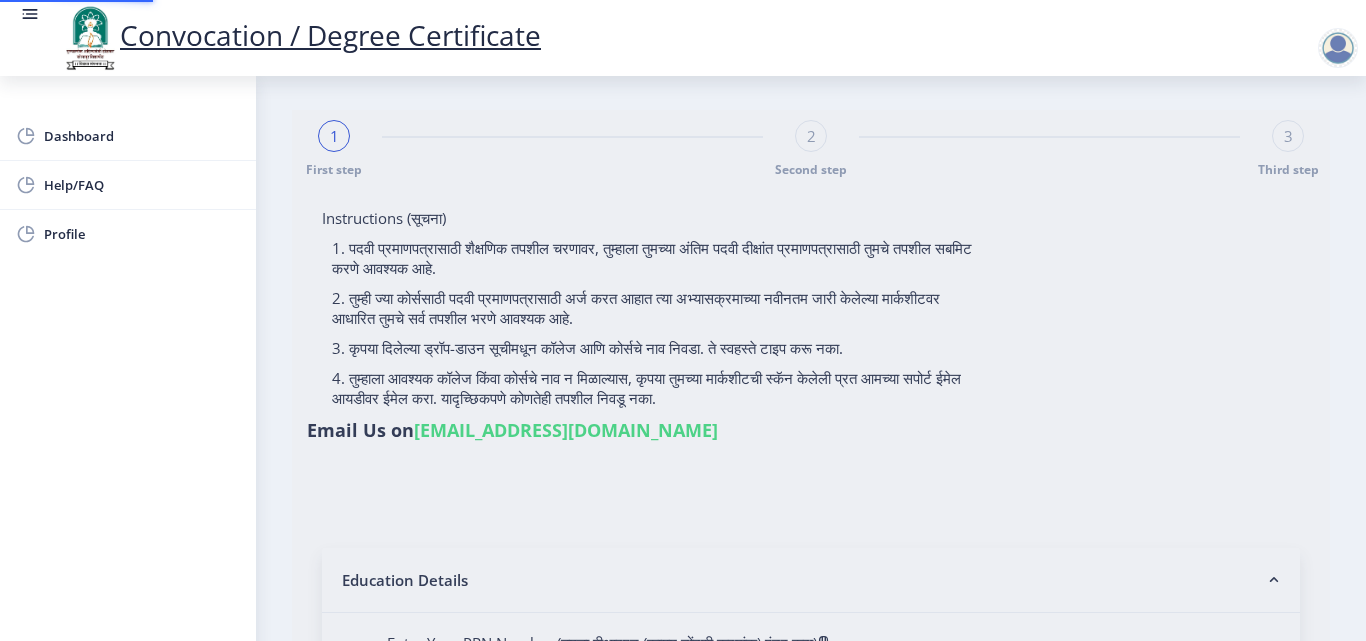 scroll, scrollTop: 0, scrollLeft: 0, axis: both 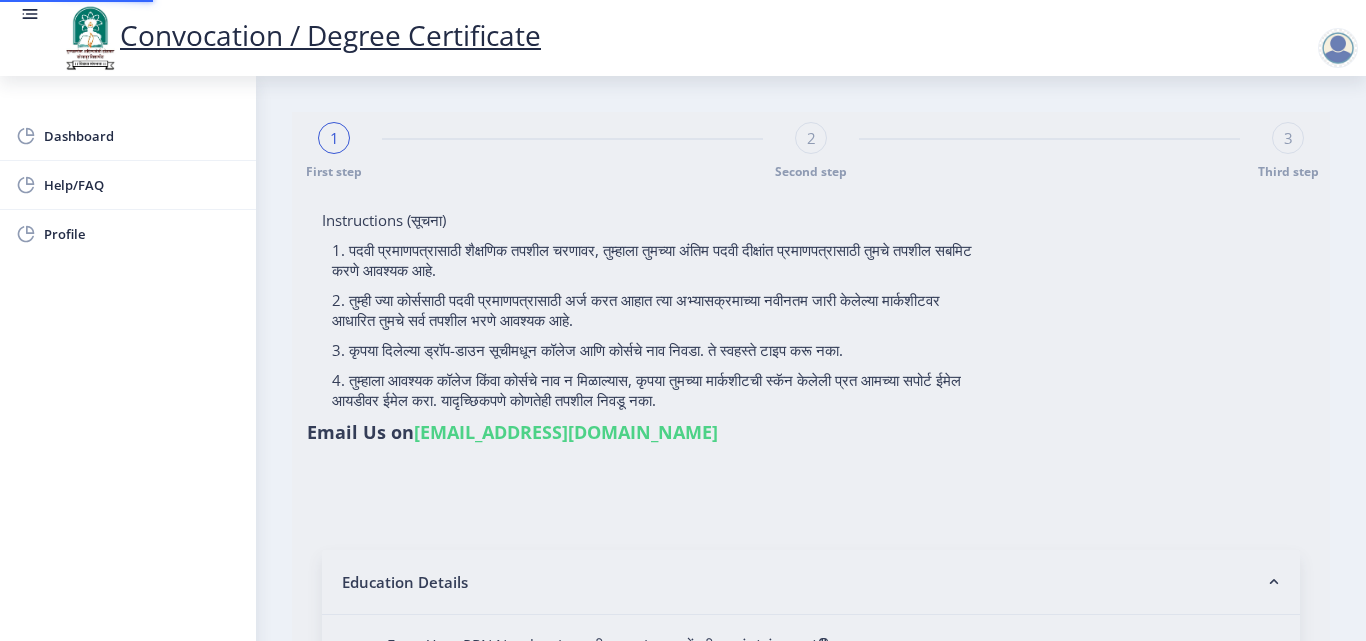 type on "[PERSON_NAME] [PERSON_NAME]" 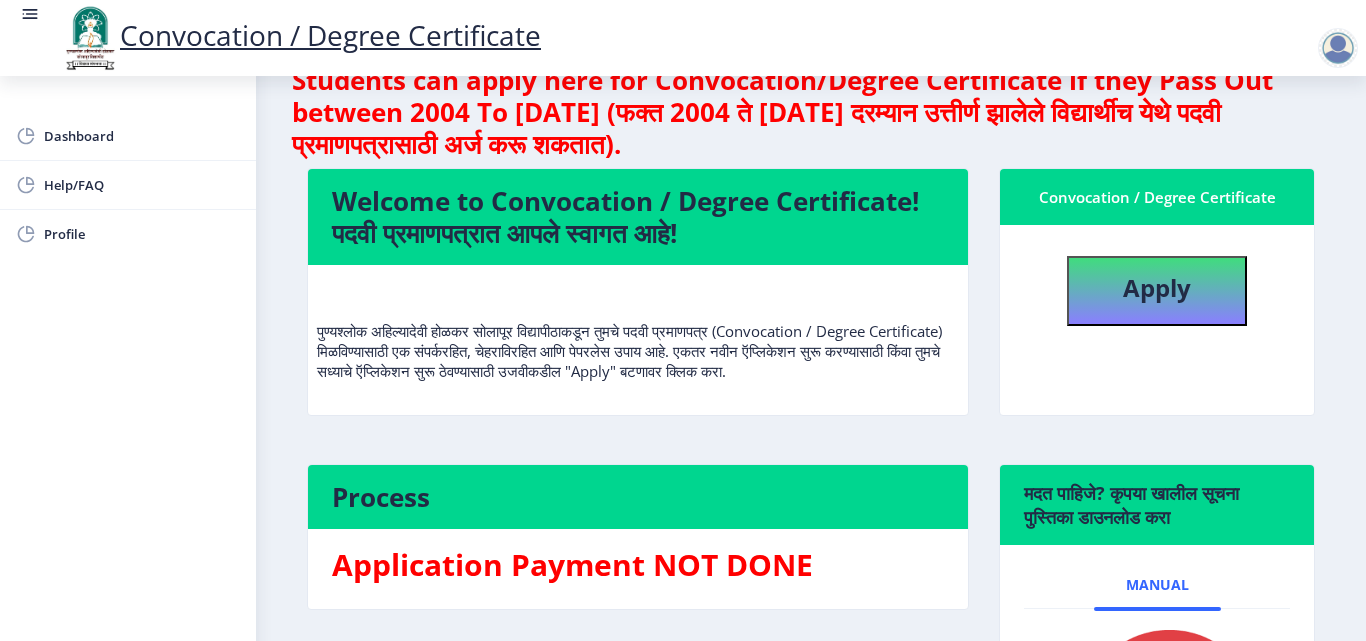 scroll, scrollTop: 48, scrollLeft: 0, axis: vertical 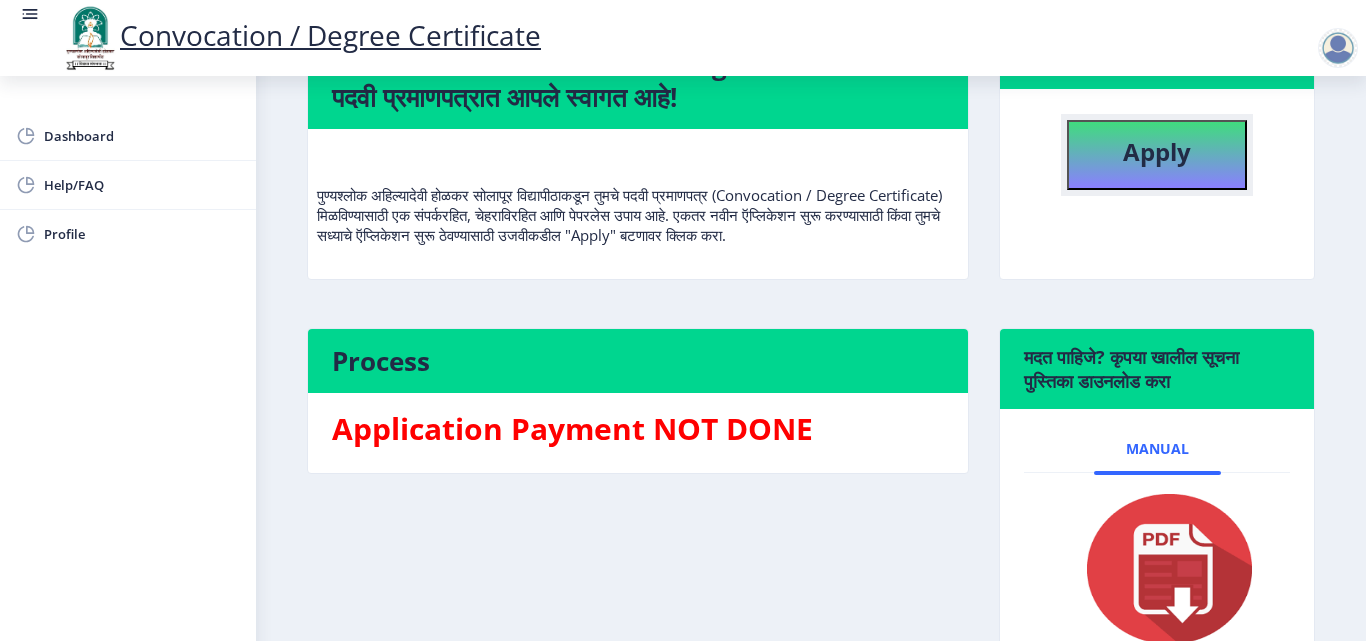 click on "Apply" 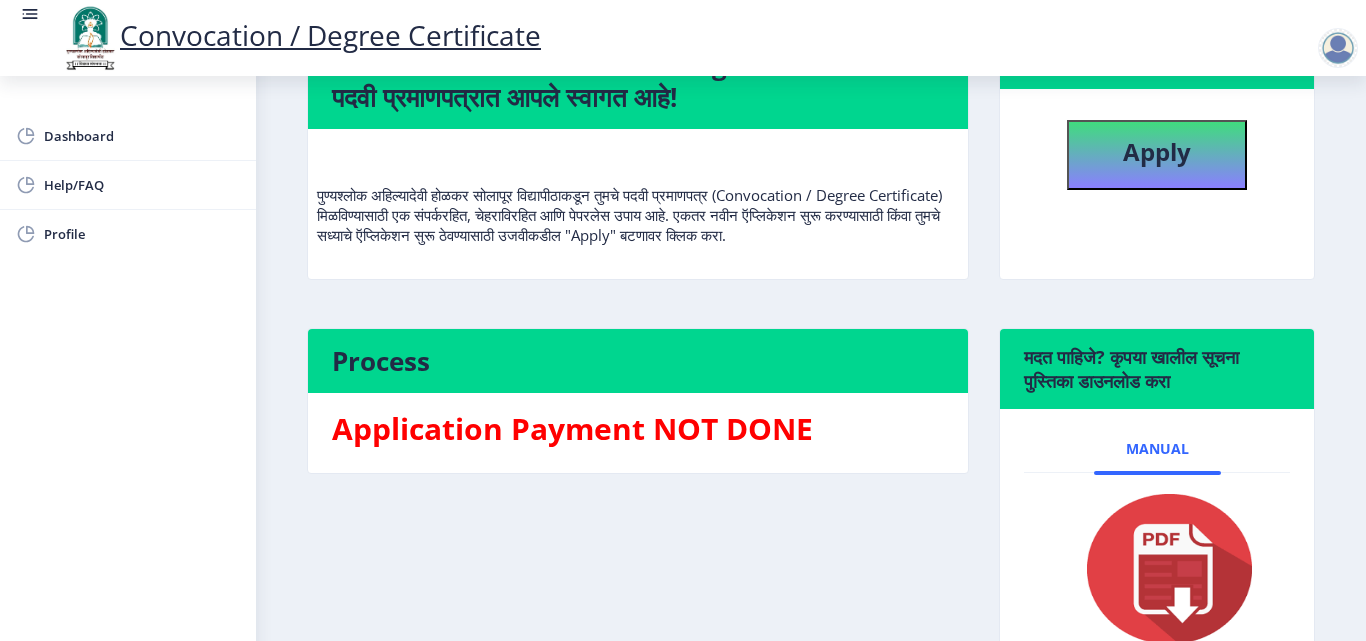 select 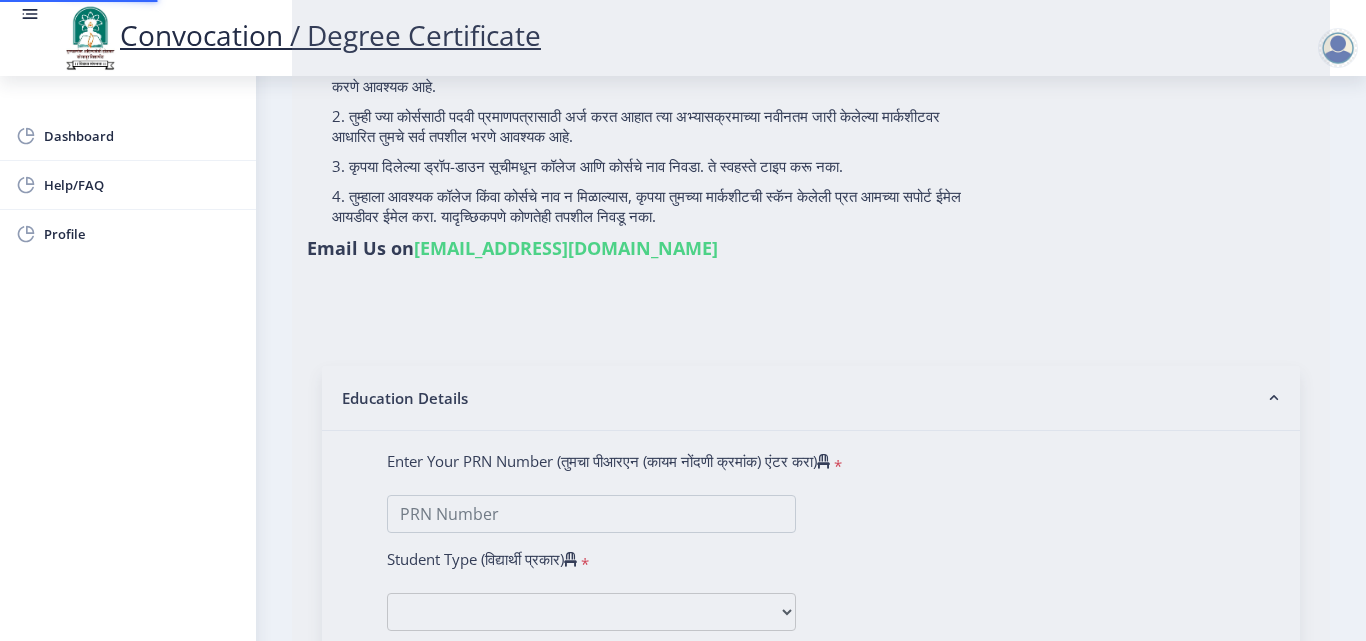 scroll, scrollTop: 0, scrollLeft: 0, axis: both 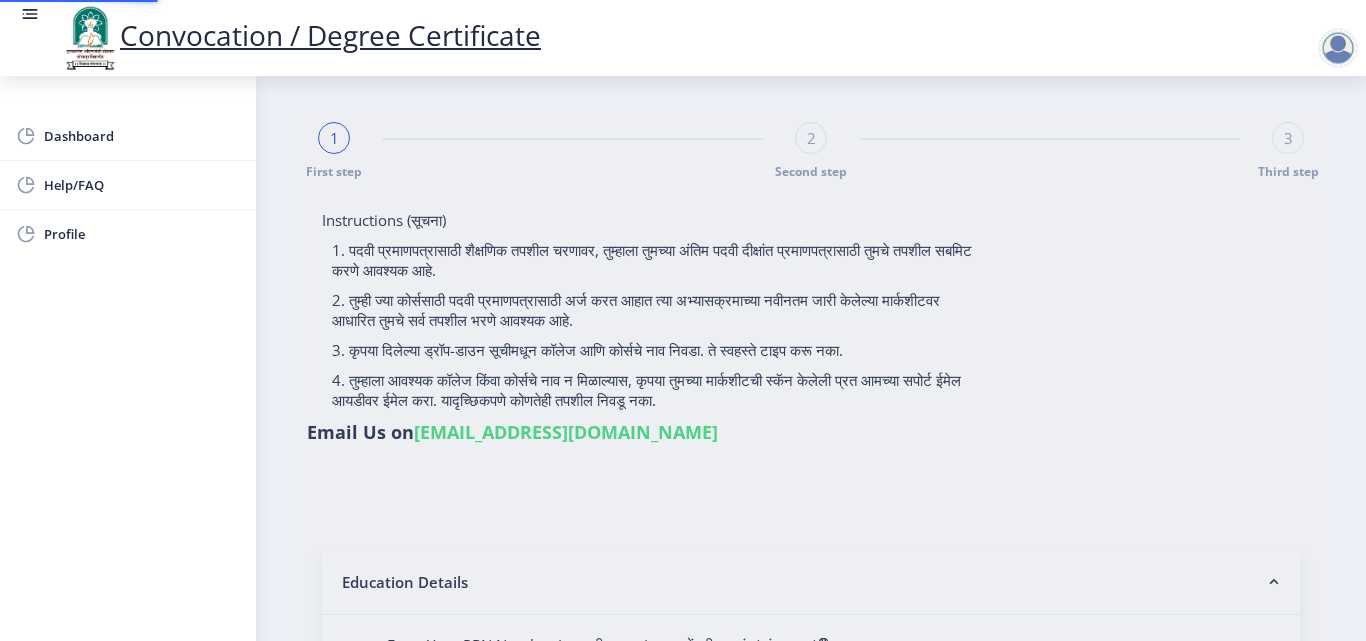 type on "[PERSON_NAME] [PERSON_NAME]" 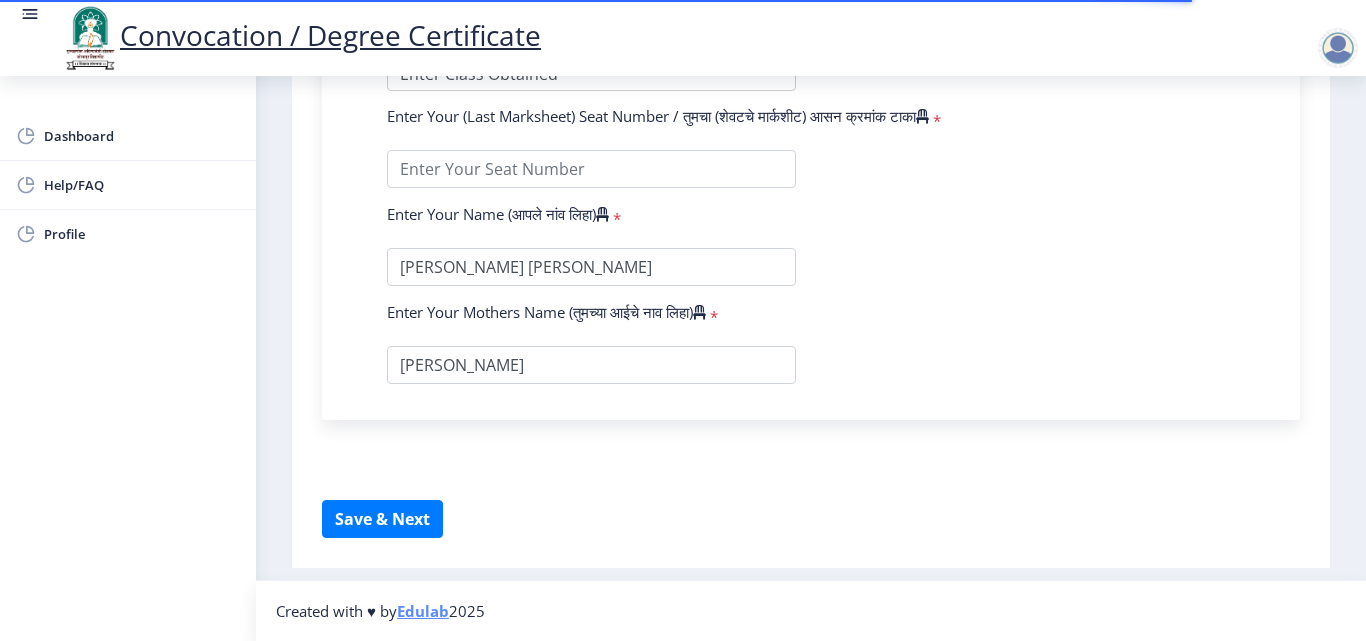 scroll, scrollTop: 1051, scrollLeft: 0, axis: vertical 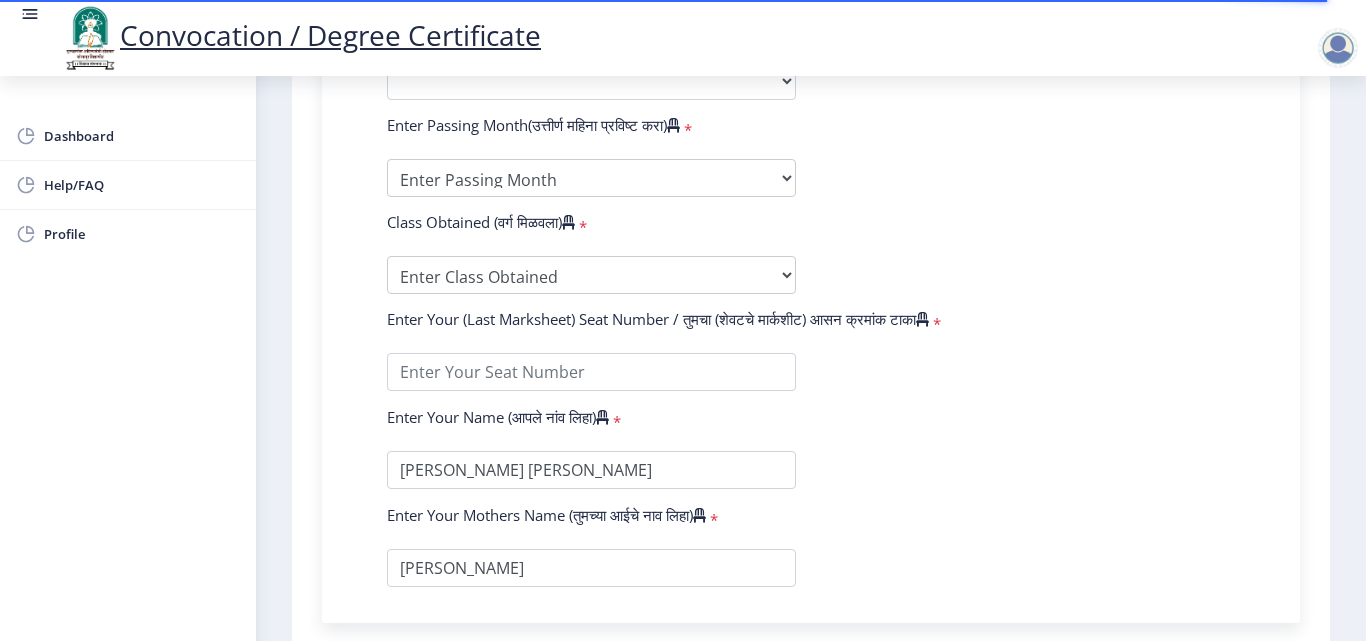 click on "Enter Your PRN Number (तुमचा पीआरएन (कायम नोंदणी क्रमांक) एंटर करा)   * Student Type (विद्यार्थी प्रकार)    * Select Student Type Regular External College Name(कॉलेजचे नाव)   * Select College Name Select College Name Course Name(अभ्यासक्रमाचे नाव)   * Select Course Name Select Course Name Enter passing Year(उत्तीर्ण वर्ष प्रविष्ट करा)   *  2025   2024   2023   2022   2021   2020   2019   2018   2017   2016   2015   2014   2013   2012   2011   2010   2009   2008   2007   2006   2005   2004   2003   2002   2001   2000   1999   1998   1997   1996   1995   1994   1993   1992   1991   1990   1989   1988   1987   1986   1985   1984   1983   1982   1981   1980   1979   1978   1977   1976  Enter Passing Month(उत्तीर्ण महिना प्रविष्ट करा)   * Enter Passing Month" 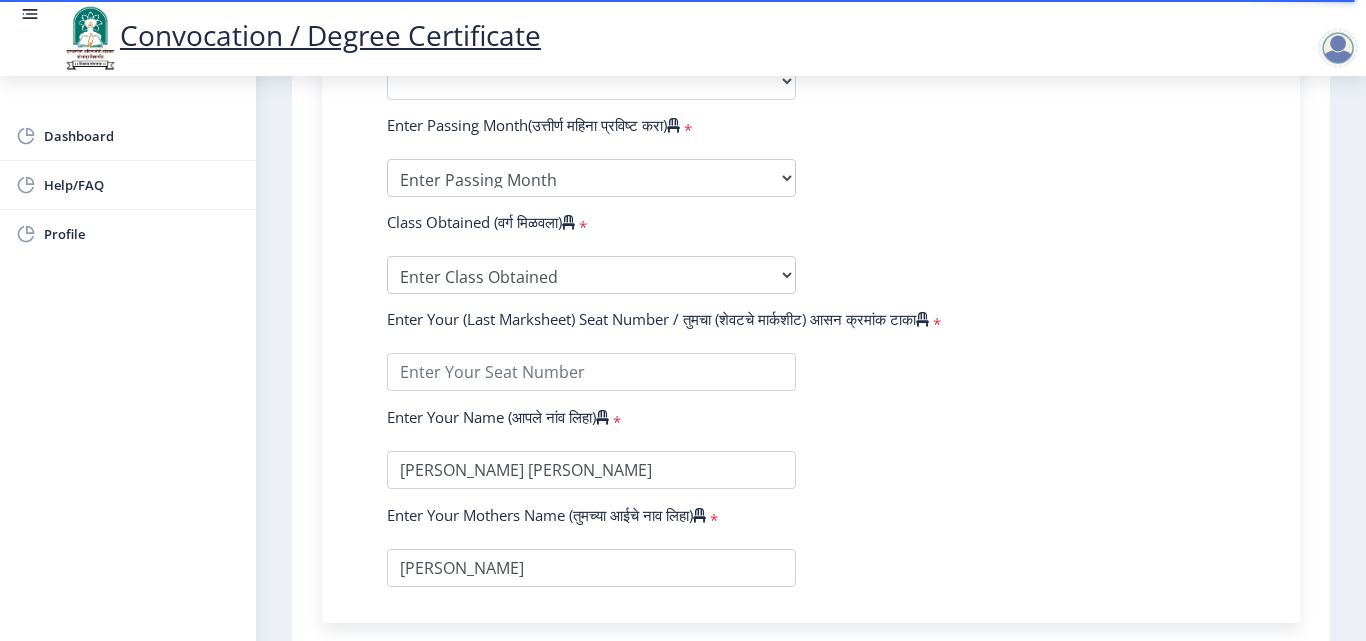 click on "Enter Your PRN Number (तुमचा पीआरएन (कायम नोंदणी क्रमांक) एंटर करा)   * Student Type (विद्यार्थी प्रकार)    * Select Student Type Regular External College Name(कॉलेजचे नाव)   * Select College Name Select College Name Course Name(अभ्यासक्रमाचे नाव)   * Select Course Name Select Course Name Enter passing Year(उत्तीर्ण वर्ष प्रविष्ट करा)   *  2025   2024   2023   2022   2021   2020   2019   2018   2017   2016   2015   2014   2013   2012   2011   2010   2009   2008   2007   2006   2005   2004   2003   2002   2001   2000   1999   1998   1997   1996   1995   1994   1993   1992   1991   1990   1989   1988   1987   1986   1985   1984   1983   1982   1981   1980   1979   1978   1977   1976  Enter Passing Month(उत्तीर्ण महिना प्रविष्ट करा)   * Enter Passing Month" 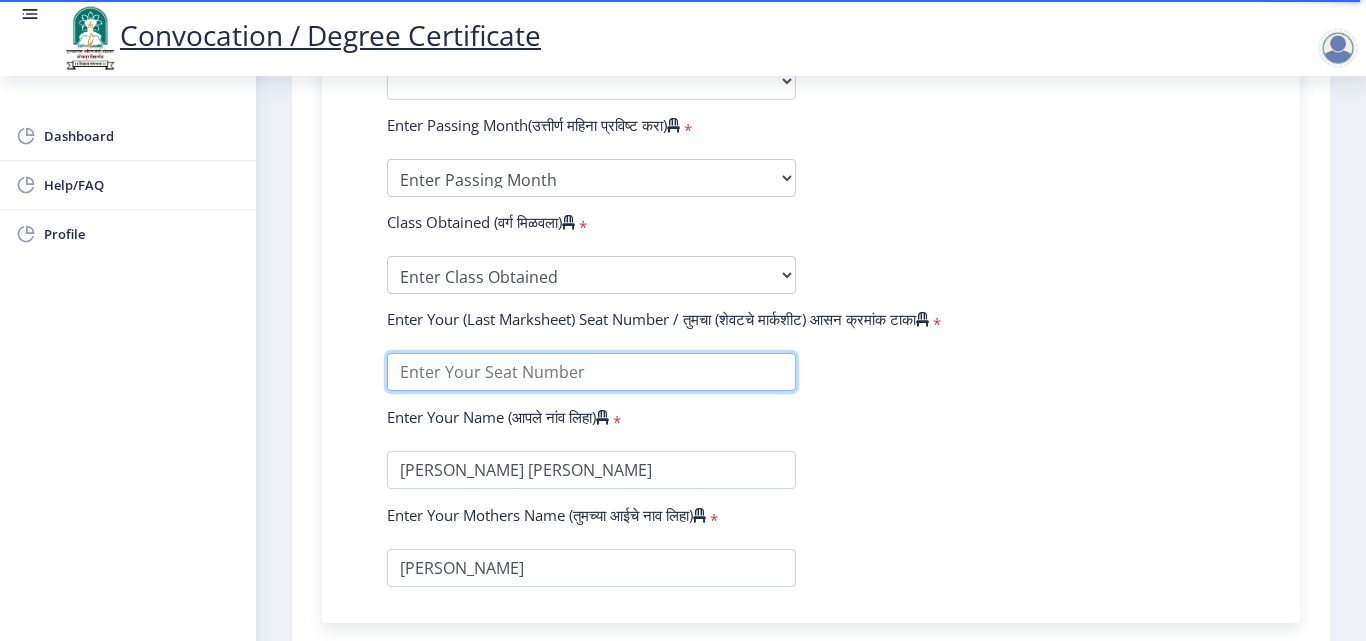 click at bounding box center [591, 372] 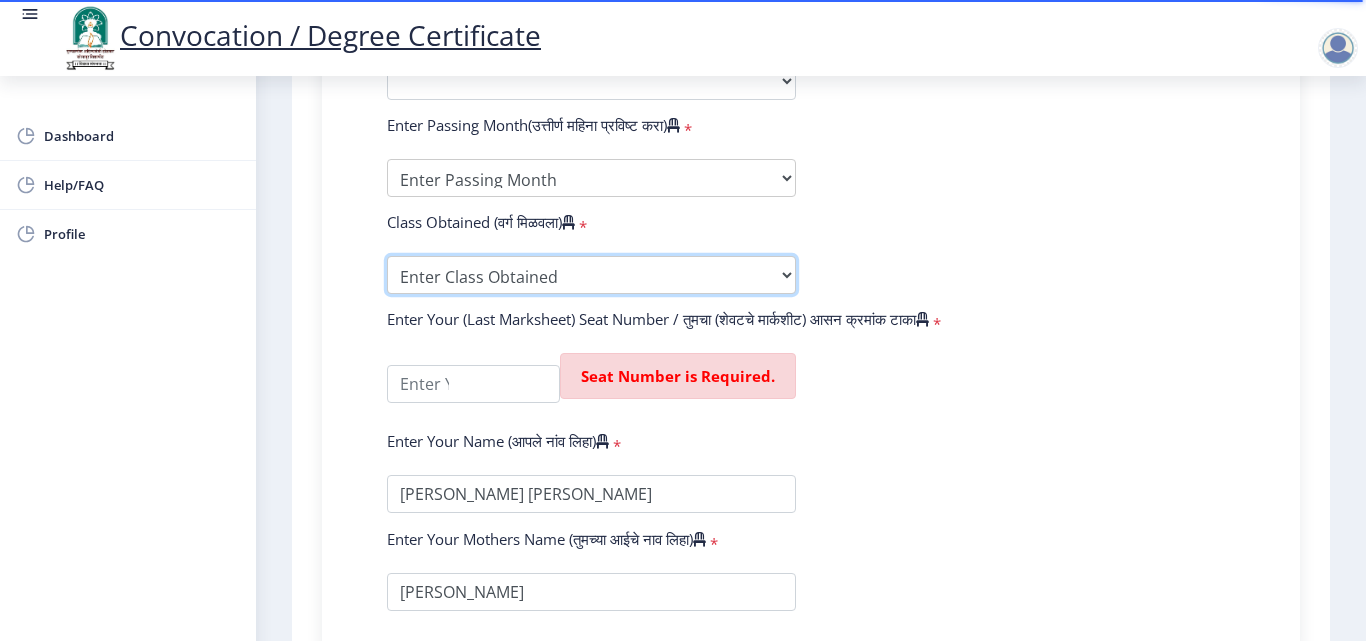 click on "Enter Class Obtained FIRST CLASS WITH DISTINCTION FIRST CLASS HIGHER SECOND CLASS SECOND CLASS PASS CLASS Grade O Grade A+ Grade A Grade B+ Grade B Grade C+ Grade C Grade D Grade E" at bounding box center (591, 275) 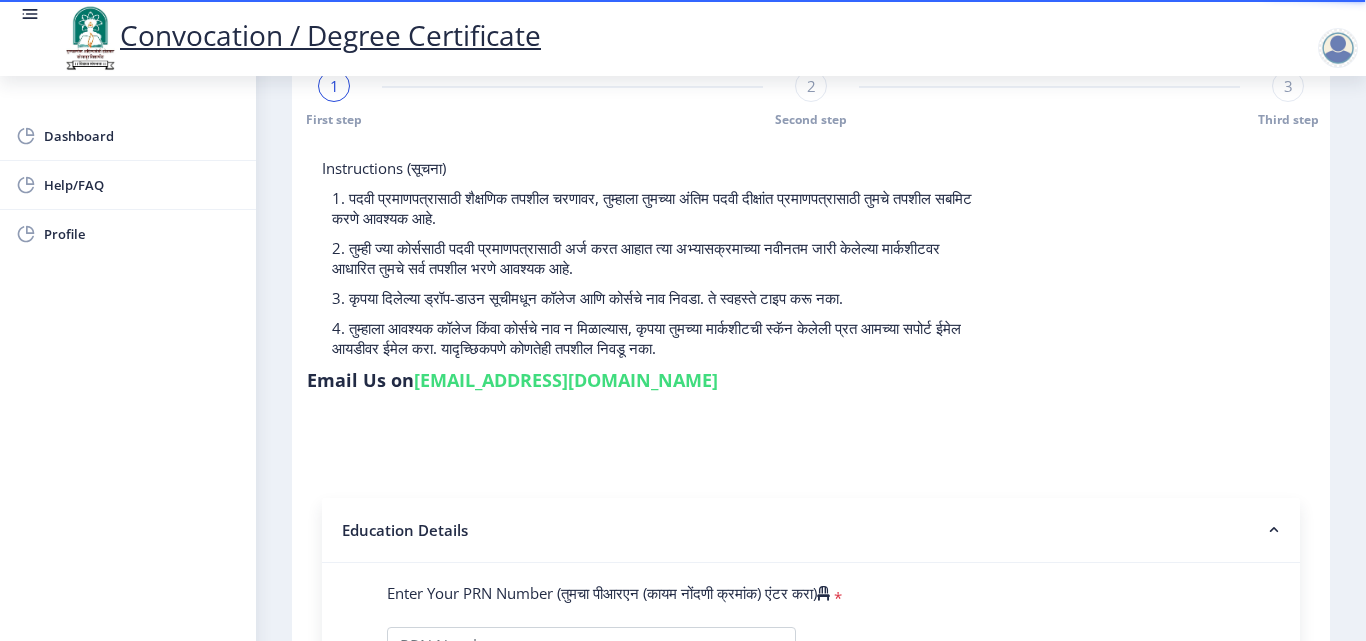 scroll, scrollTop: 0, scrollLeft: 0, axis: both 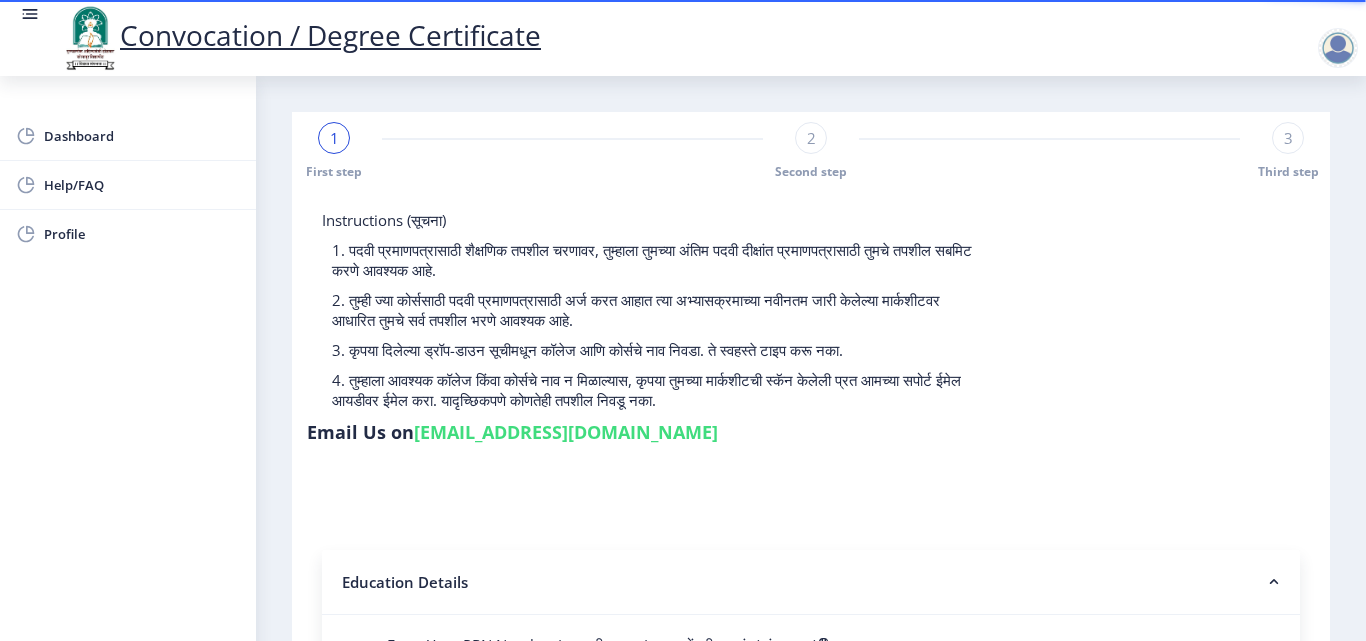 click on "2" 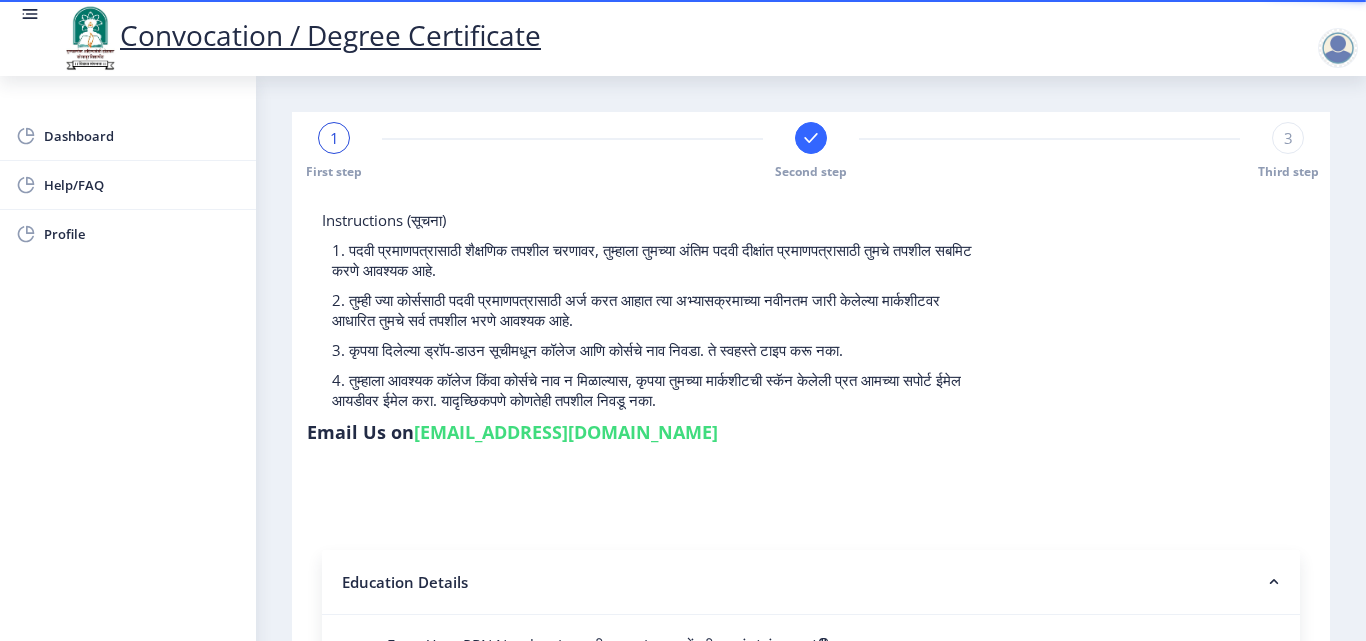 click on "1 First step Second step 3 Third step" 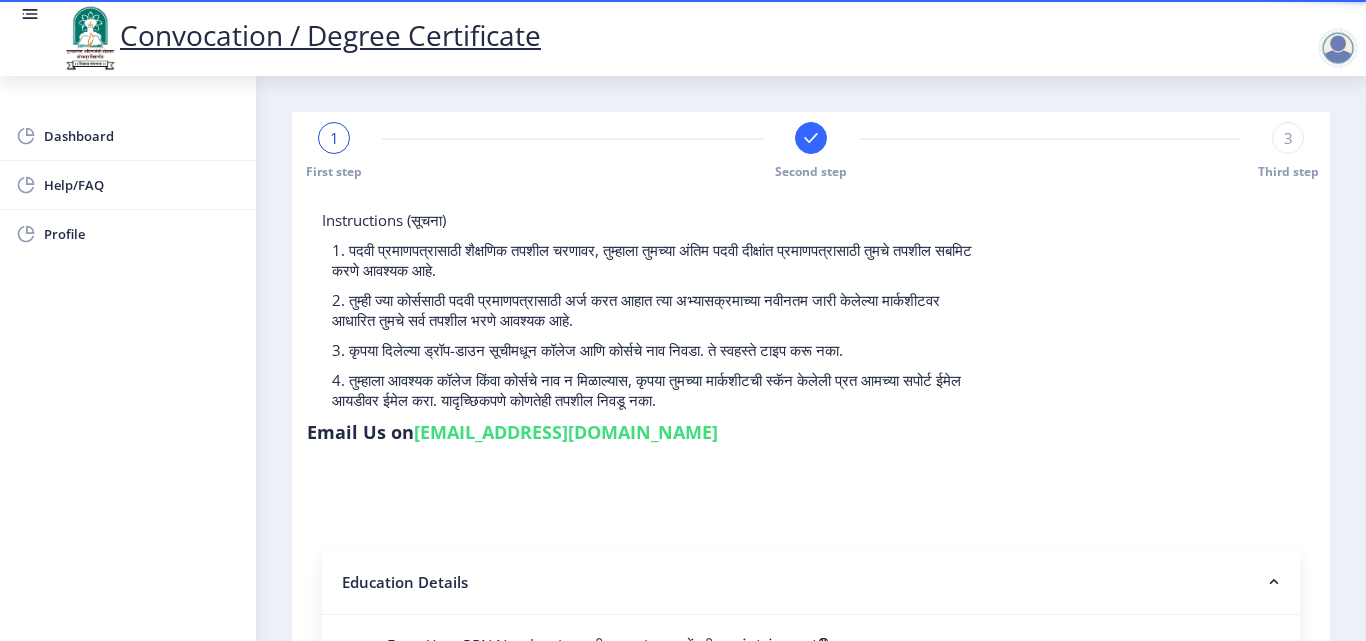 click on "1" 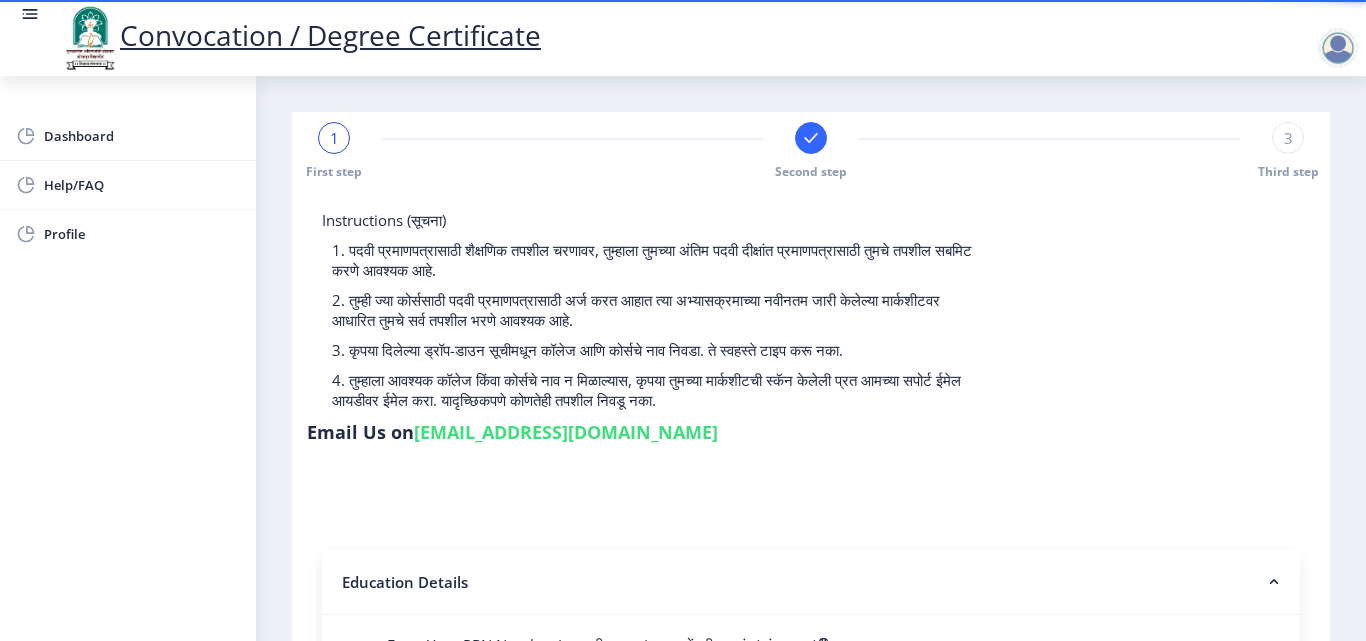click 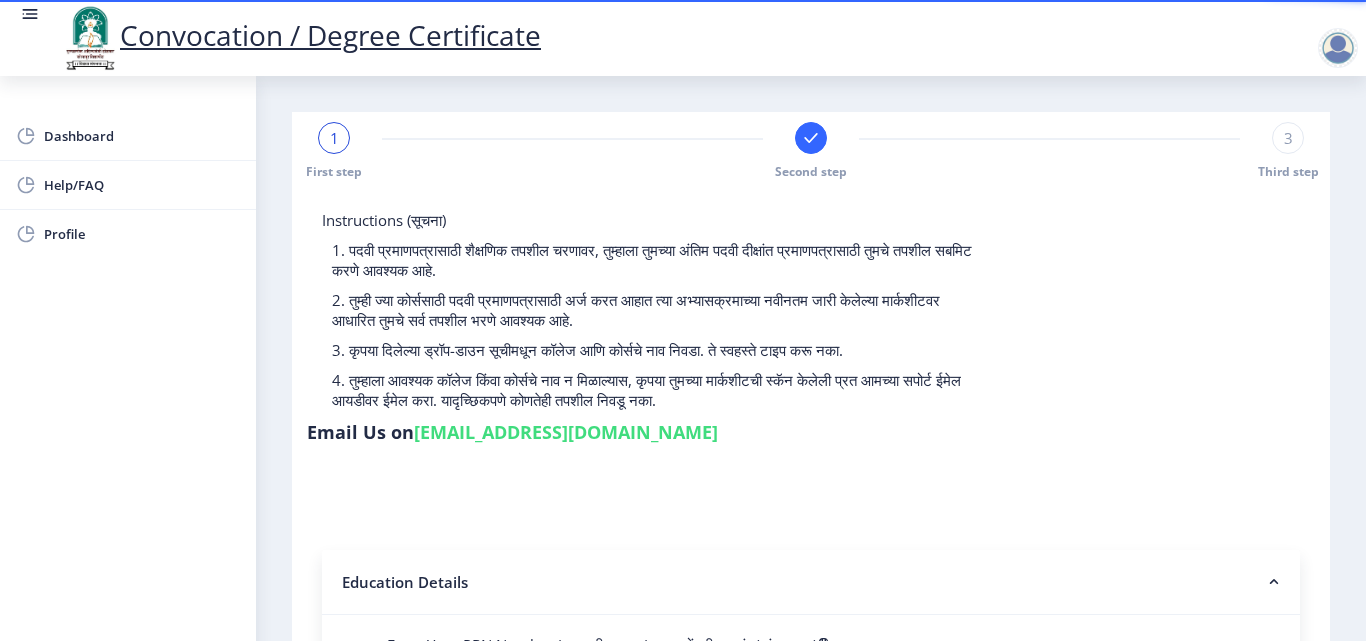 click on "1" 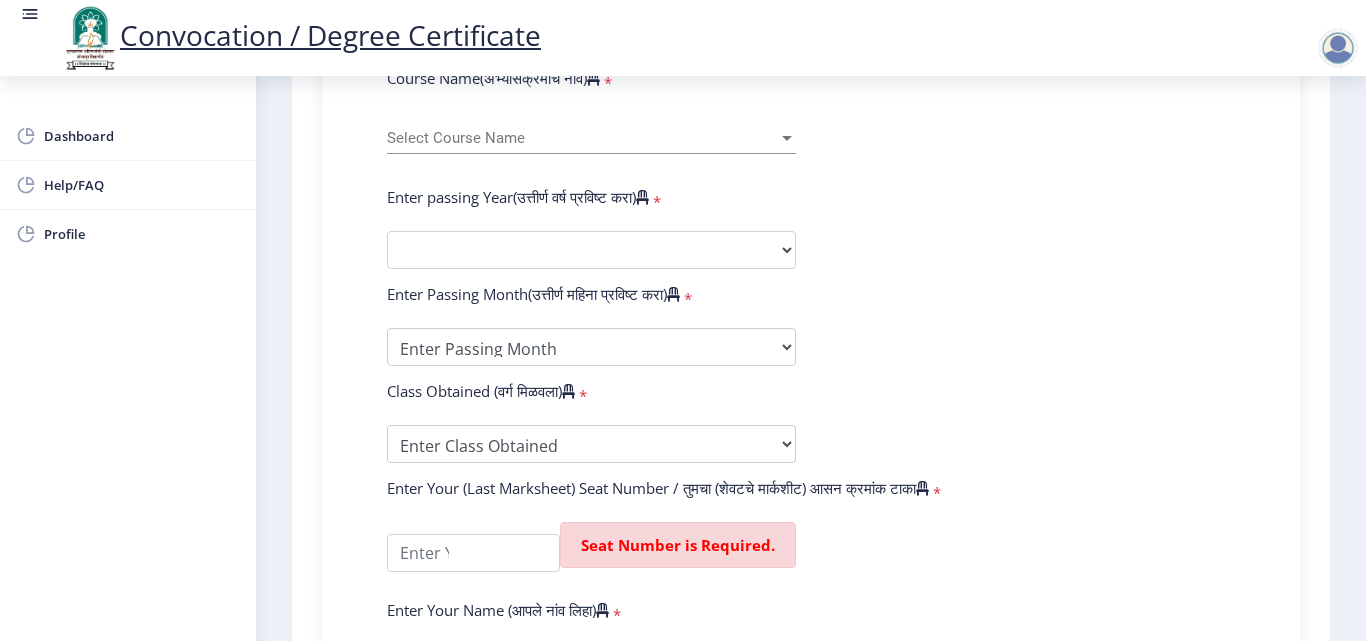 scroll, scrollTop: 881, scrollLeft: 0, axis: vertical 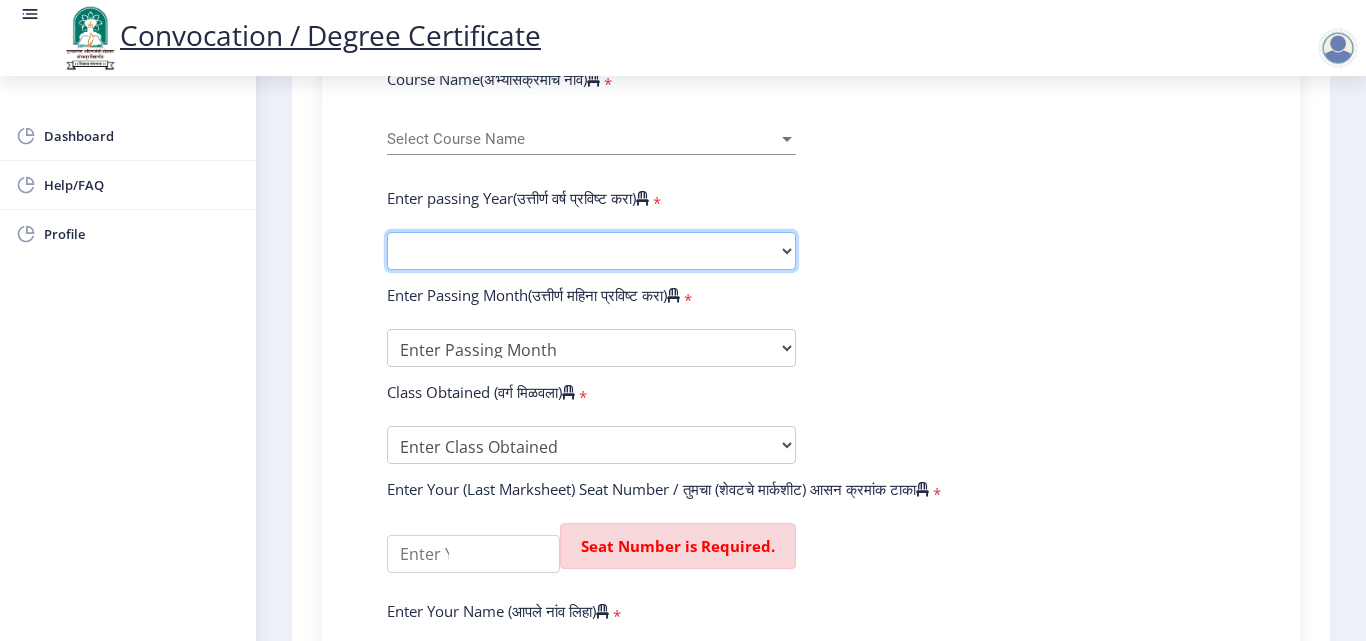 click on "2025   2024   2023   2022   2021   2020   2019   2018   2017   2016   2015   2014   2013   2012   2011   2010   2009   2008   2007   2006   2005   2004   2003   2002   2001   2000   1999   1998   1997   1996   1995   1994   1993   1992   1991   1990   1989   1988   1987   1986   1985   1984   1983   1982   1981   1980   1979   1978   1977   1976" 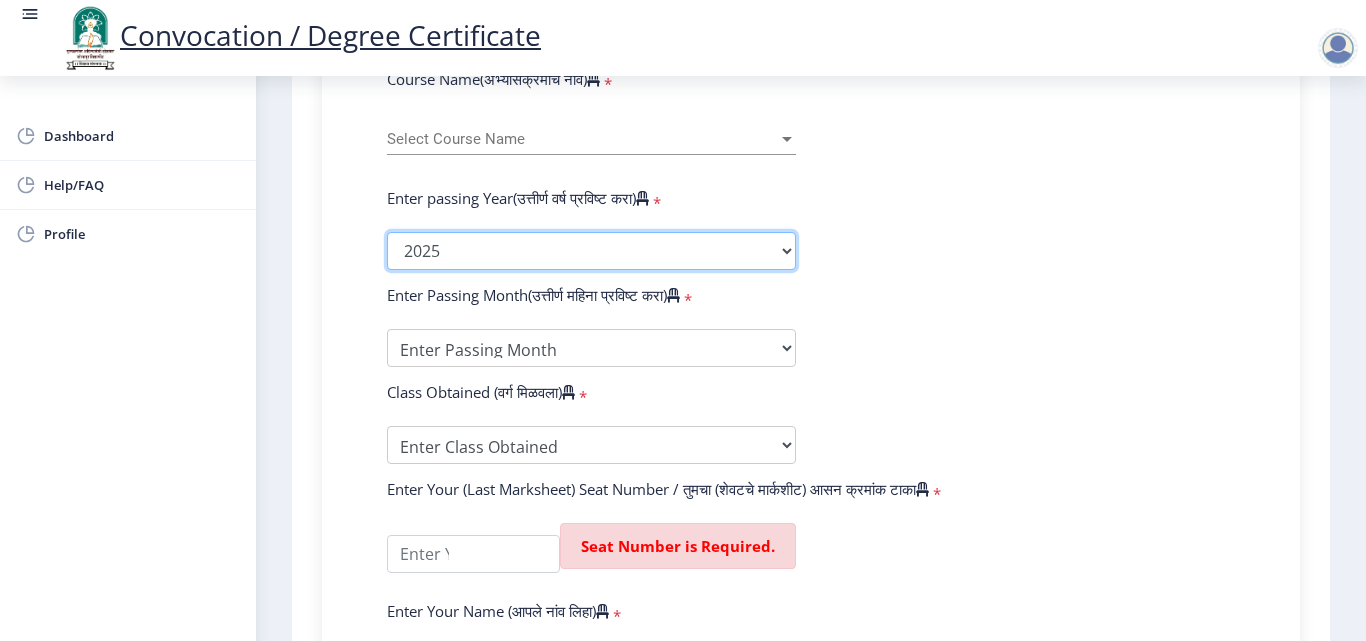 click on "2025   2024   2023   2022   2021   2020   2019   2018   2017   2016   2015   2014   2013   2012   2011   2010   2009   2008   2007   2006   2005   2004   2003   2002   2001   2000   1999   1998   1997   1996   1995   1994   1993   1992   1991   1990   1989   1988   1987   1986   1985   1984   1983   1982   1981   1980   1979   1978   1977   1976" 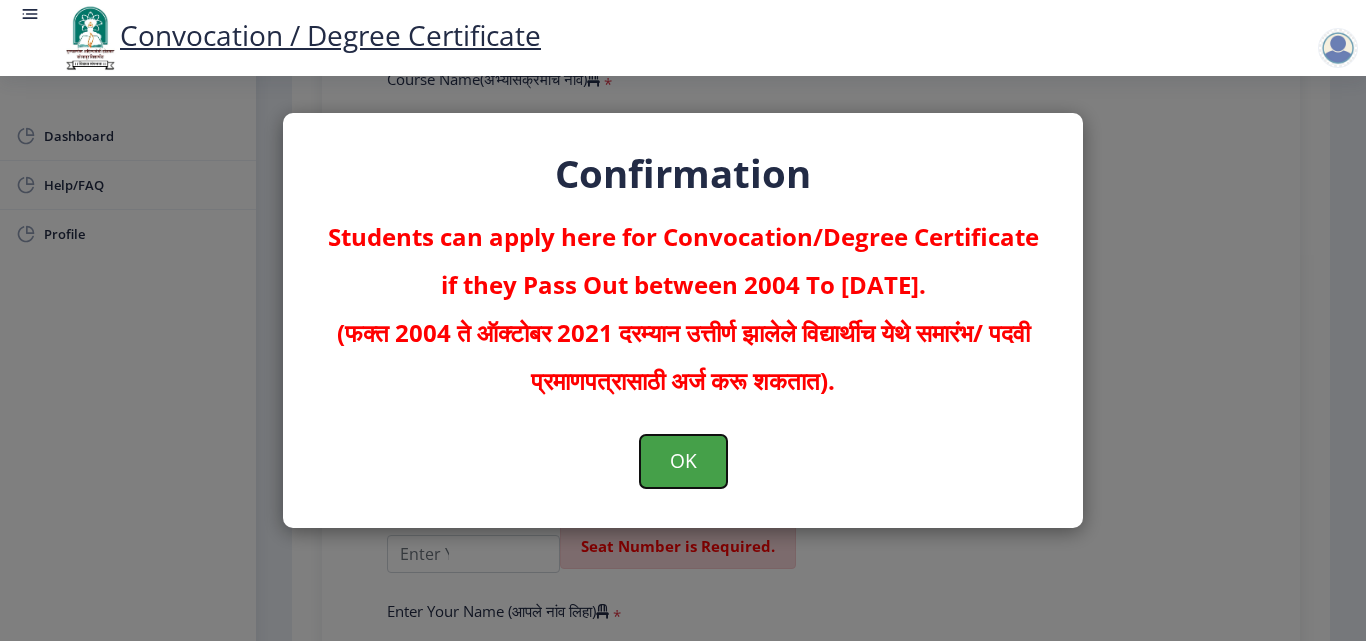 click on "OK" 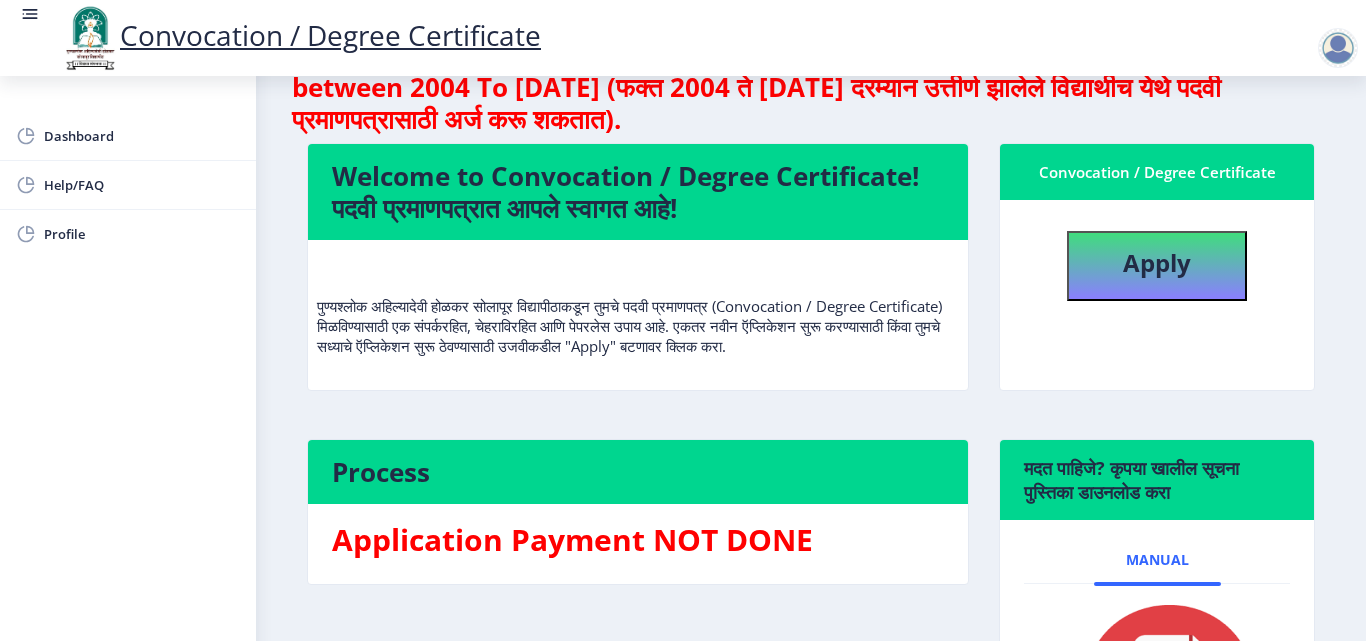 scroll, scrollTop: 74, scrollLeft: 0, axis: vertical 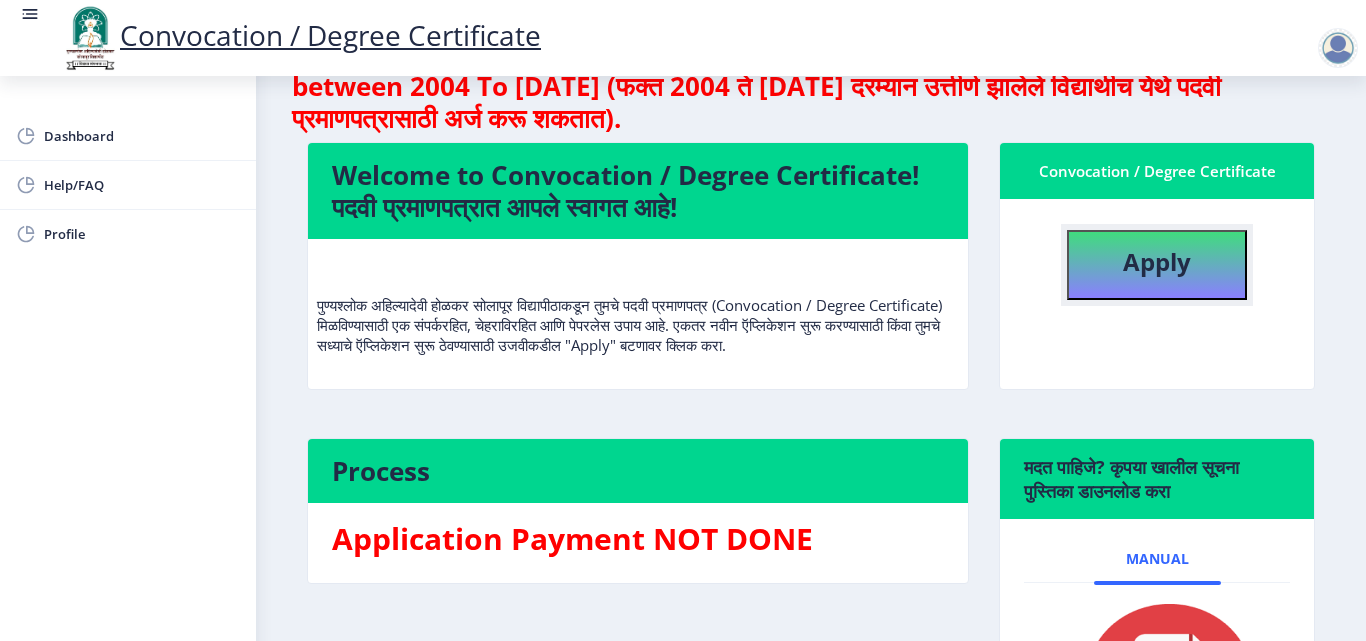 click on "Apply" 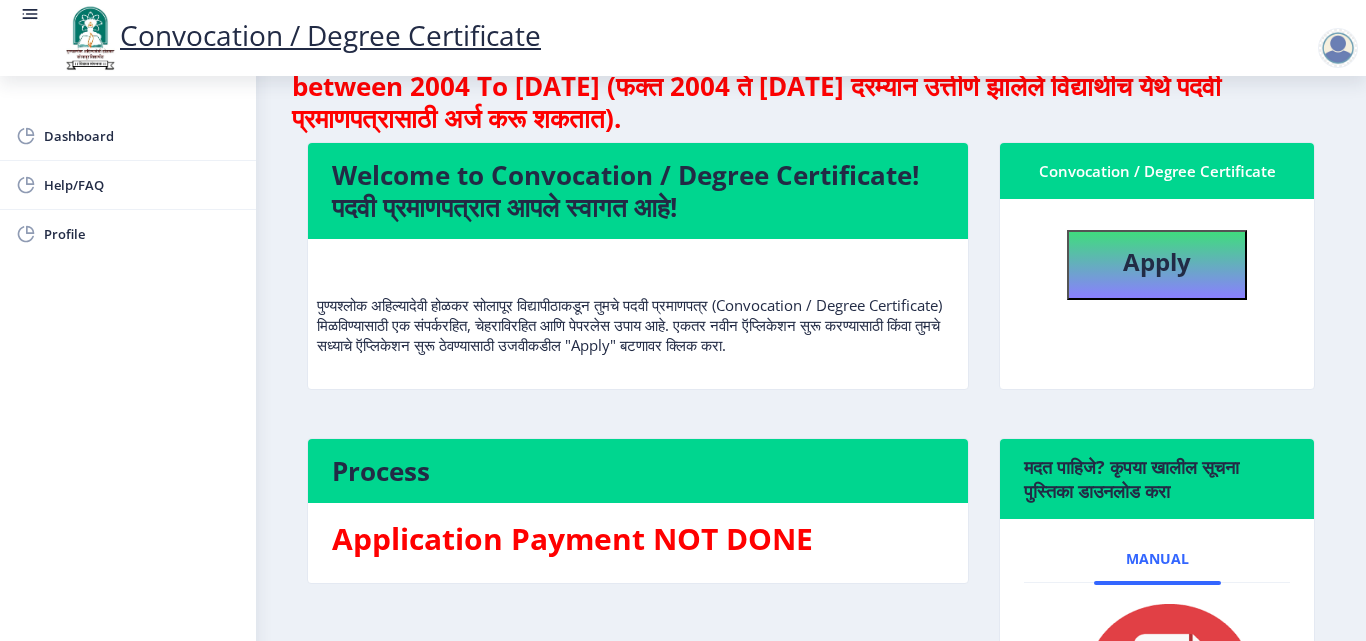 select 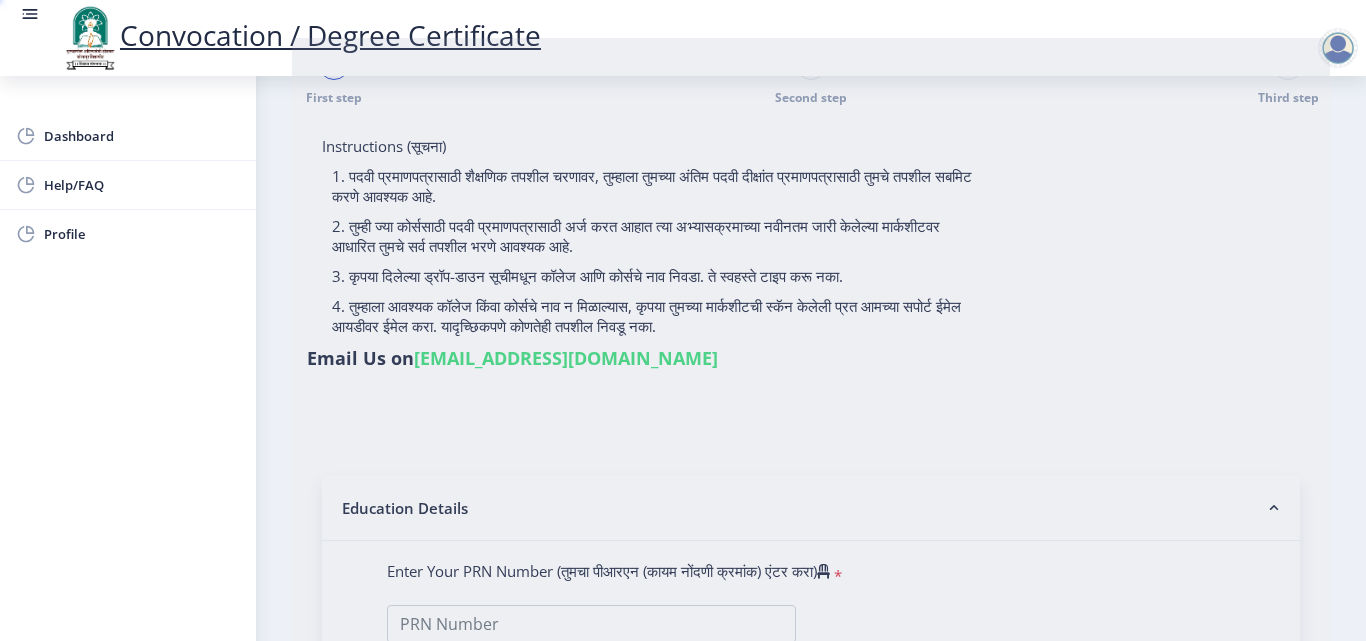 scroll, scrollTop: 0, scrollLeft: 0, axis: both 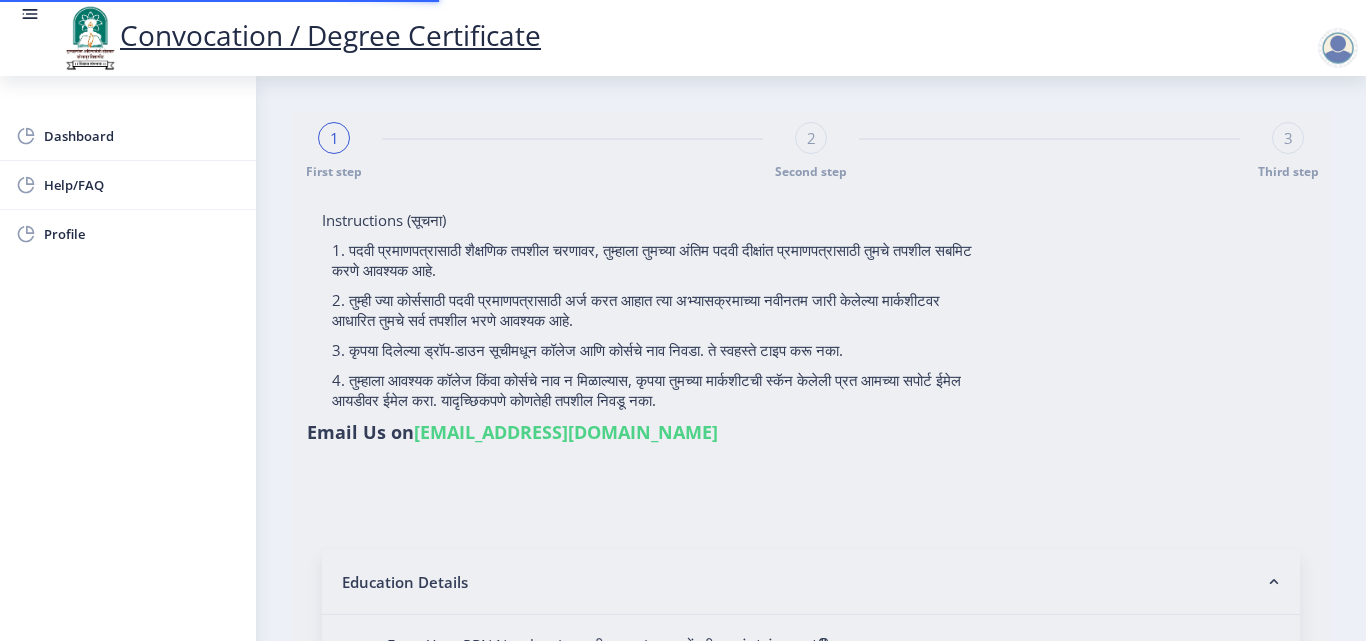 type on "[PERSON_NAME] [PERSON_NAME]" 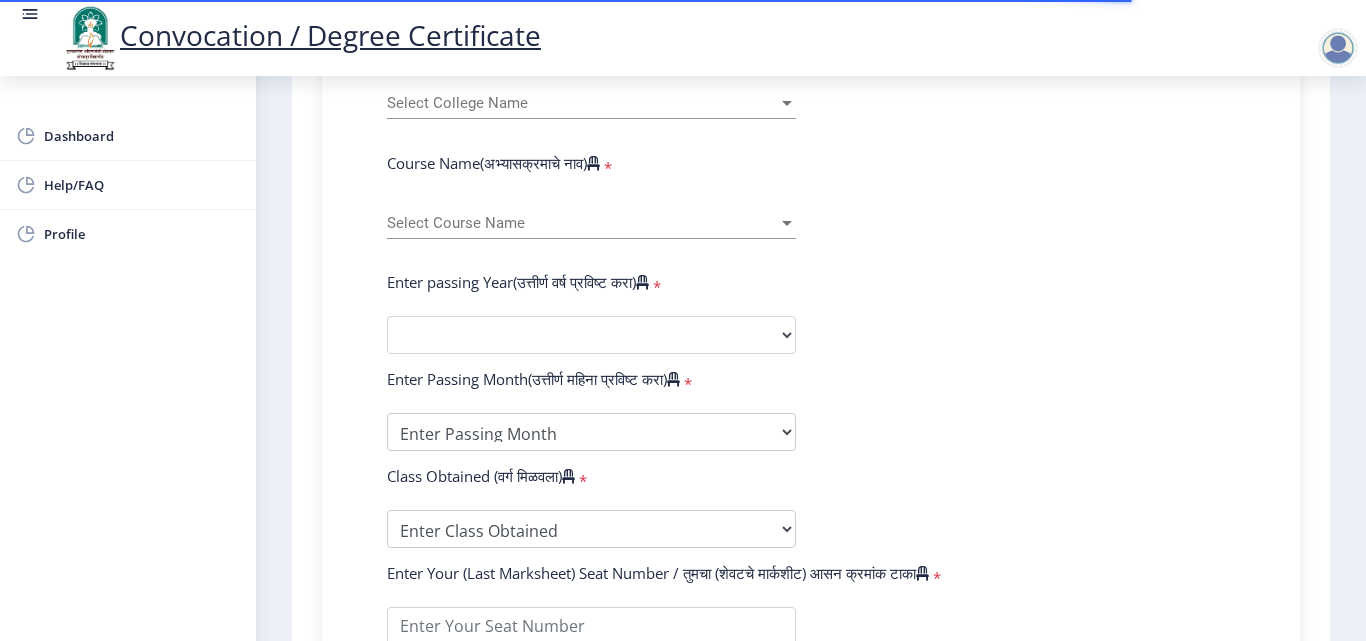 scroll, scrollTop: 798, scrollLeft: 0, axis: vertical 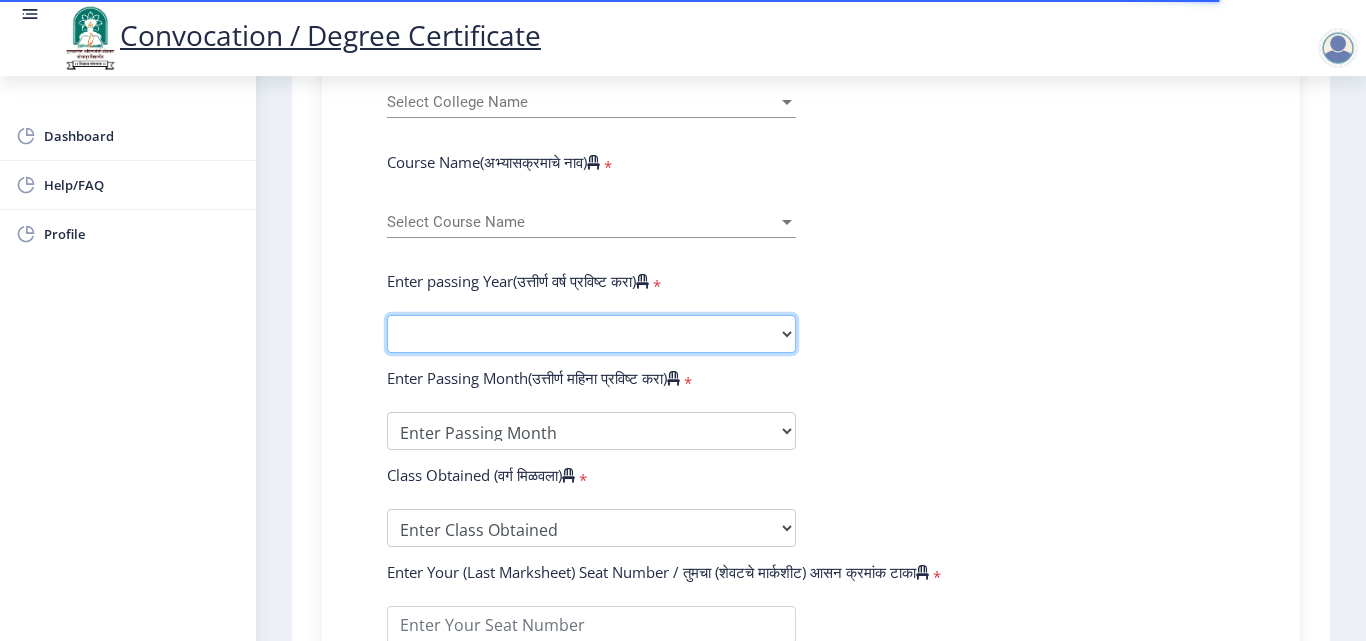 click on "2025   2024   2023   2022   2021   2020   2019   2018   2017   2016   2015   2014   2013   2012   2011   2010   2009   2008   2007   2006   2005   2004   2003   2002   2001   2000   1999   1998   1997   1996   1995   1994   1993   1992   1991   1990   1989   1988   1987   1986   1985   1984   1983   1982   1981   1980   1979   1978   1977   1976" 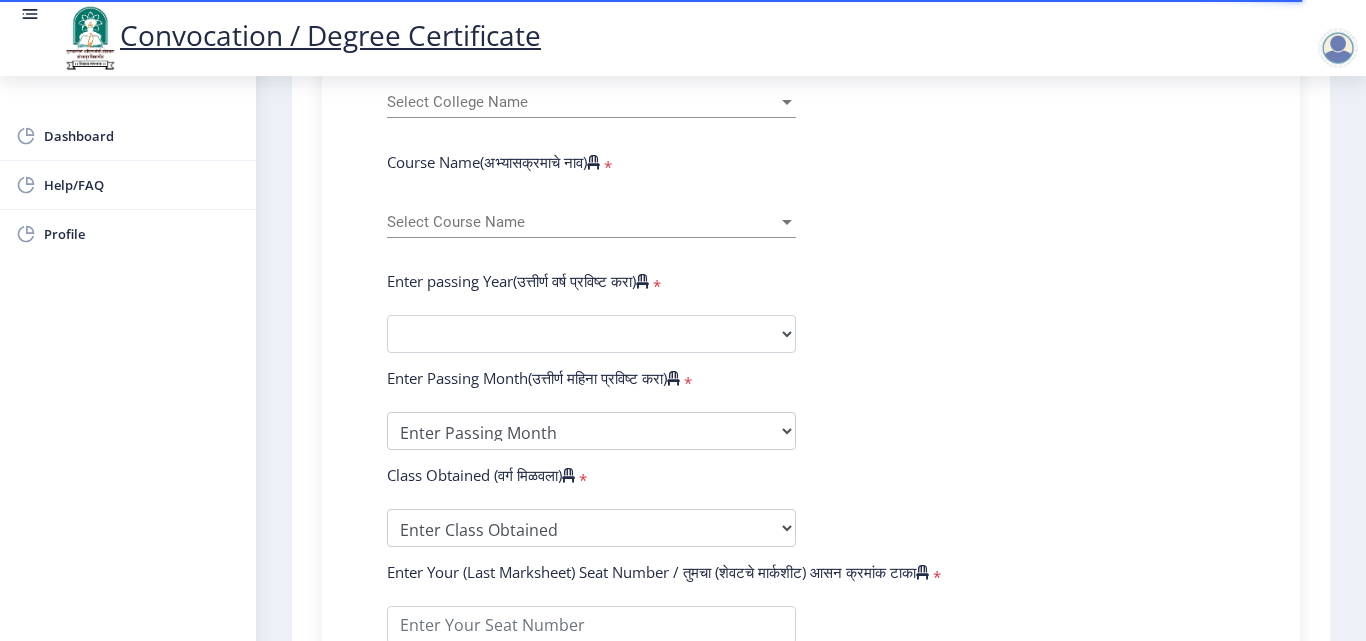 click on "Enter Your PRN Number (तुमचा पीआरएन (कायम नोंदणी क्रमांक) एंटर करा)   * Student Type (विद्यार्थी प्रकार)    * Select Student Type Regular External College Name(कॉलेजचे नाव)   * Select College Name Select College Name Course Name(अभ्यासक्रमाचे नाव)   * Select Course Name Select Course Name Enter passing Year(उत्तीर्ण वर्ष प्रविष्ट करा)   *  2025   2024   2023   2022   2021   2020   2019   2018   2017   2016   2015   2014   2013   2012   2011   2010   2009   2008   2007   2006   2005   2004   2003   2002   2001   2000   1999   1998   1997   1996   1995   1994   1993   1992   1991   1990   1989   1988   1987   1986   1985   1984   1983   1982   1981   1980   1979   1978   1977   1976  Enter Passing Month(उत्तीर्ण महिना प्रविष्ट करा)   * Enter Passing Month" 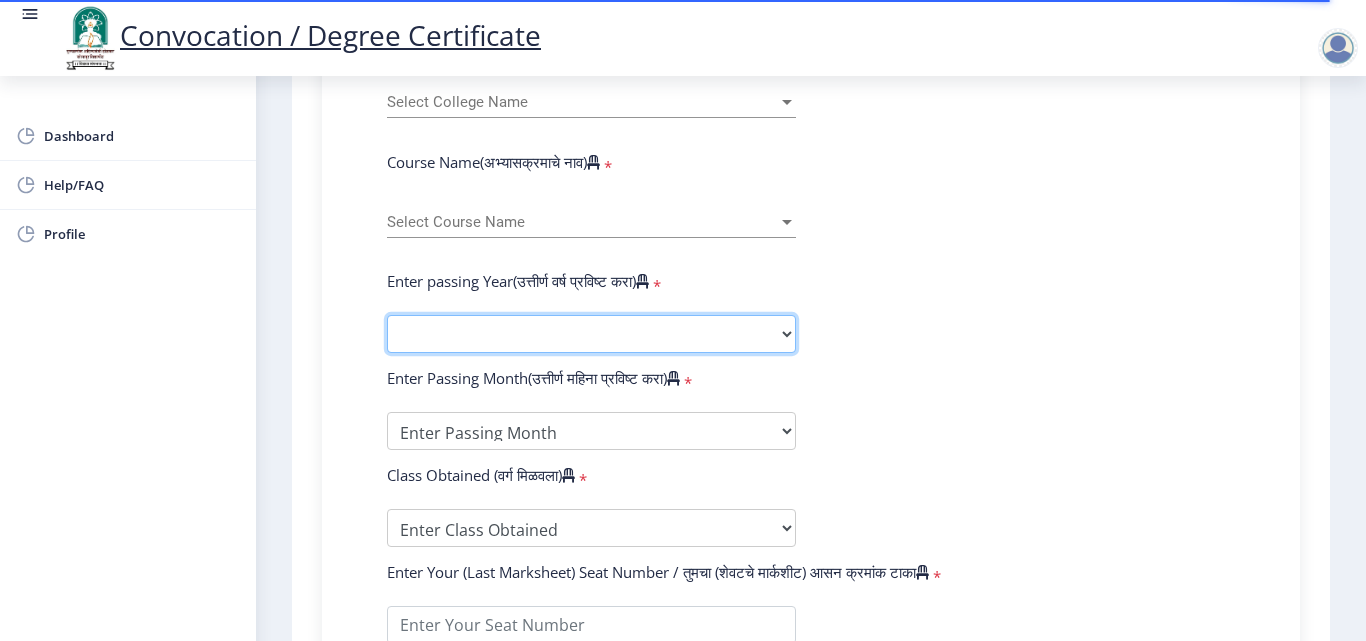 click on "2025   2024   2023   2022   2021   2020   2019   2018   2017   2016   2015   2014   2013   2012   2011   2010   2009   2008   2007   2006   2005   2004   2003   2002   2001   2000   1999   1998   1997   1996   1995   1994   1993   1992   1991   1990   1989   1988   1987   1986   1985   1984   1983   1982   1981   1980   1979   1978   1977   1976" 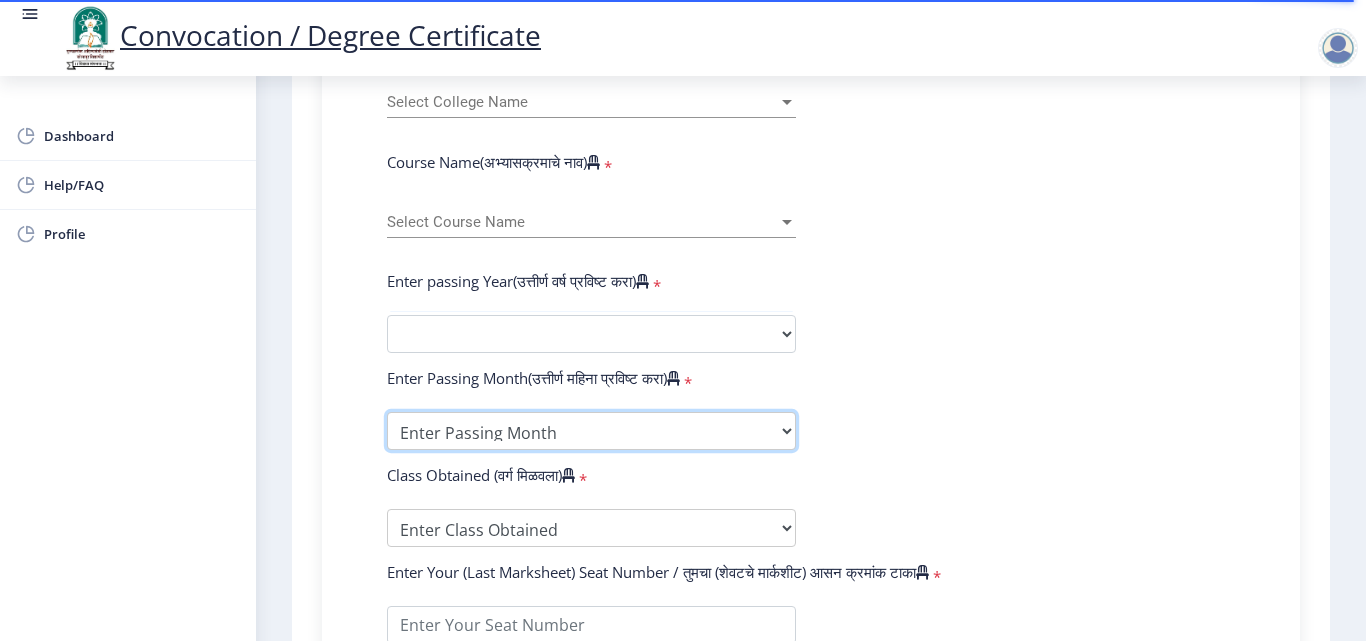 click on "Enter Passing Month March April May October November December" at bounding box center [591, 431] 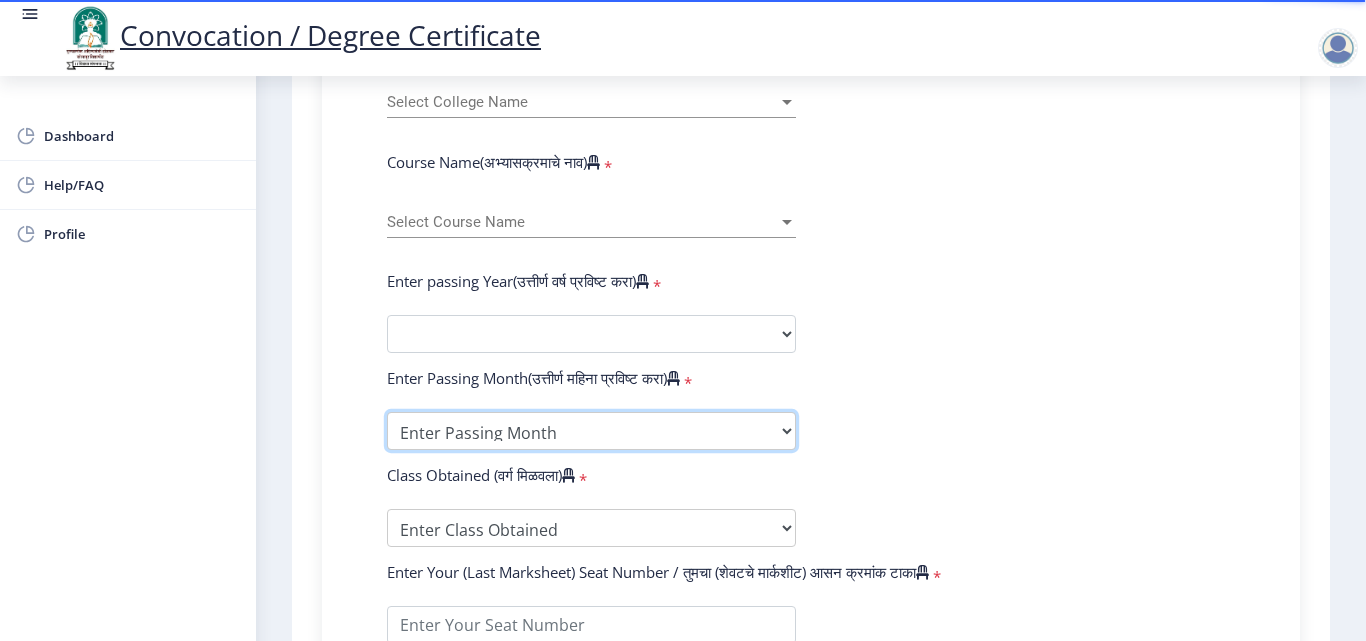select on "October" 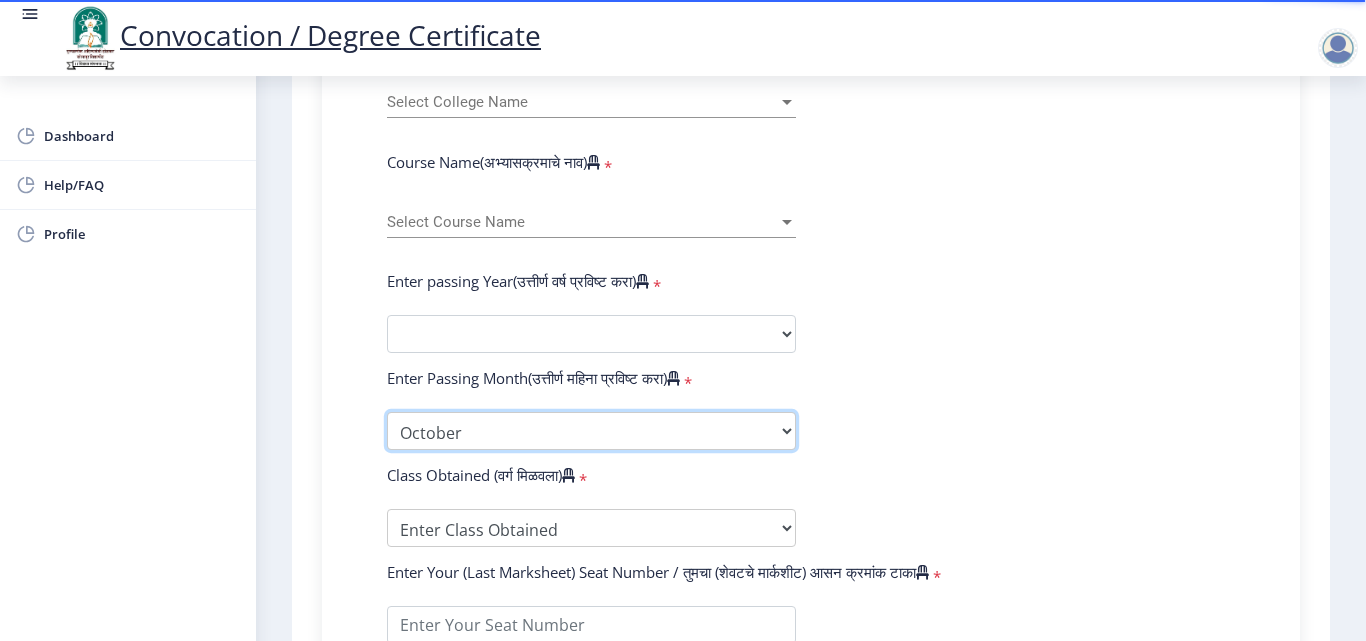 click on "Enter Passing Month March April May October November December" at bounding box center (591, 431) 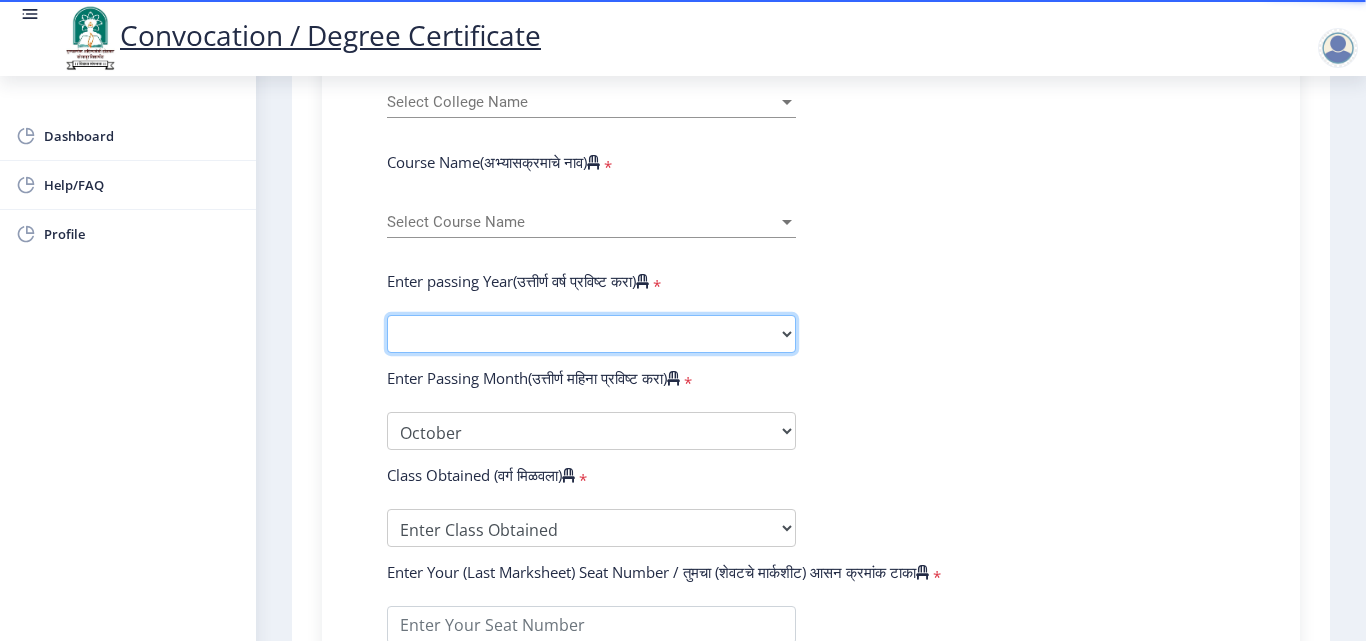 click on "2025   2024   2023   2022   2021   2020   2019   2018   2017   2016   2015   2014   2013   2012   2011   2010   2009   2008   2007   2006   2005   2004   2003   2002   2001   2000   1999   1998   1997   1996   1995   1994   1993   1992   1991   1990   1989   1988   1987   1986   1985   1984   1983   1982   1981   1980   1979   1978   1977   1976" 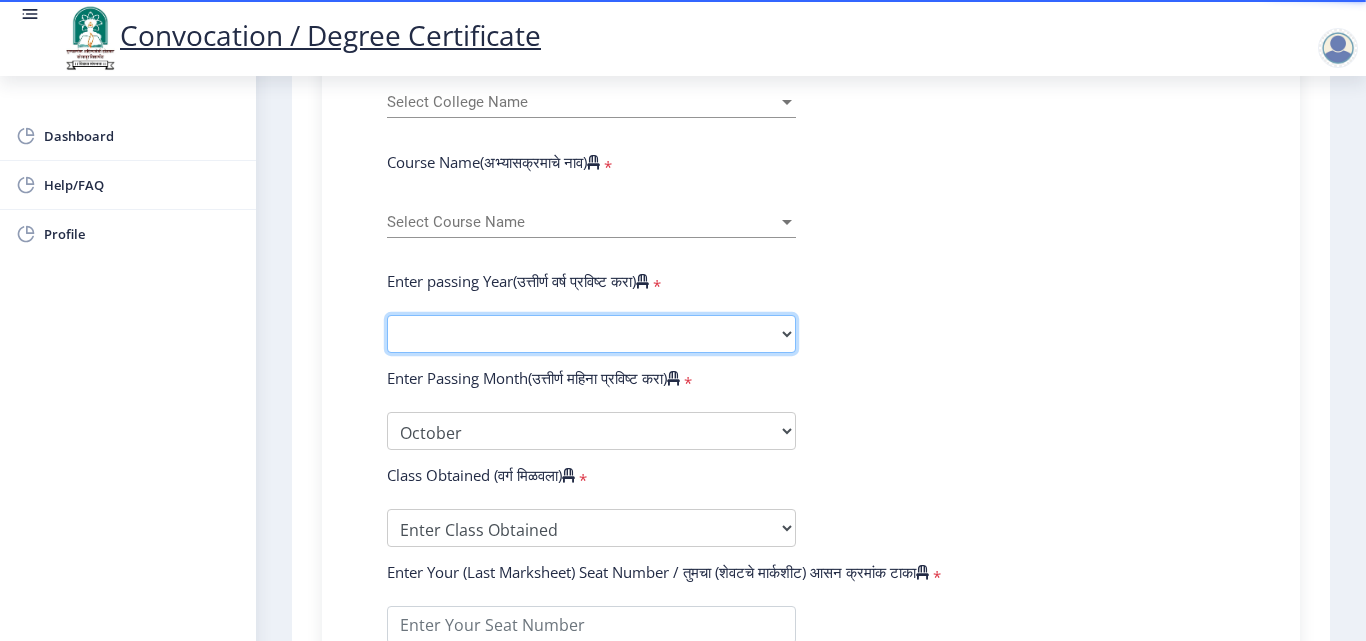select on "2024" 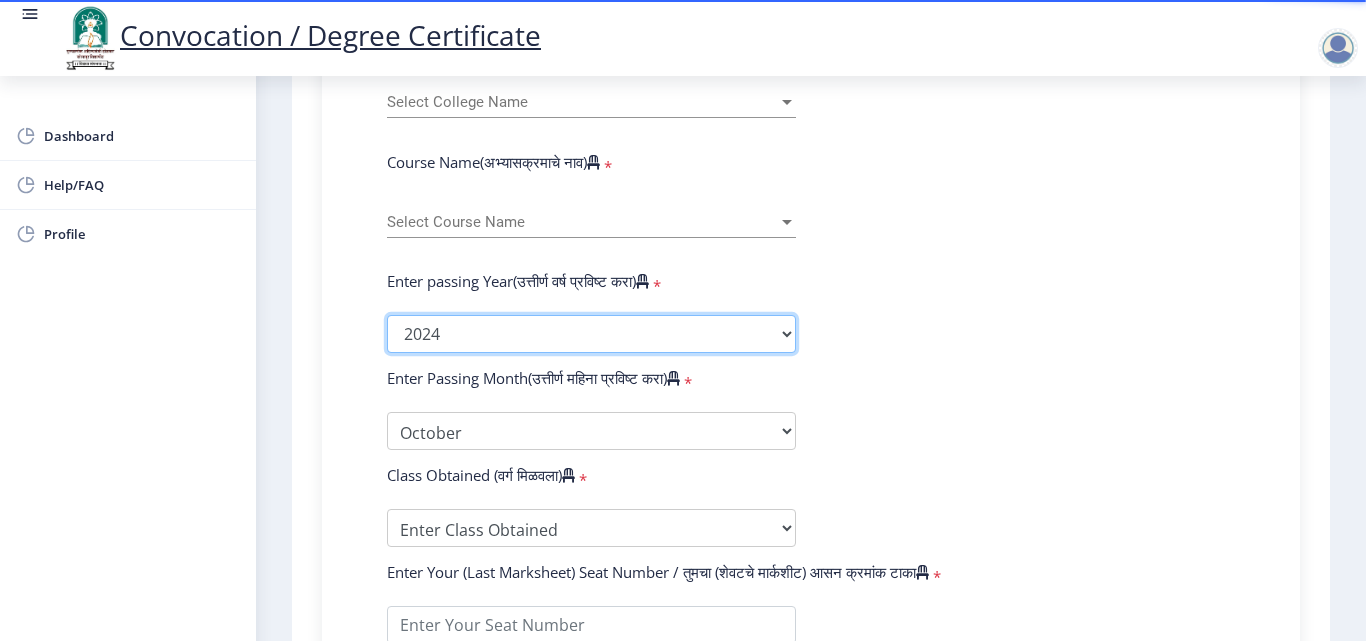 click on "2025   2024   2023   2022   2021   2020   2019   2018   2017   2016   2015   2014   2013   2012   2011   2010   2009   2008   2007   2006   2005   2004   2003   2002   2001   2000   1999   1998   1997   1996   1995   1994   1993   1992   1991   1990   1989   1988   1987   1986   1985   1984   1983   1982   1981   1980   1979   1978   1977   1976" 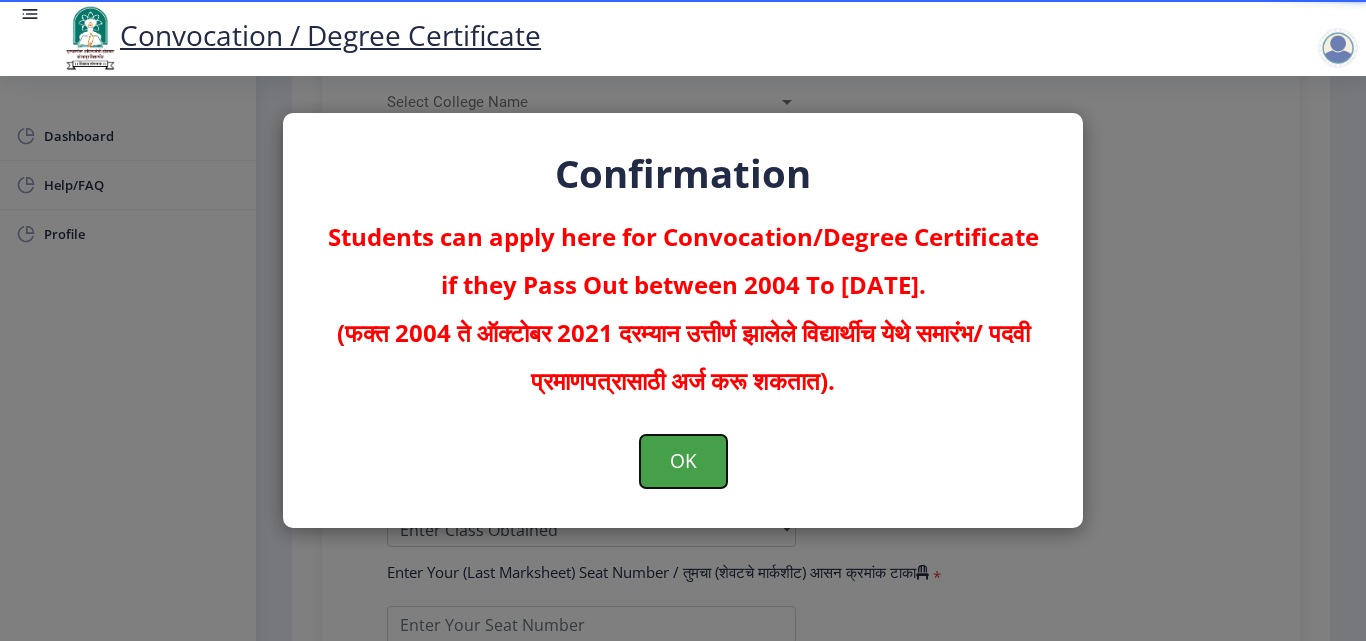 click on "OK" 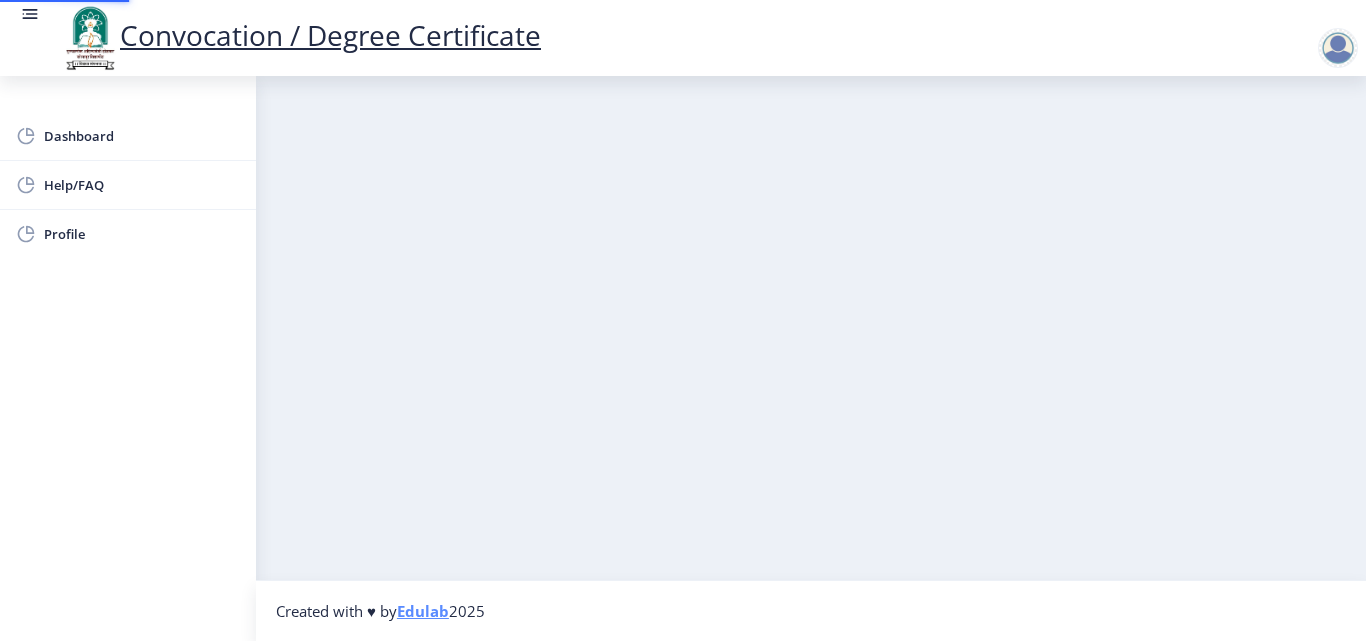 scroll, scrollTop: 0, scrollLeft: 0, axis: both 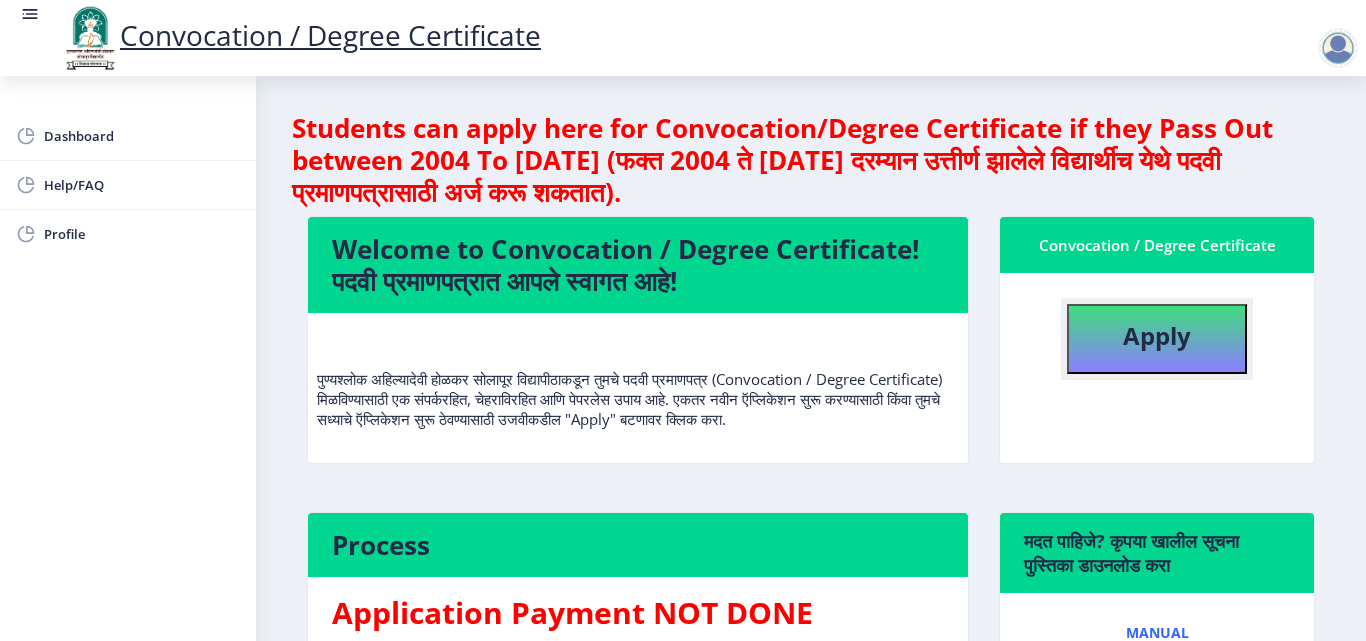 click on "Apply" 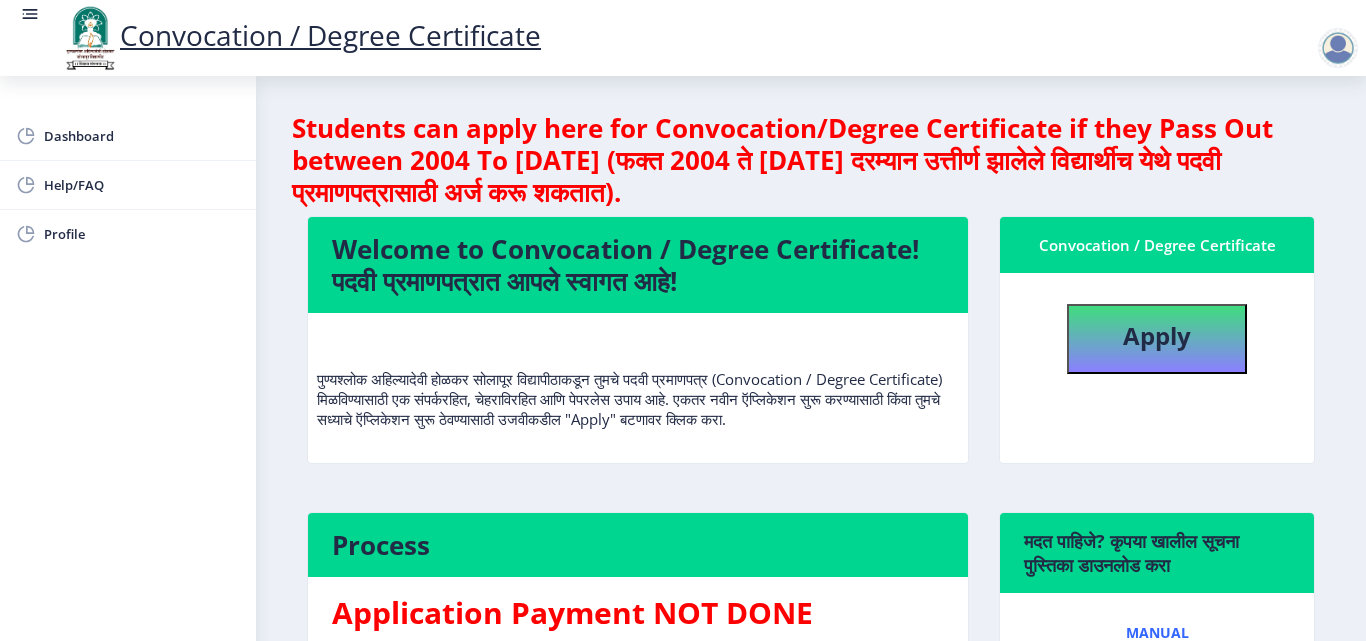 select 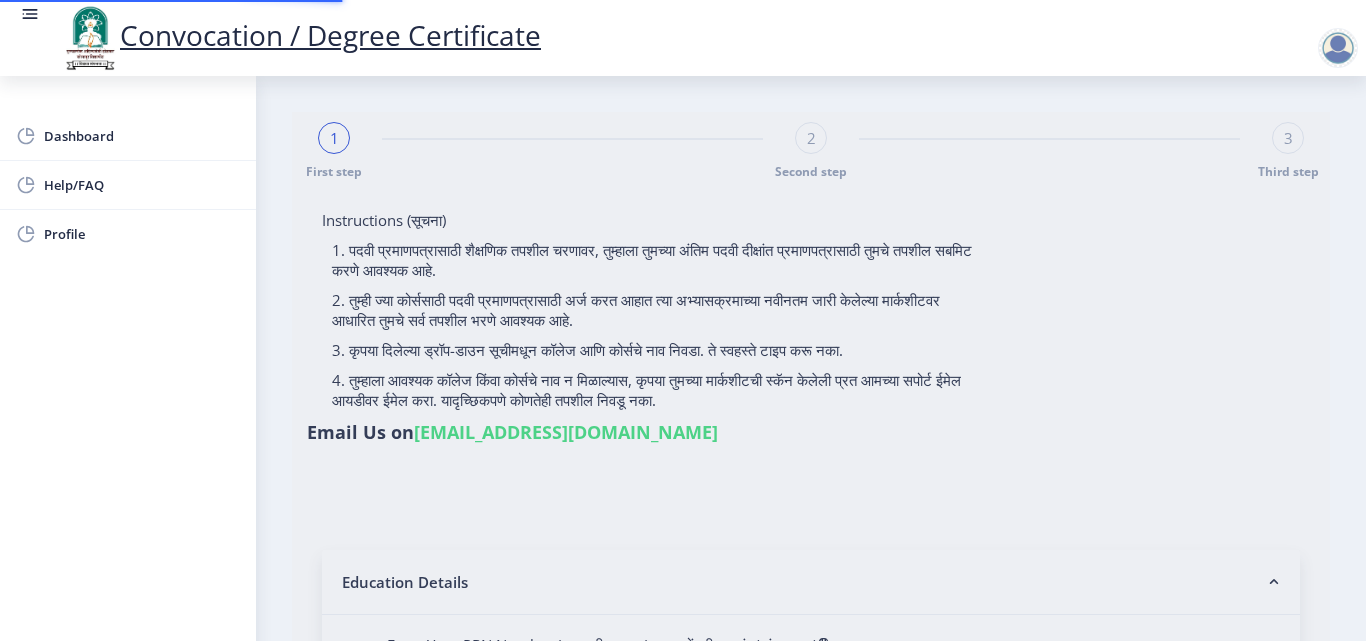 type on "[PERSON_NAME] [PERSON_NAME]" 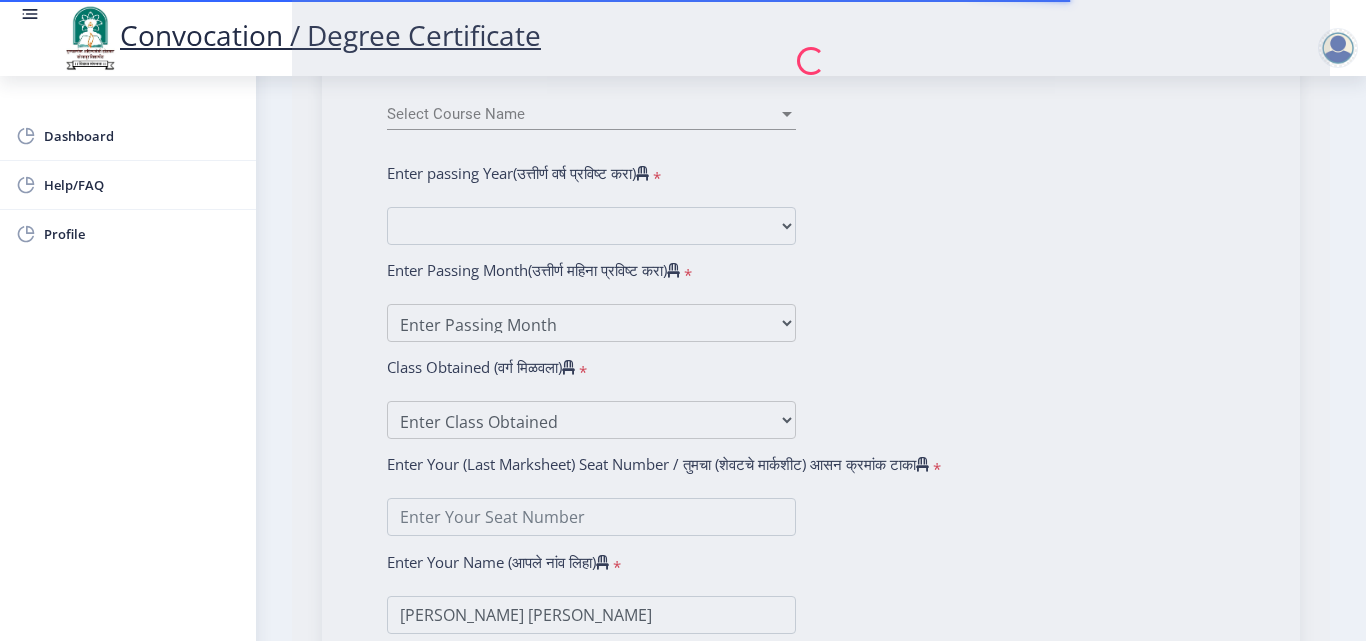 scroll, scrollTop: 907, scrollLeft: 0, axis: vertical 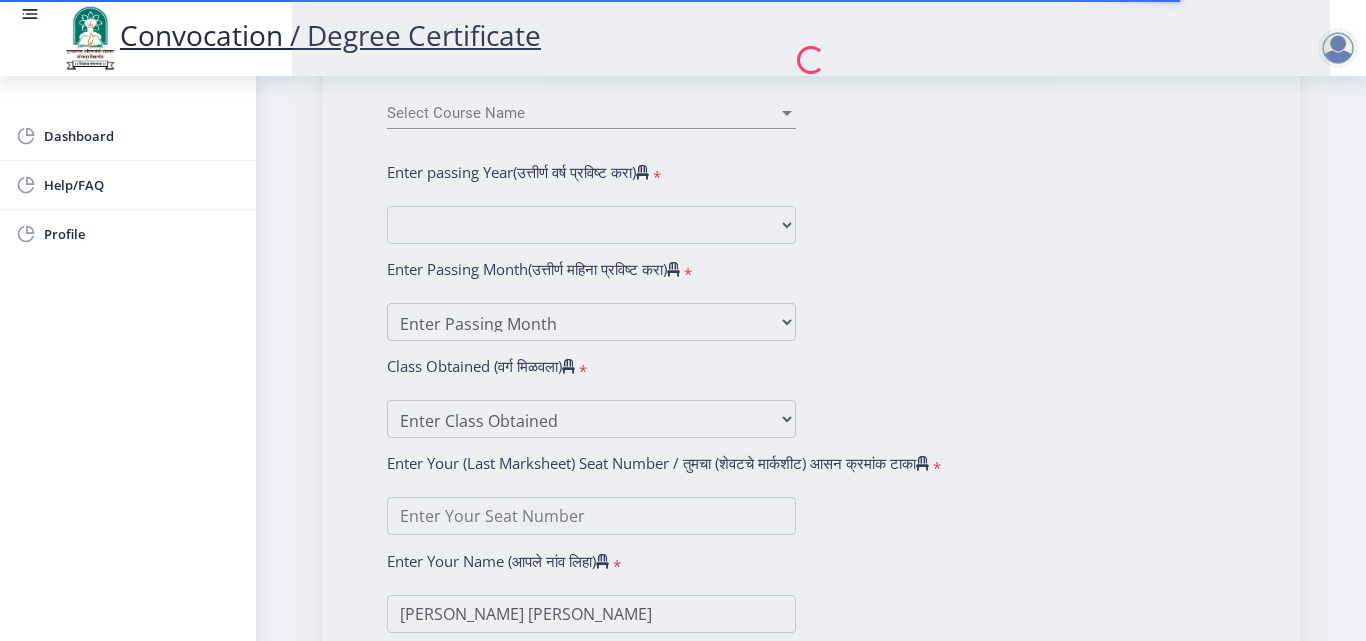 click 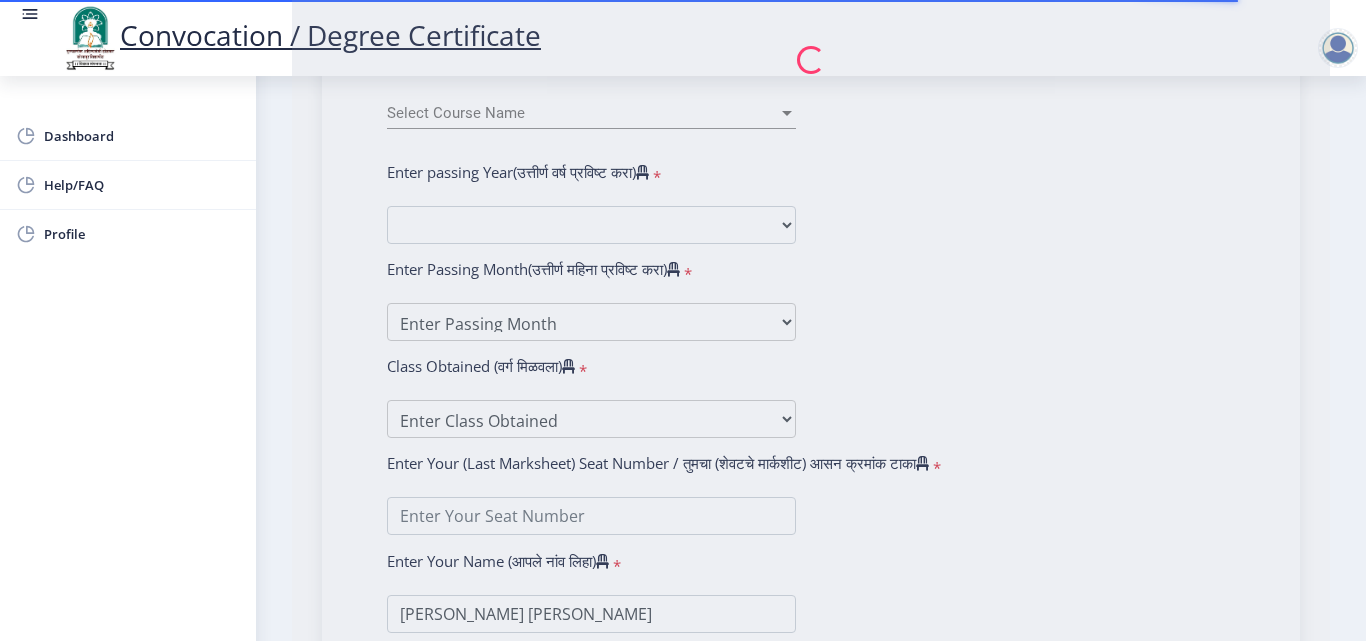 click 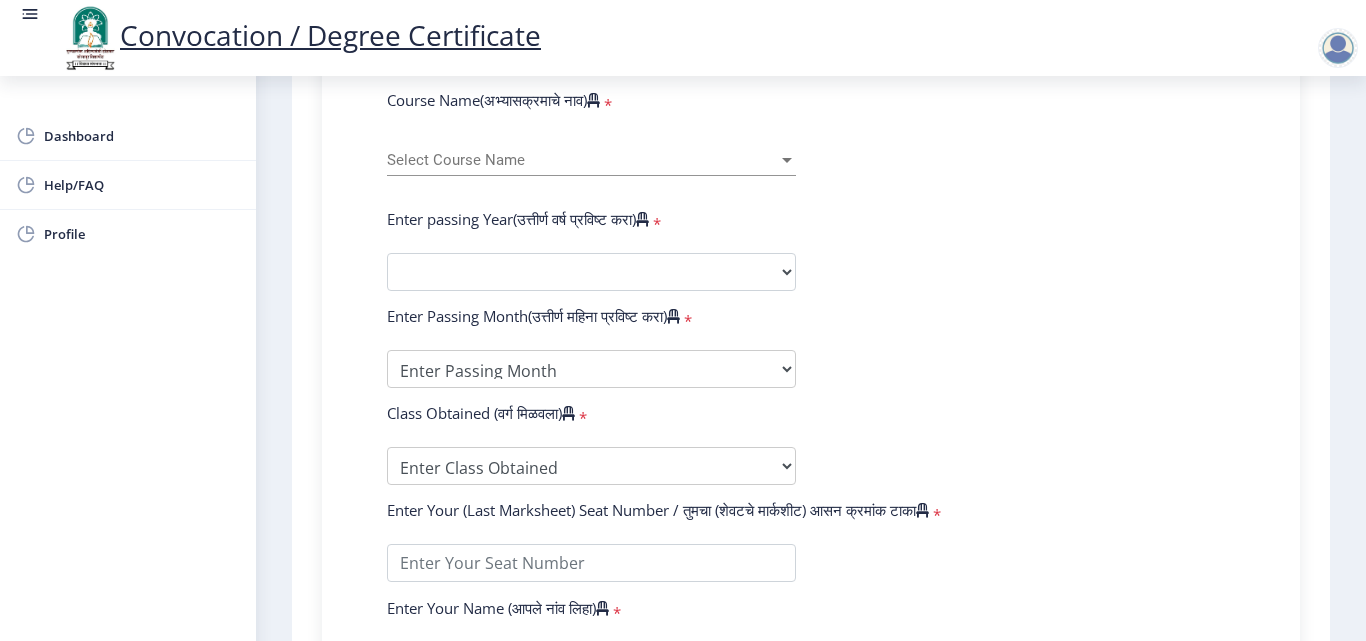 scroll, scrollTop: 855, scrollLeft: 0, axis: vertical 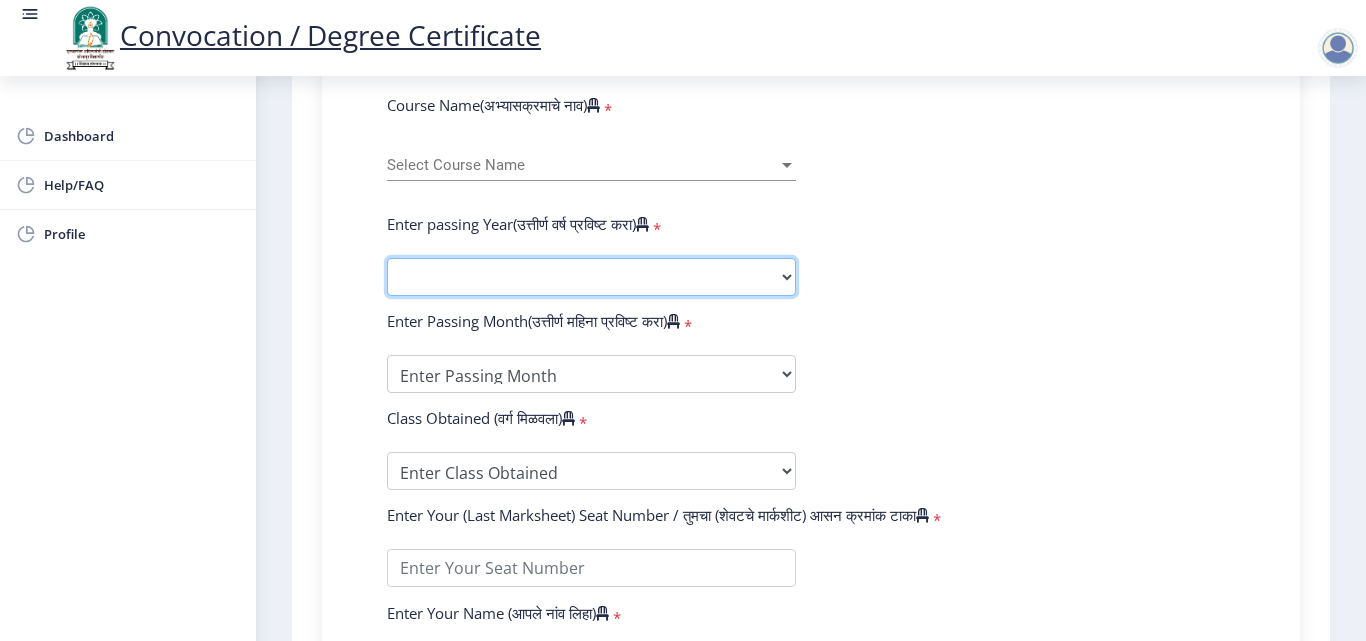 click on "2025   2024   2023   2022   2021   2020   2019   2018   2017   2016   2015   2014   2013   2012   2011   2010   2009   2008   2007   2006   2005   2004   2003   2002   2001   2000   1999   1998   1997   1996   1995   1994   1993   1992   1991   1990   1989   1988   1987   1986   1985   1984   1983   1982   1981   1980   1979   1978   1977   1976" 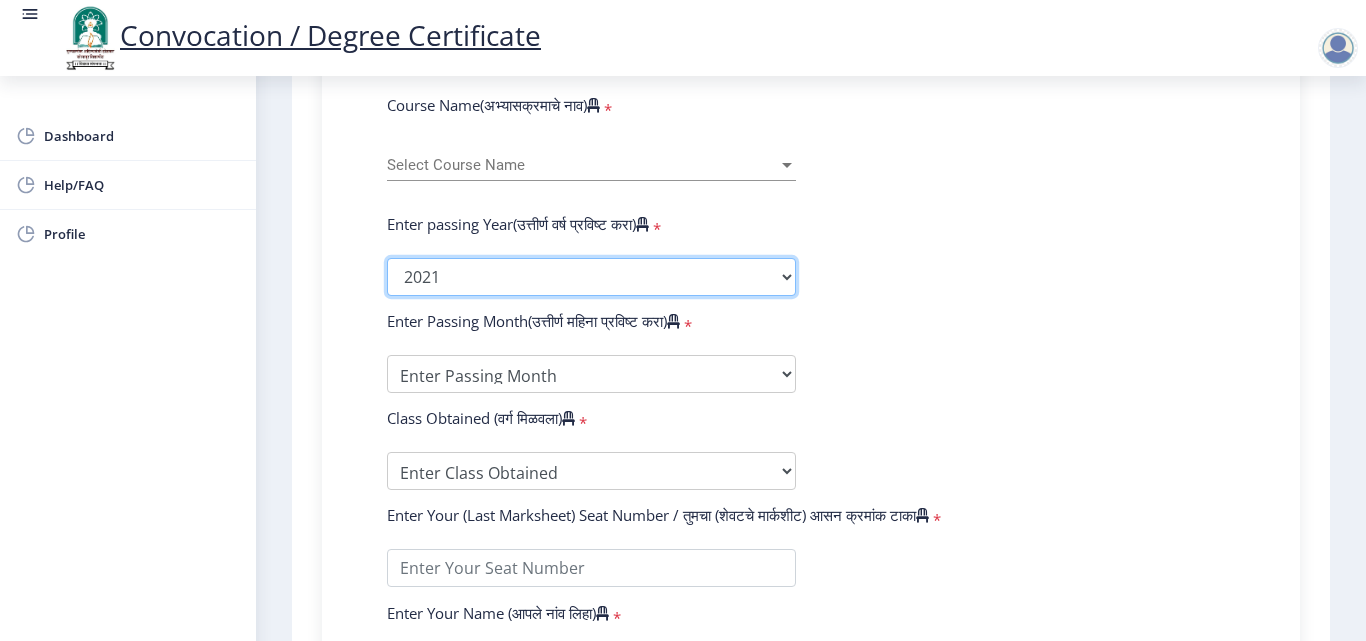 click on "2025   2024   2023   2022   2021   2020   2019   2018   2017   2016   2015   2014   2013   2012   2011   2010   2009   2008   2007   2006   2005   2004   2003   2002   2001   2000   1999   1998   1997   1996   1995   1994   1993   1992   1991   1990   1989   1988   1987   1986   1985   1984   1983   1982   1981   1980   1979   1978   1977   1976" 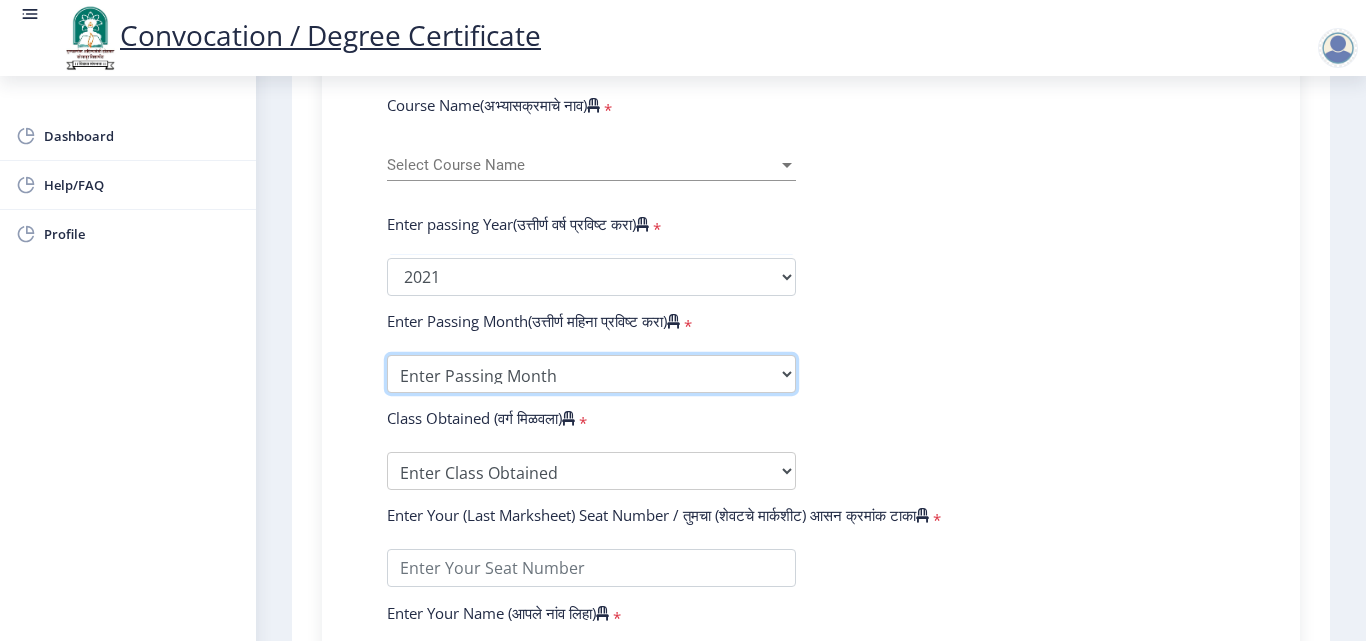 click on "Enter Passing Month March April May October November December" at bounding box center [591, 374] 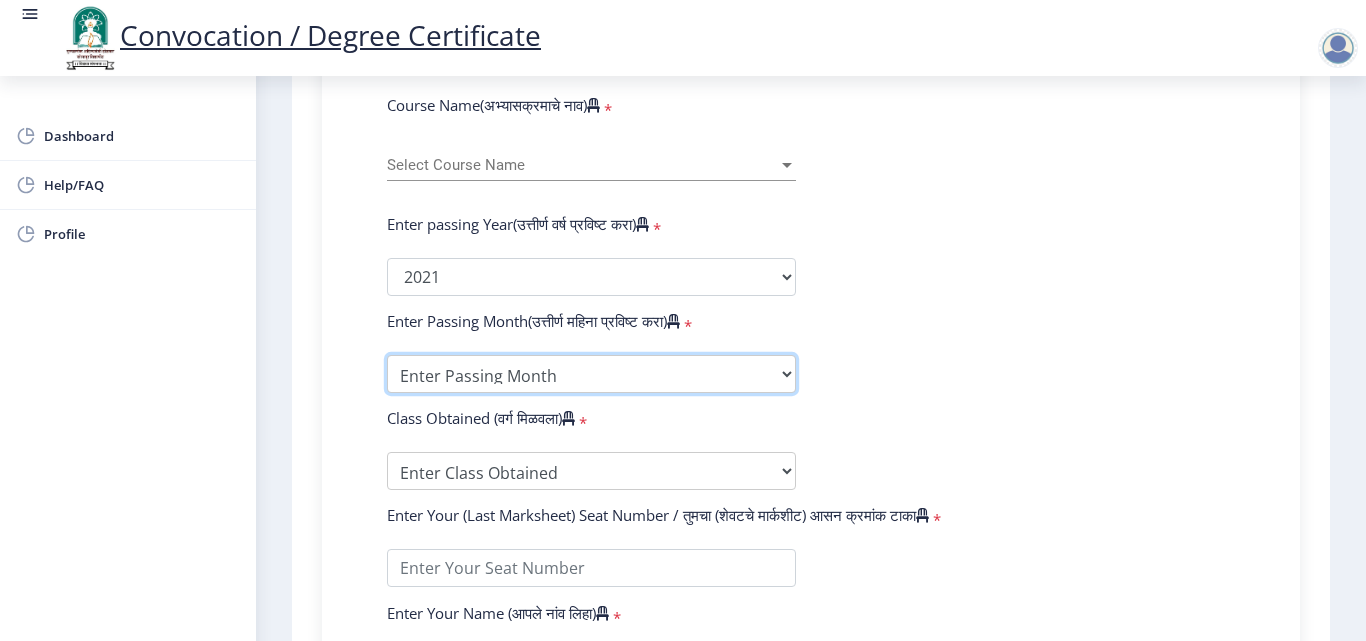 select on "October" 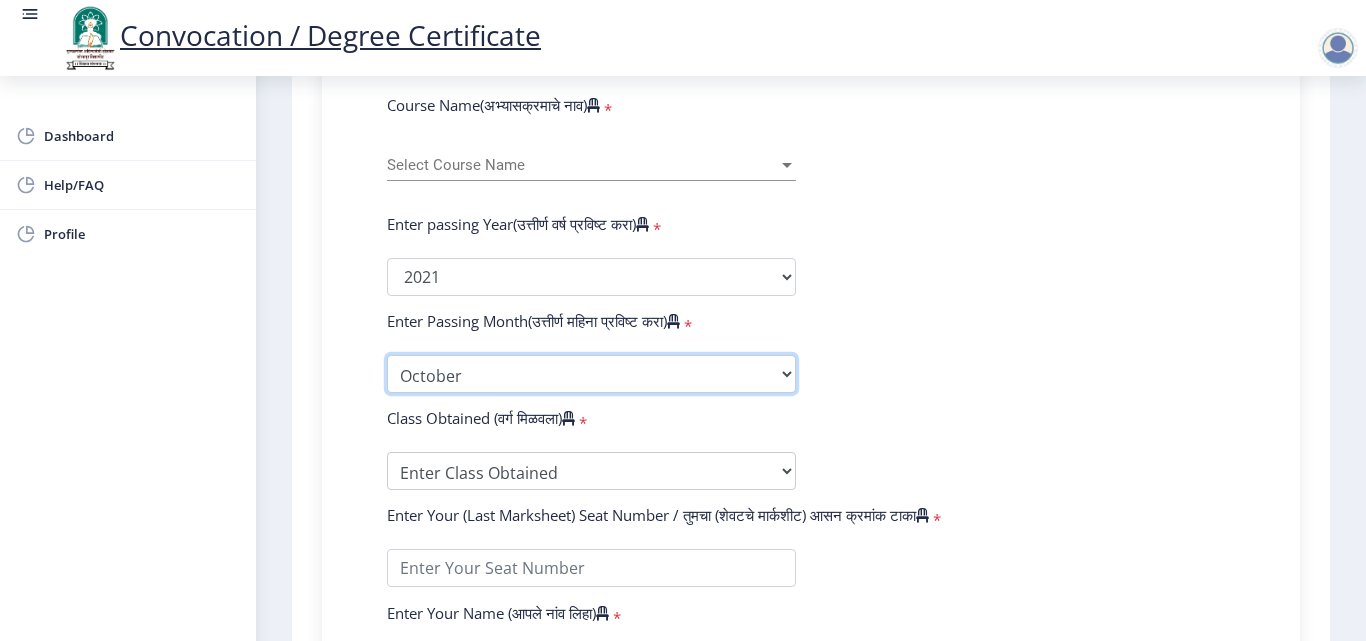 click on "Enter Passing Month March April May October November December" at bounding box center (591, 374) 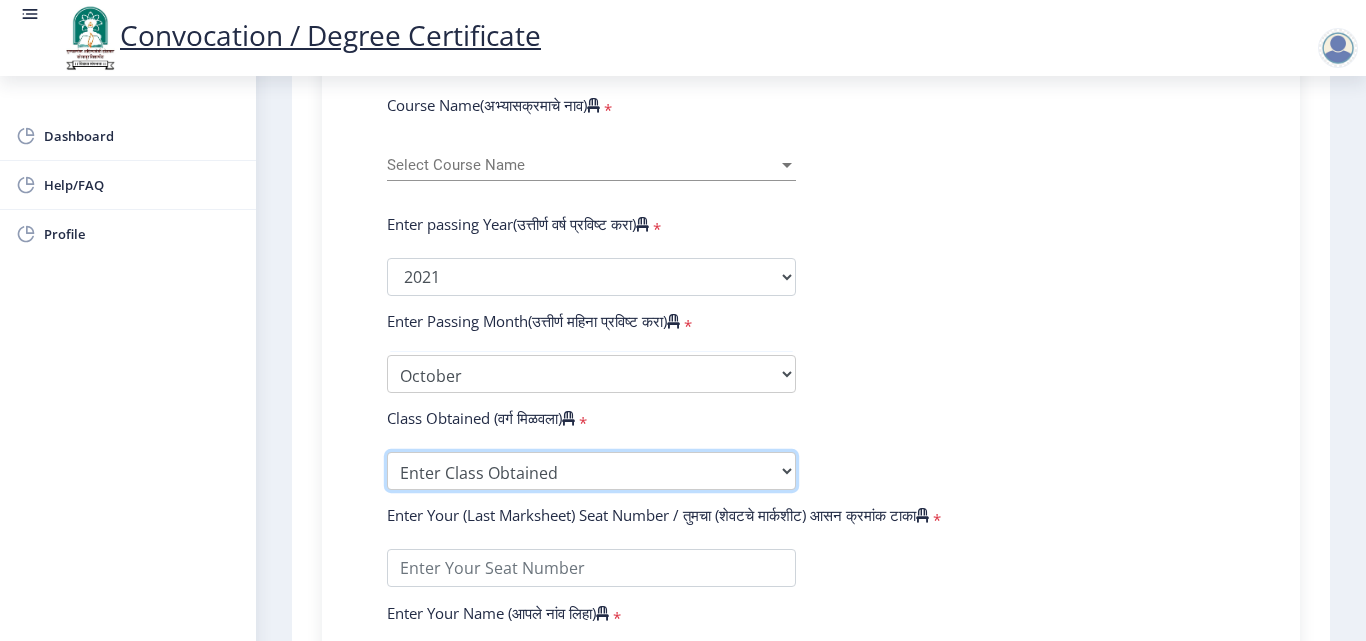 click on "Enter Class Obtained FIRST CLASS WITH DISTINCTION FIRST CLASS HIGHER SECOND CLASS SECOND CLASS PASS CLASS Grade O Grade A+ Grade A Grade B+ Grade B Grade C+ Grade C Grade D Grade E" at bounding box center (591, 471) 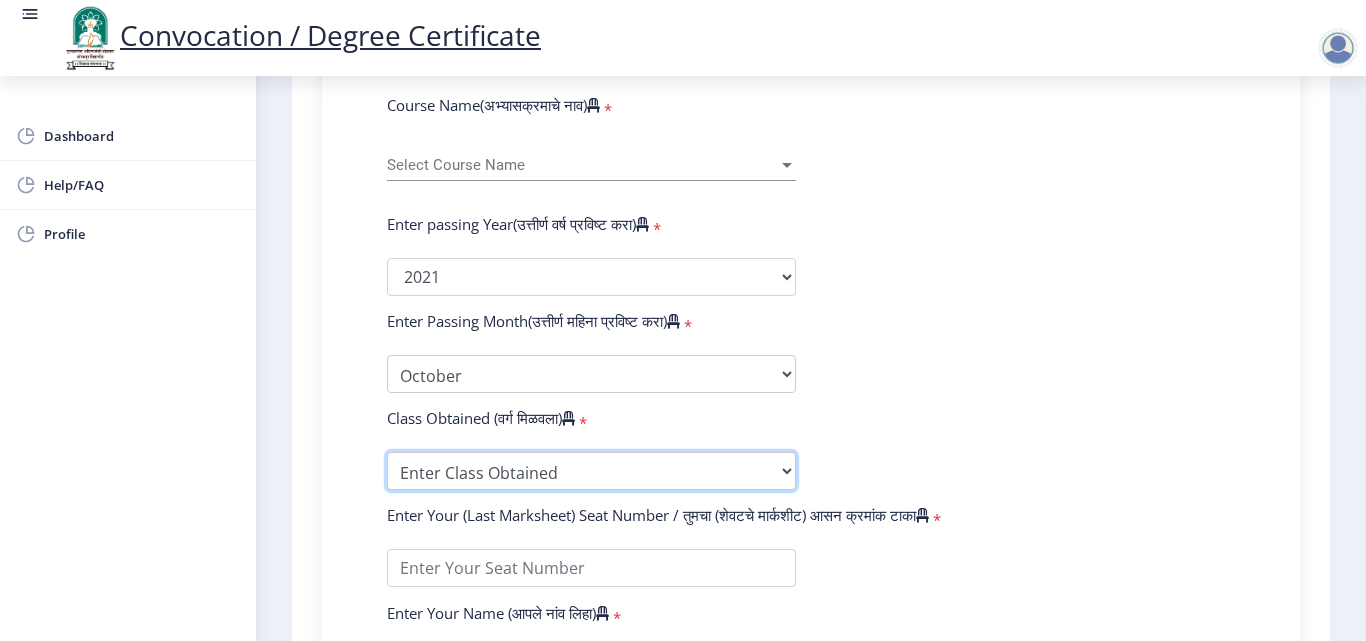 select on "Grade A+" 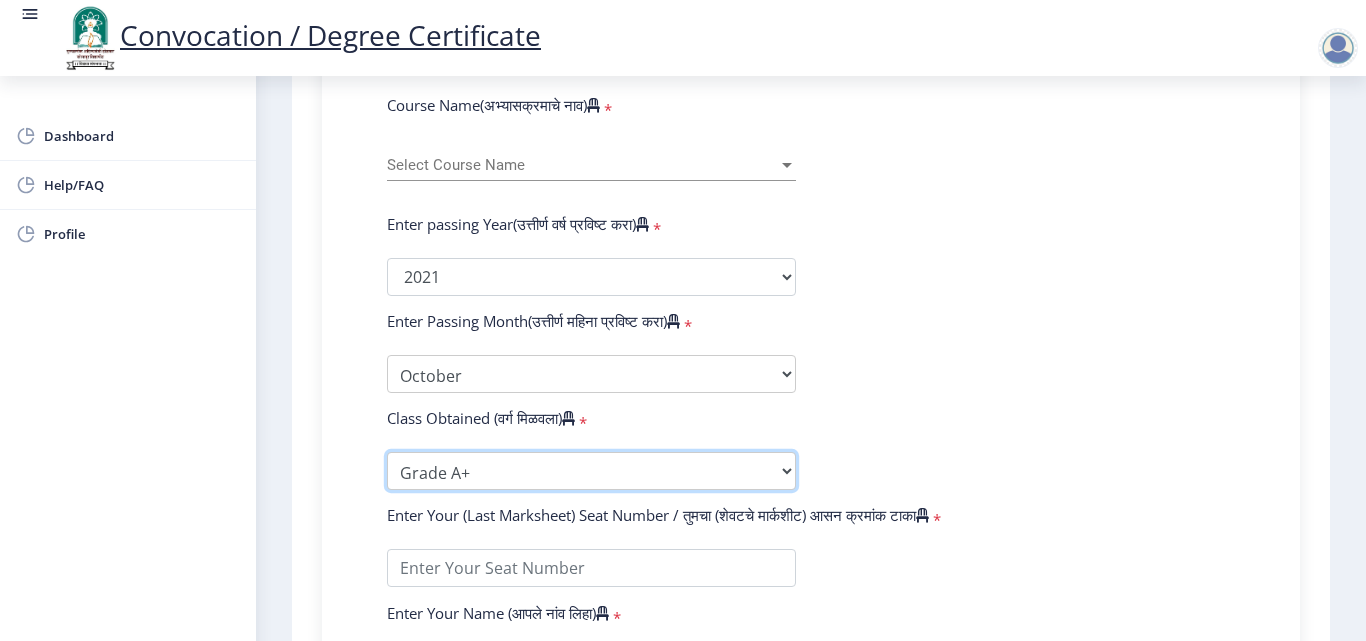 click on "Enter Class Obtained FIRST CLASS WITH DISTINCTION FIRST CLASS HIGHER SECOND CLASS SECOND CLASS PASS CLASS Grade O Grade A+ Grade A Grade B+ Grade B Grade C+ Grade C Grade D Grade E" at bounding box center (591, 471) 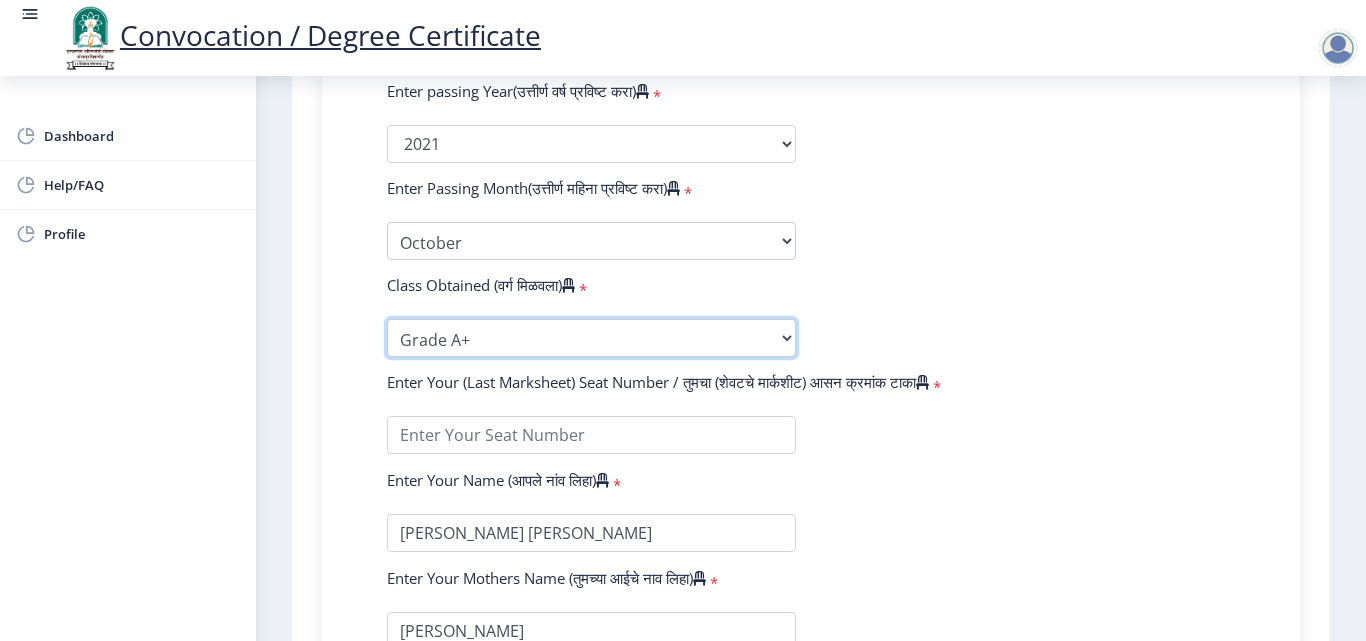 scroll, scrollTop: 1092, scrollLeft: 0, axis: vertical 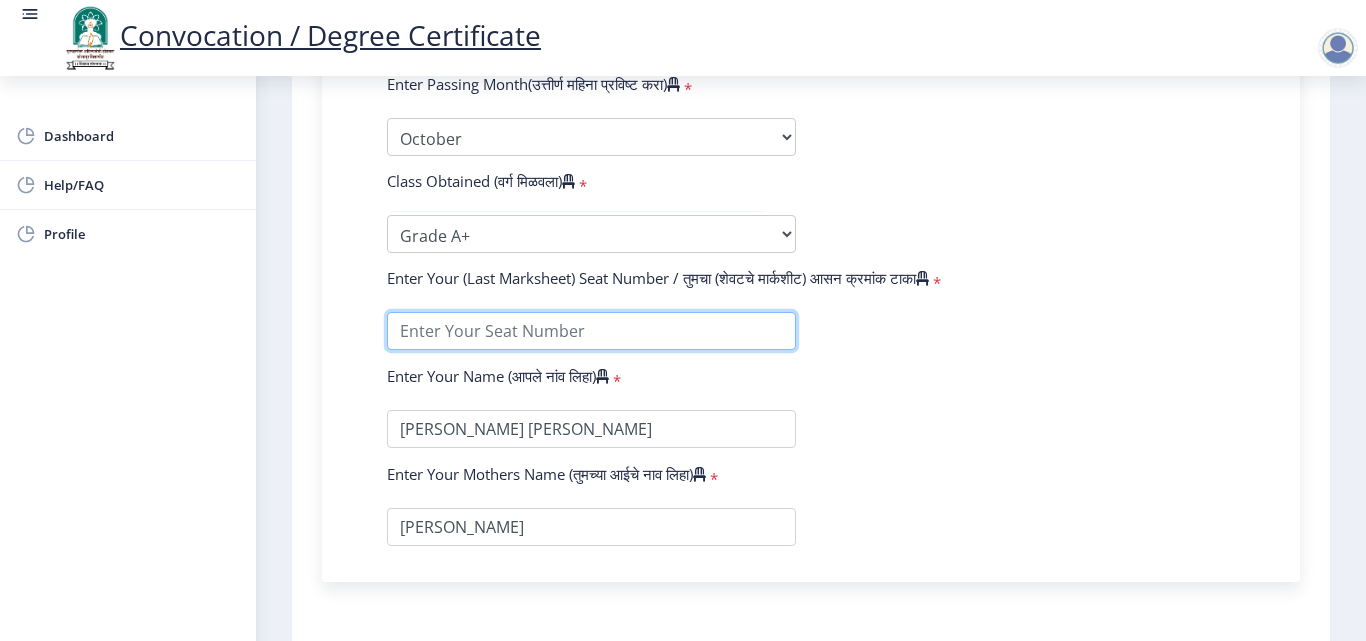 click at bounding box center [591, 331] 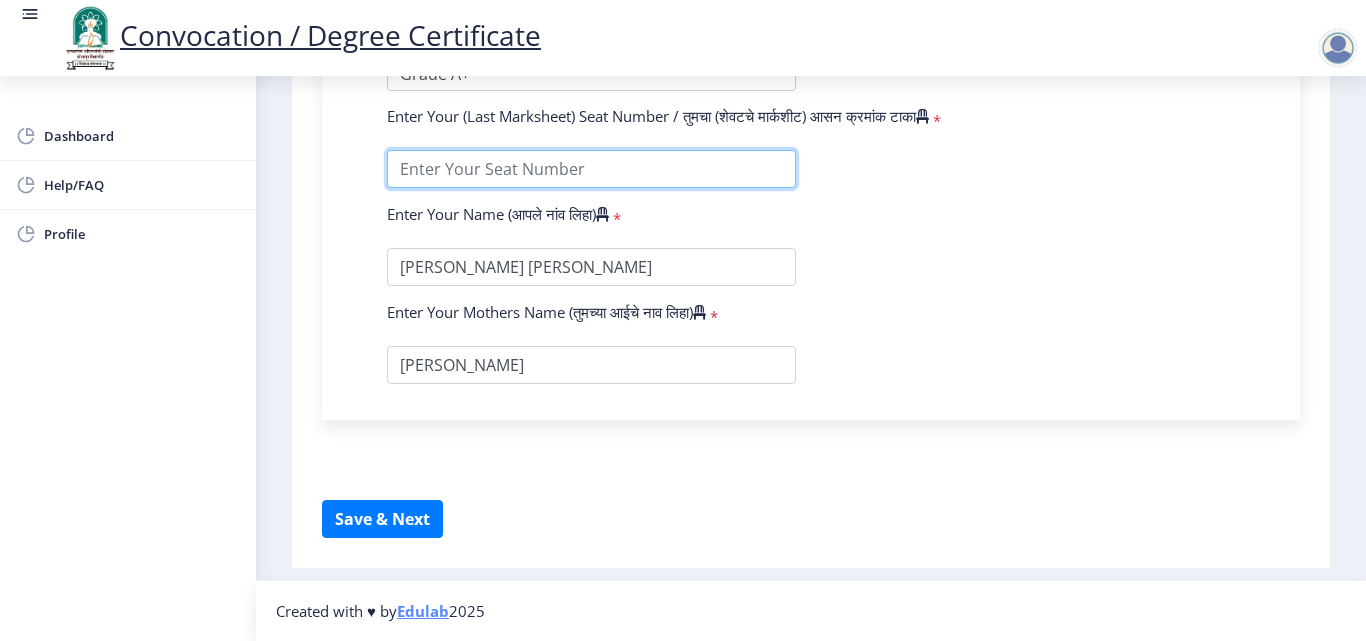 scroll, scrollTop: 1253, scrollLeft: 0, axis: vertical 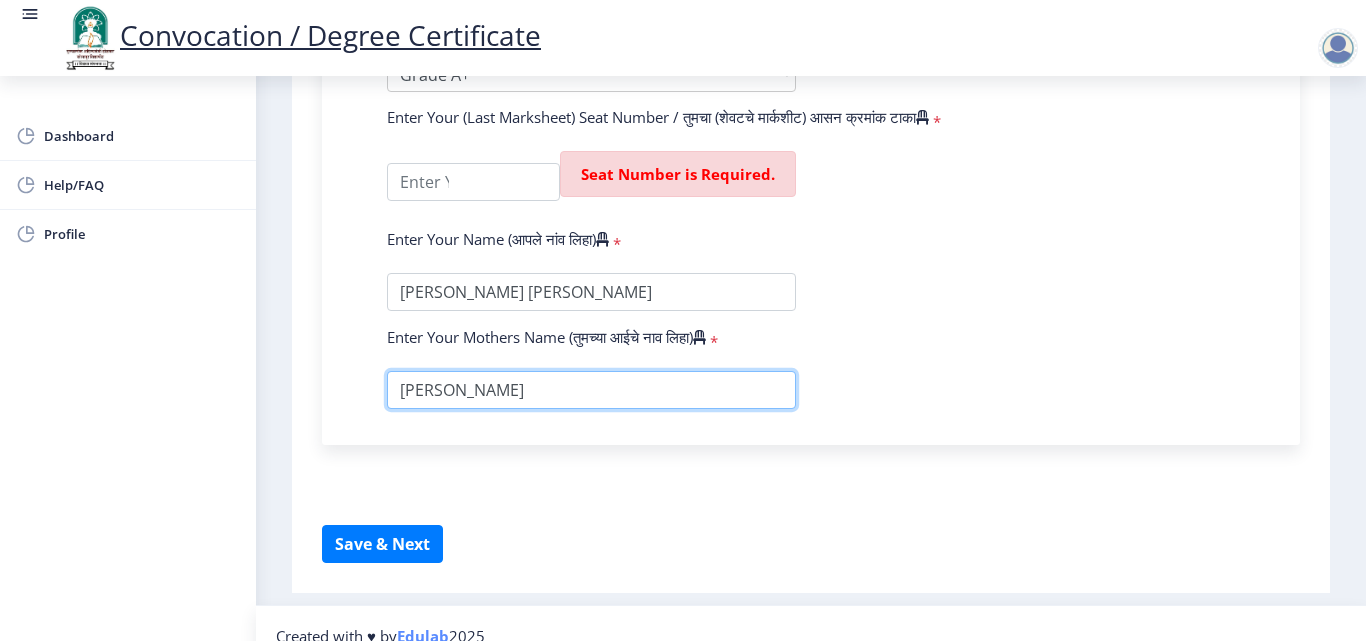 click at bounding box center [591, 390] 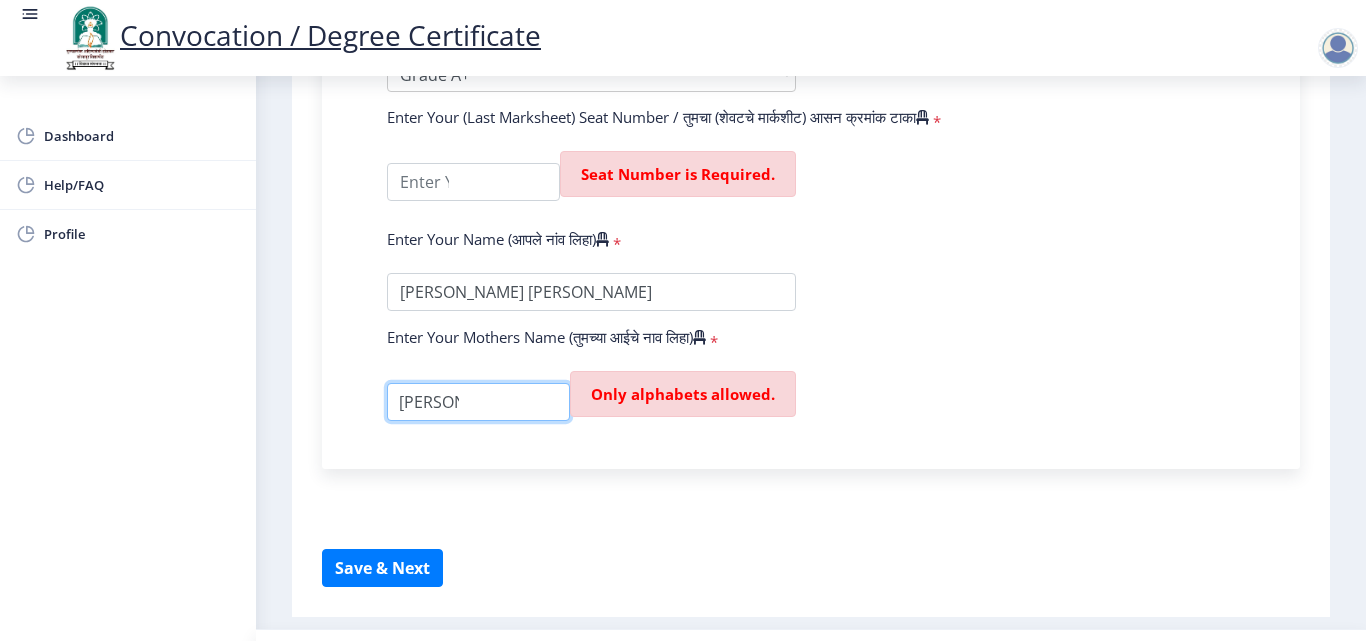 scroll, scrollTop: 0, scrollLeft: 0, axis: both 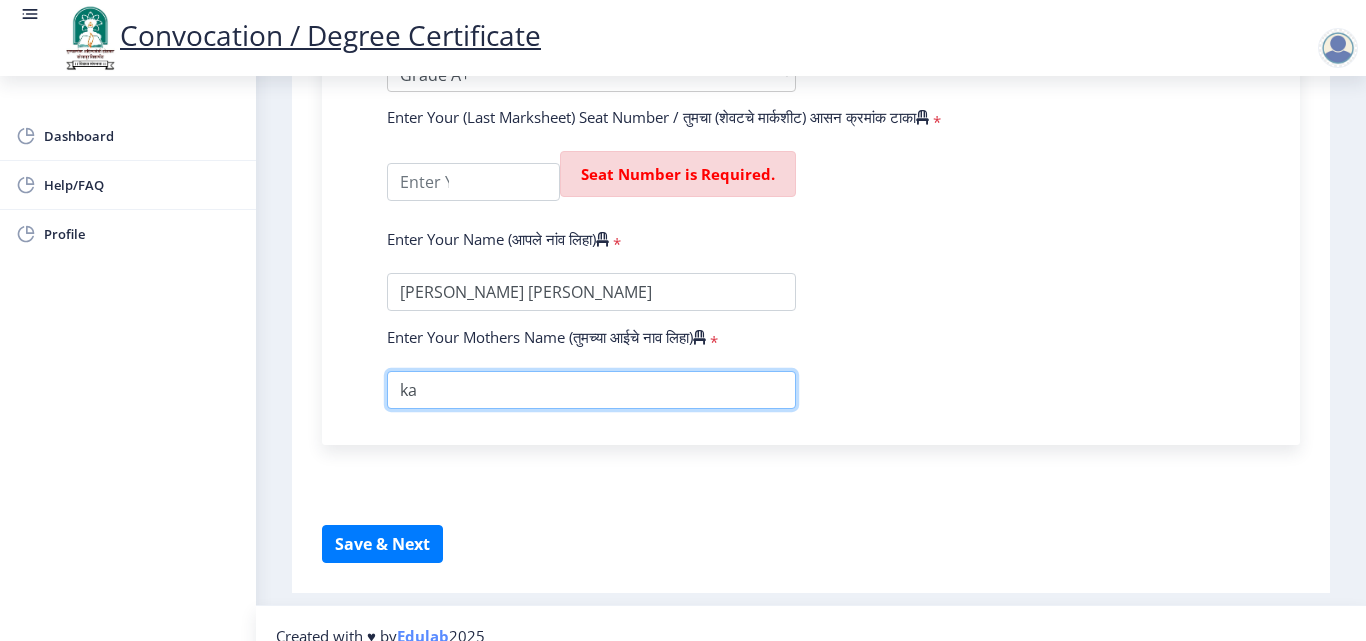 type on "k" 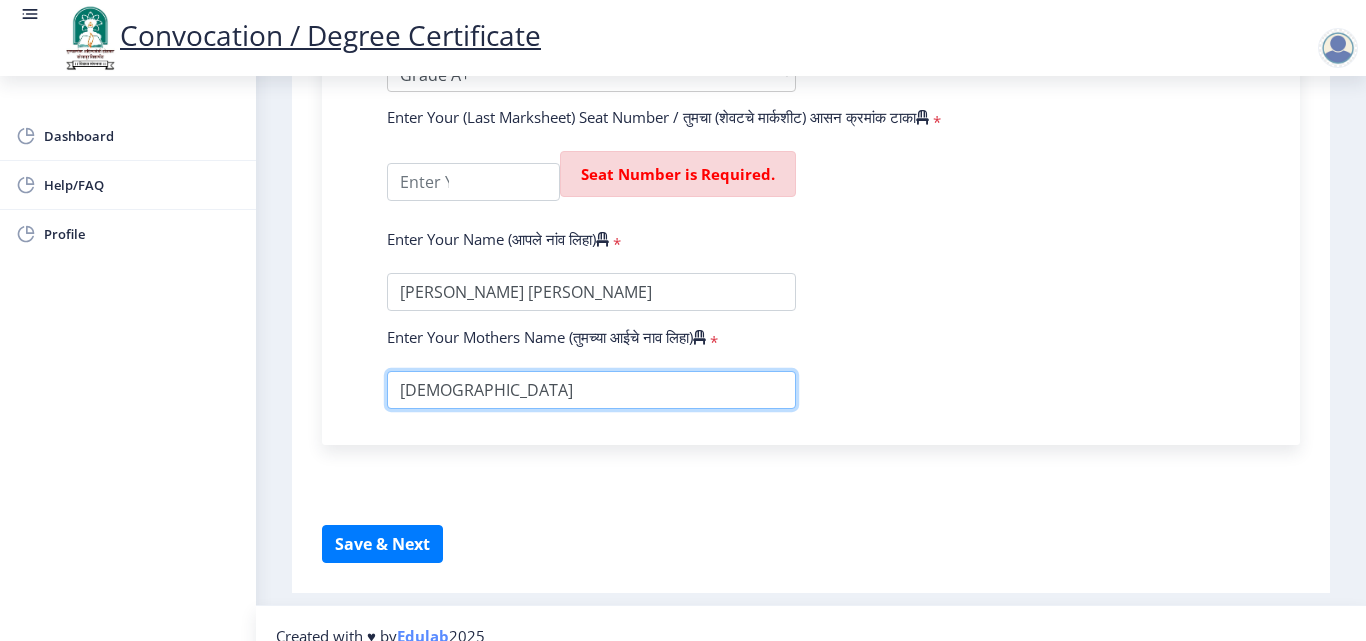 type on "[DEMOGRAPHIC_DATA]" 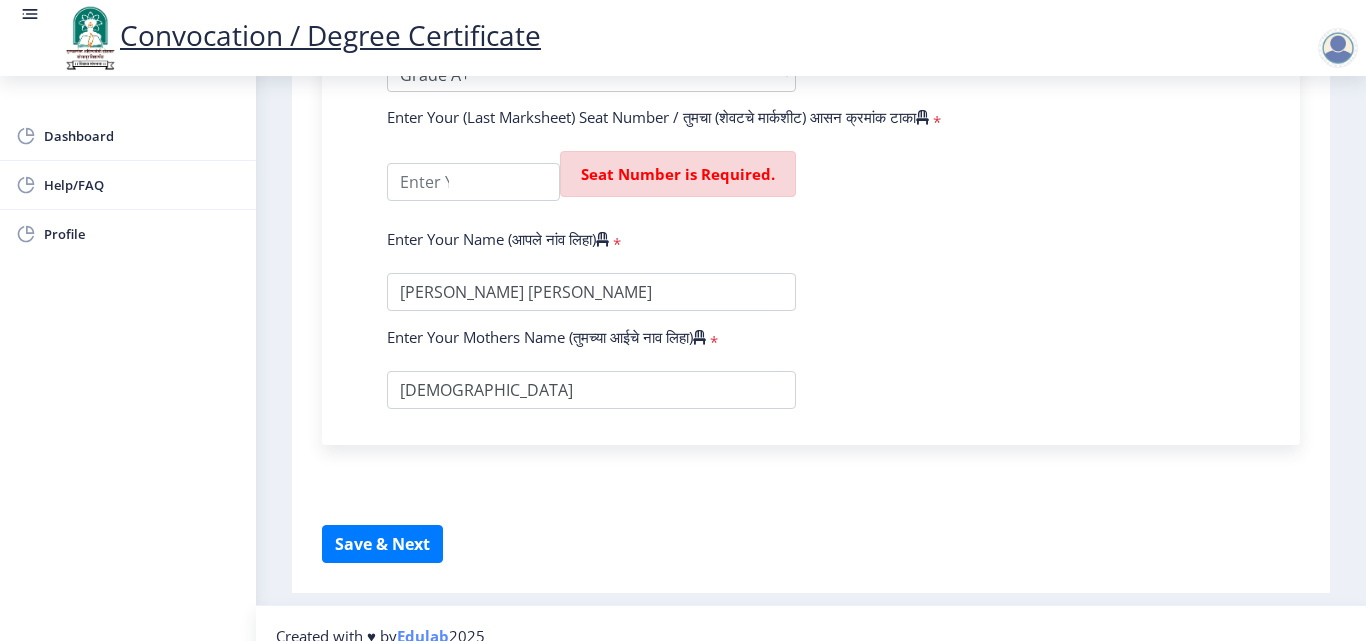 click on "Instructions (सूचना) 1. पदवी प्रमाणपत्रासाठी शैक्षणिक तपशील चरणावर, तुम्हाला तुमच्या अंतिम पदवी दीक्षांत प्रमाणपत्रासाठी तुमचे तपशील सबमिट करणे आवश्यक आहे.   2. तुम्ही ज्या कोर्ससाठी पदवी प्रमाणपत्रासाठी अर्ज करत आहात त्या अभ्यासक्रमाच्या नवीनतम जारी केलेल्या मार्कशीटवर आधारित तुमचे सर्व तपशील भरणे आवश्यक आहे.  Email Us on   [EMAIL_ADDRESS][DOMAIN_NAME] Education Details   Enter Your PRN Number (तुमचा पीआरएन (कायम नोंदणी क्रमांक) एंटर करा)   * * Regular * *" 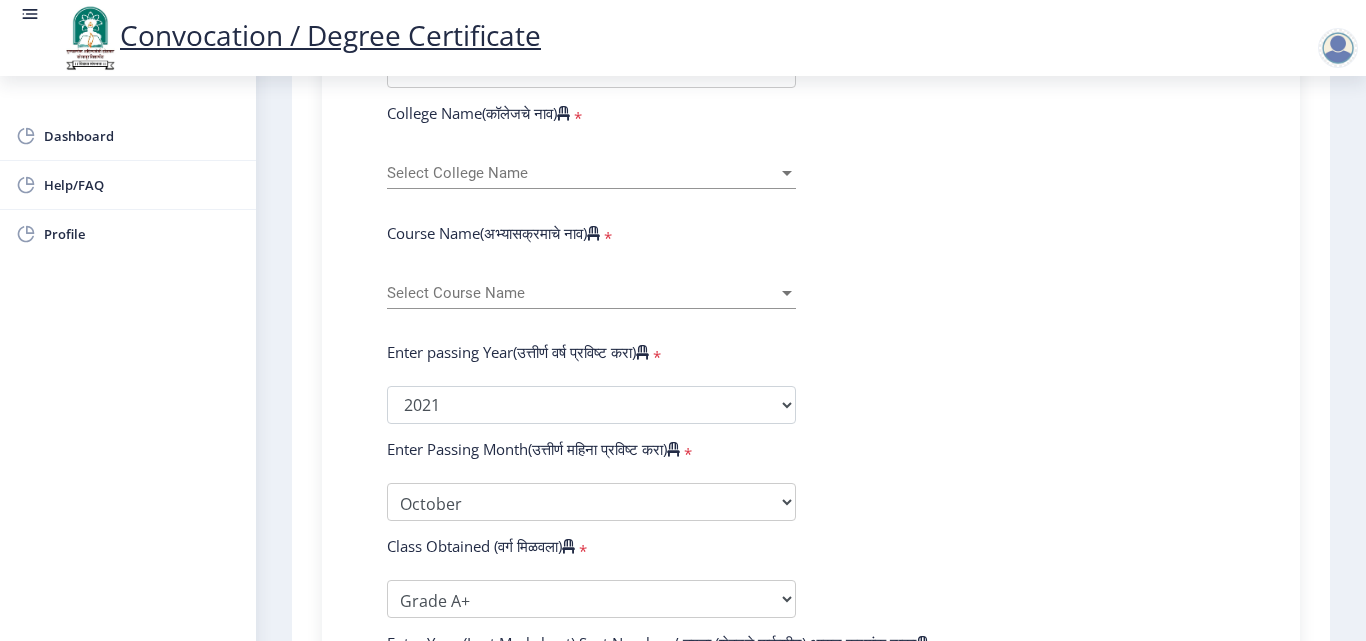 scroll, scrollTop: 724, scrollLeft: 0, axis: vertical 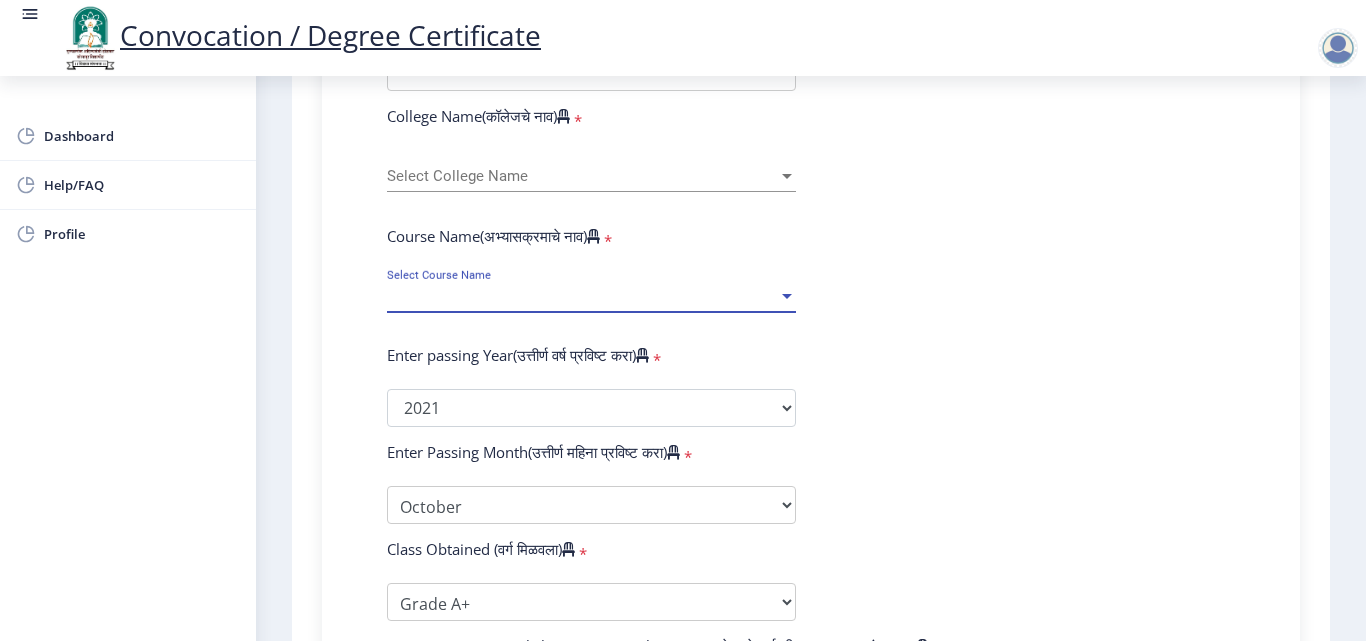 click on "Select Course Name" at bounding box center (582, 296) 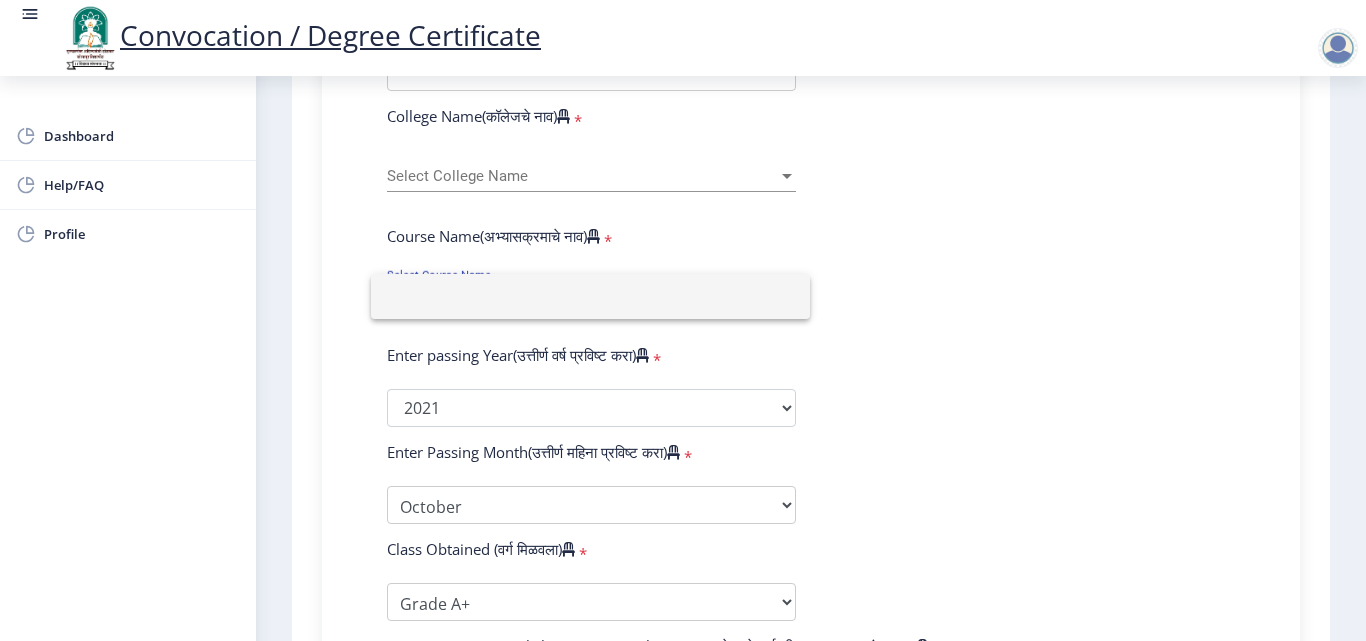 click 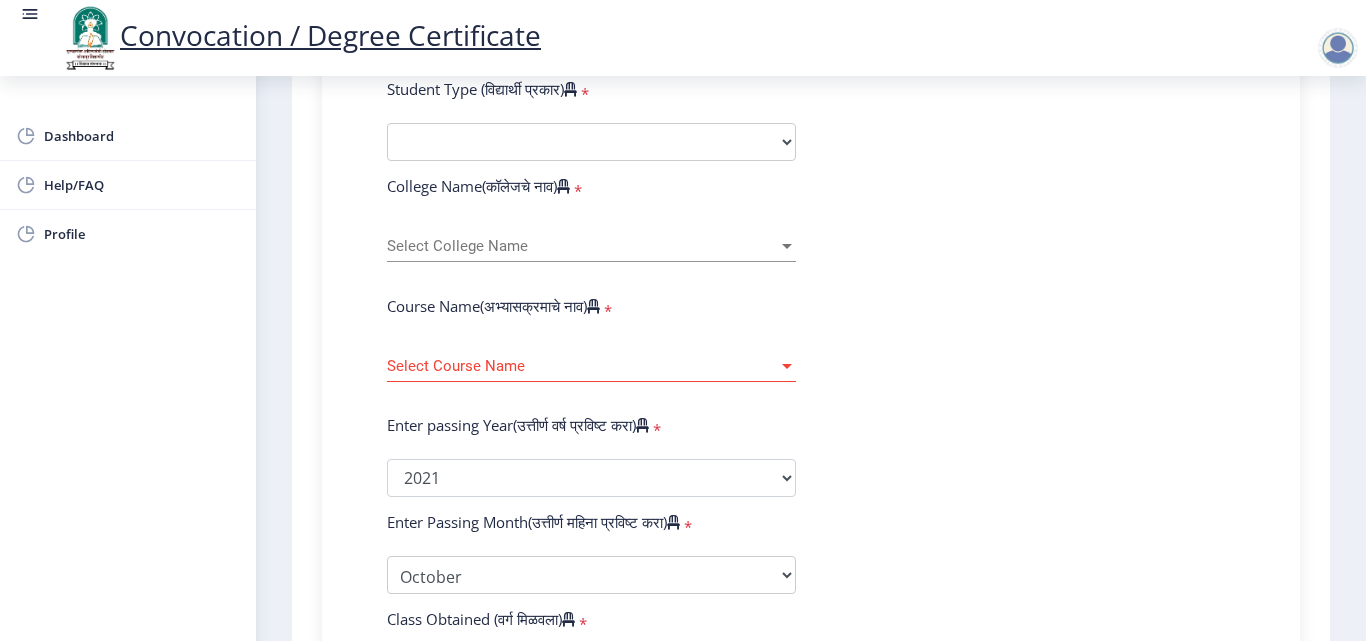 scroll, scrollTop: 636, scrollLeft: 0, axis: vertical 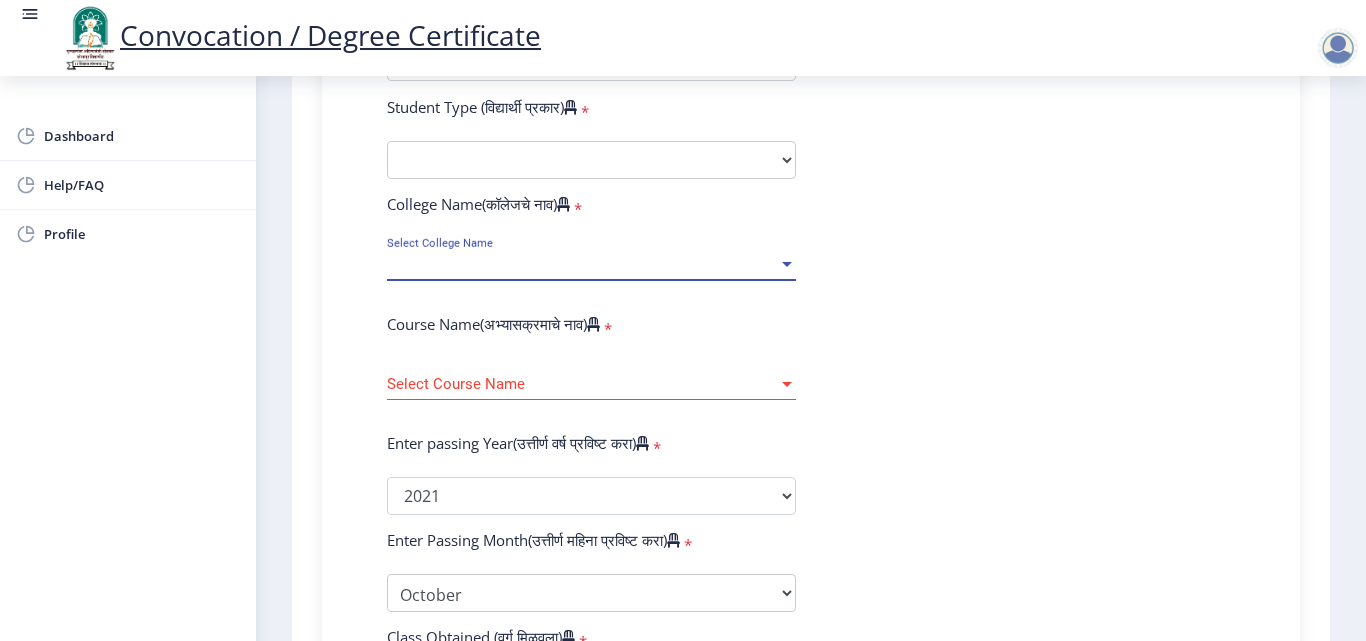 click on "Select College Name" at bounding box center [582, 264] 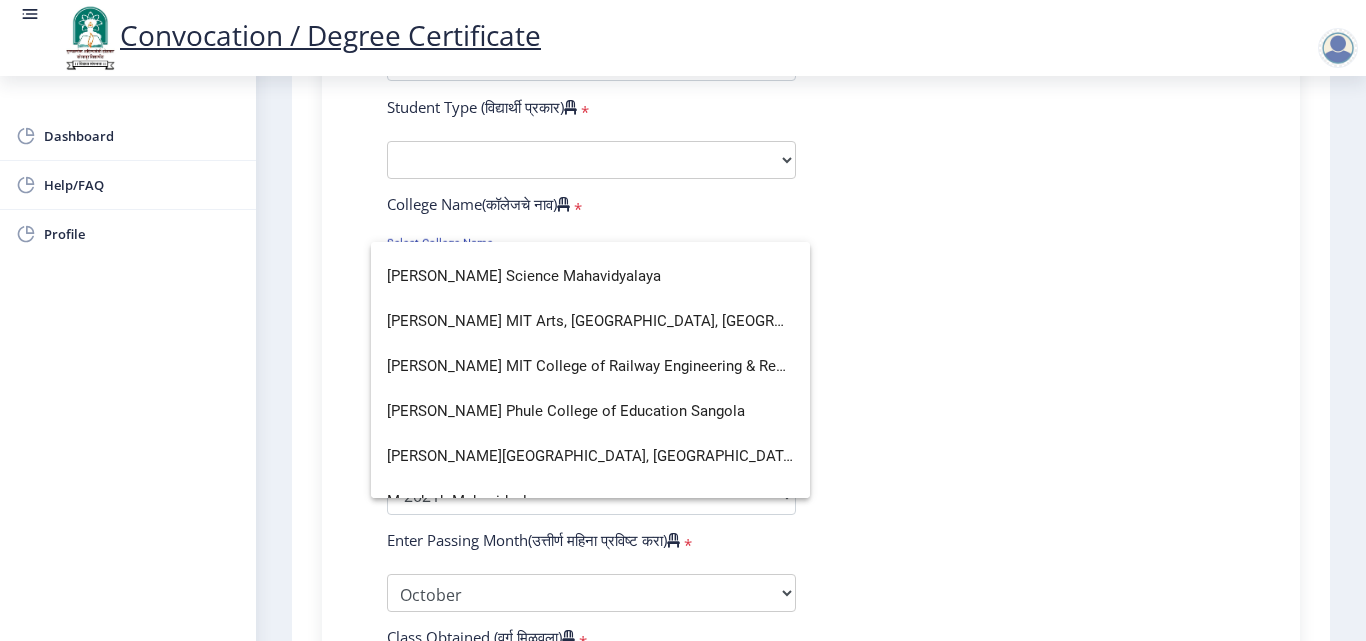 scroll, scrollTop: 2823, scrollLeft: 0, axis: vertical 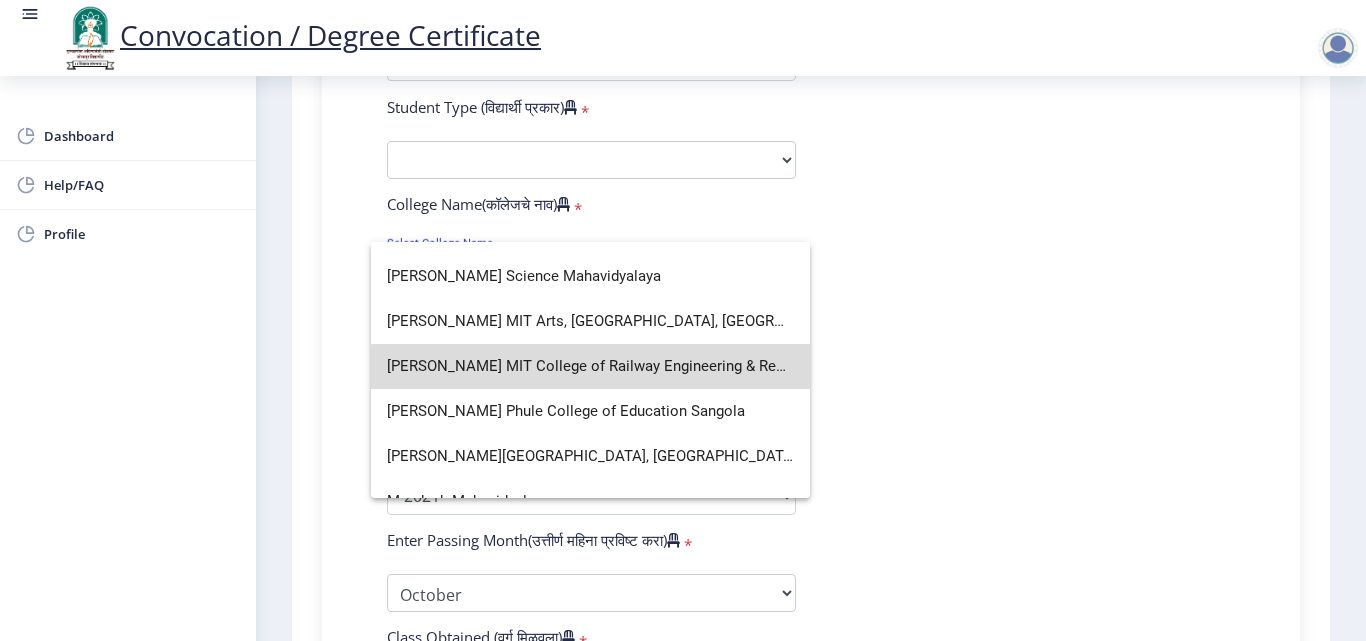 click on "[PERSON_NAME] MIT College of Railway Engineering & Research, [GEOGRAPHIC_DATA] - [GEOGRAPHIC_DATA]" at bounding box center [590, 366] 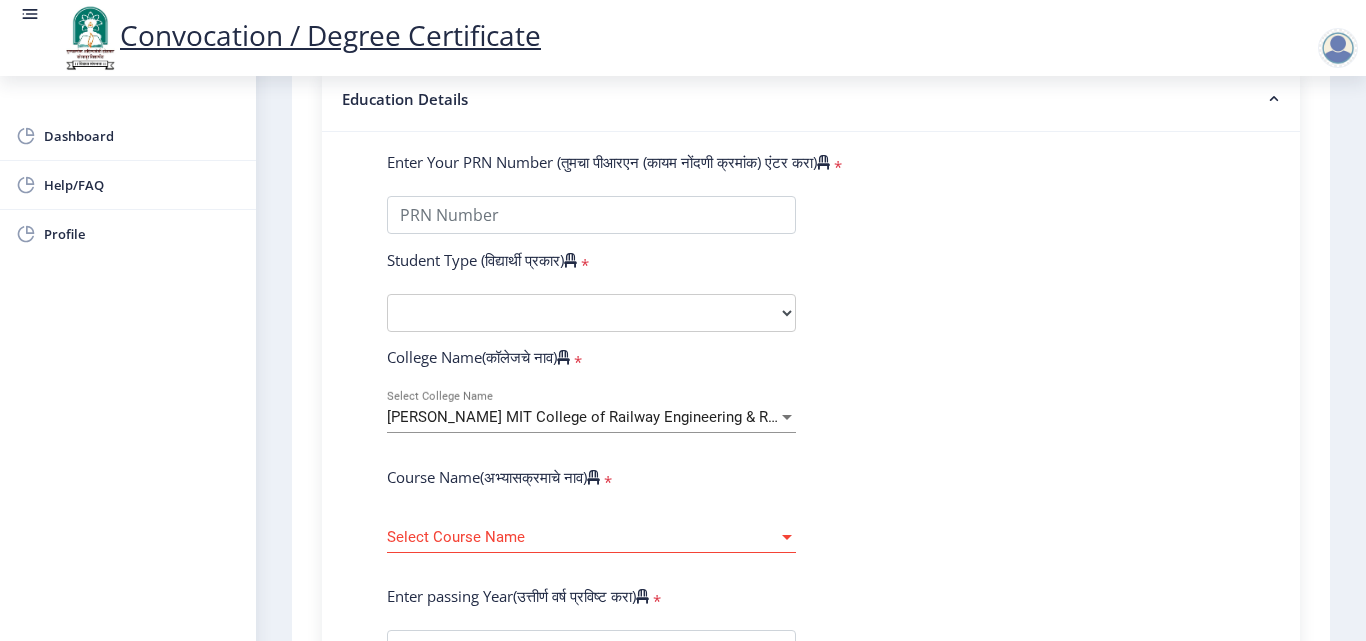 scroll, scrollTop: 484, scrollLeft: 0, axis: vertical 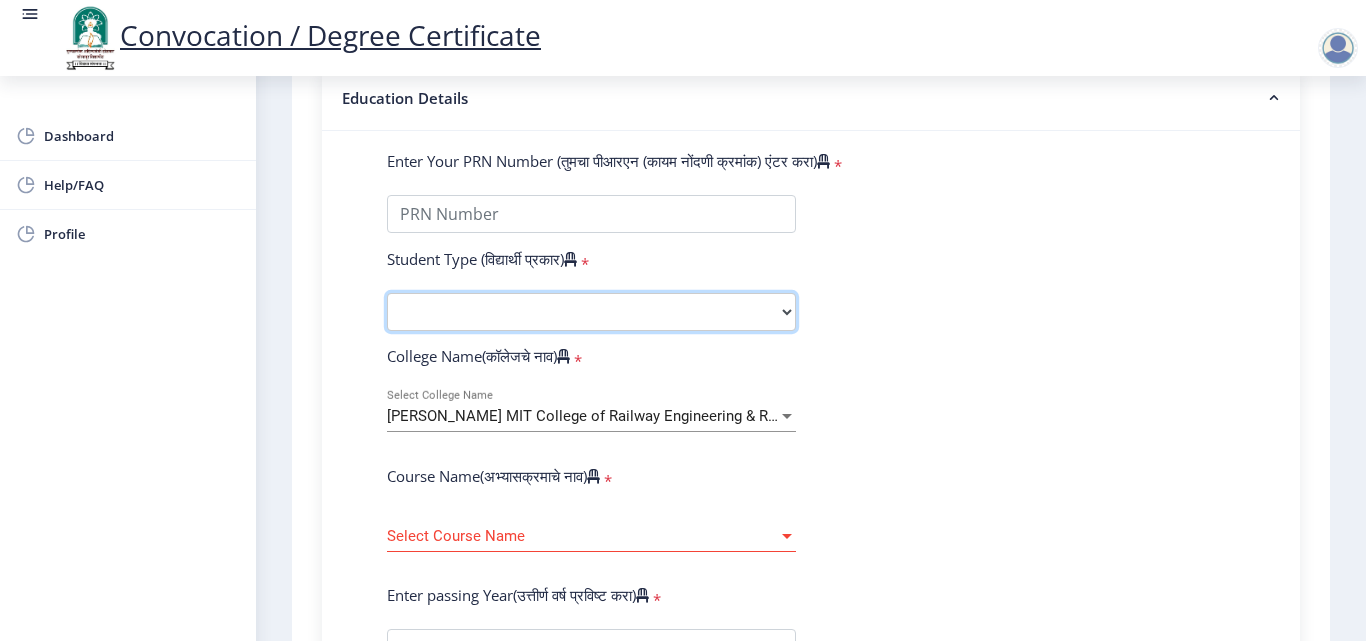 click on "Select Student Type Regular External" at bounding box center (591, 312) 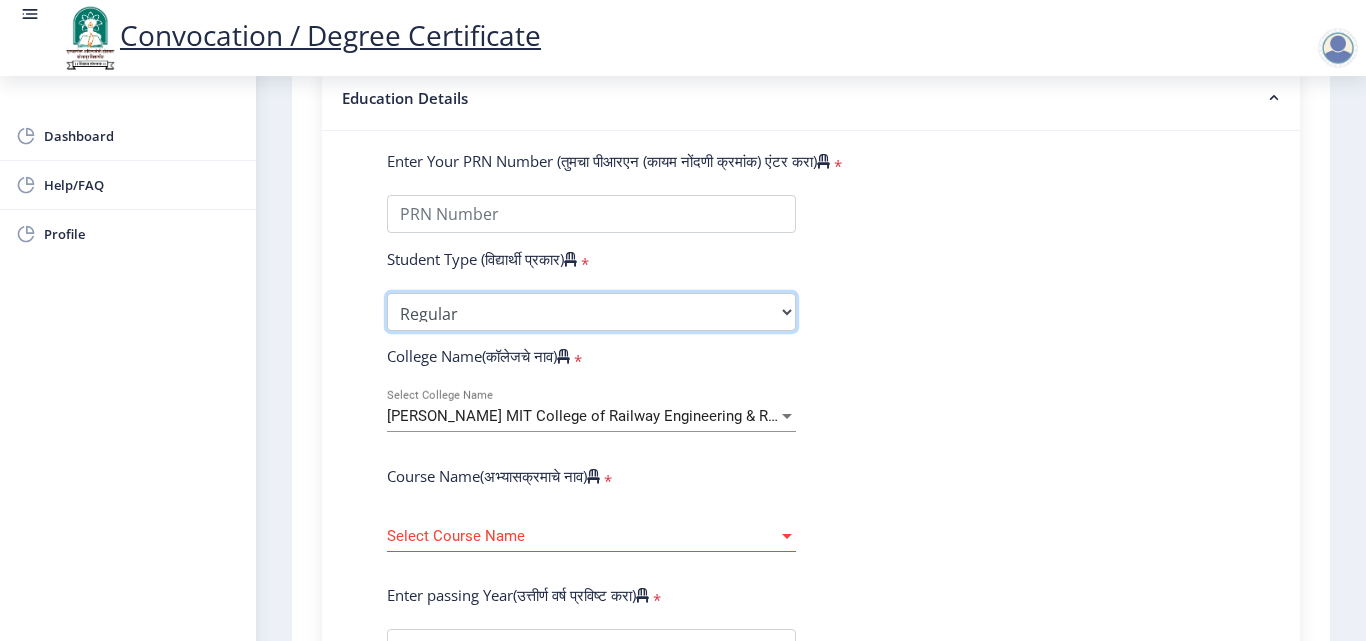 click on "Select Student Type Regular External" at bounding box center [591, 312] 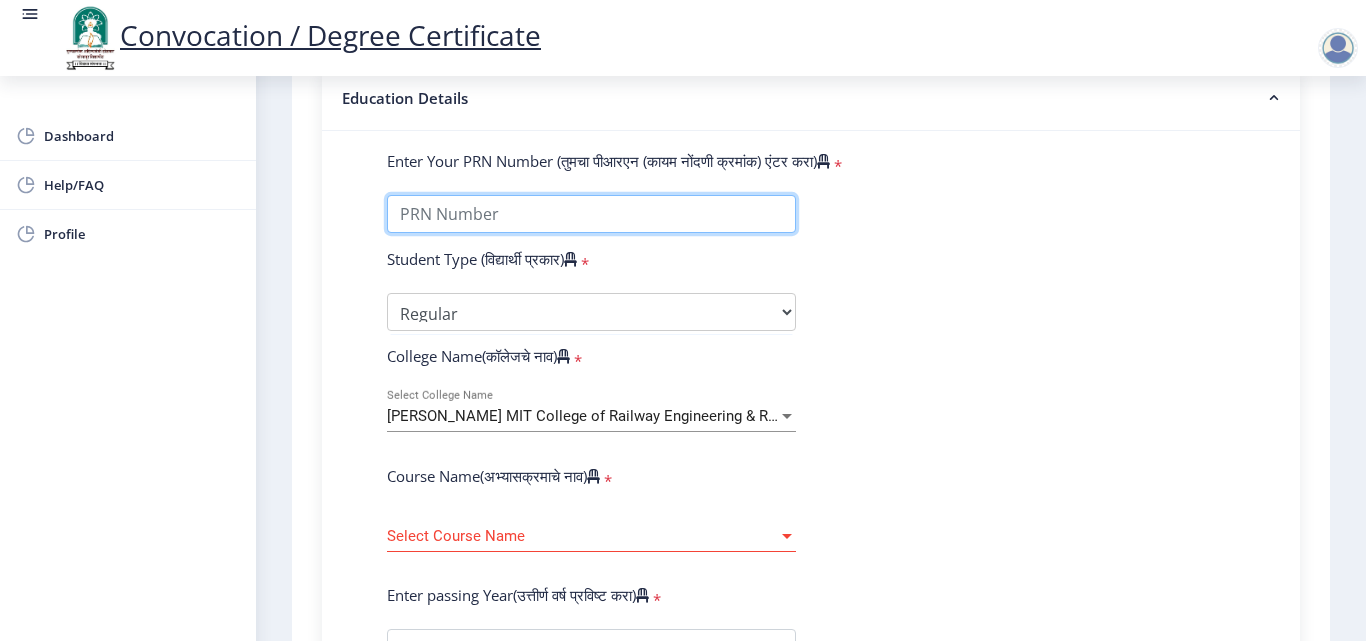 click on "Enter Your PRN Number (तुमचा पीआरएन (कायम नोंदणी क्रमांक) एंटर करा)" at bounding box center [591, 214] 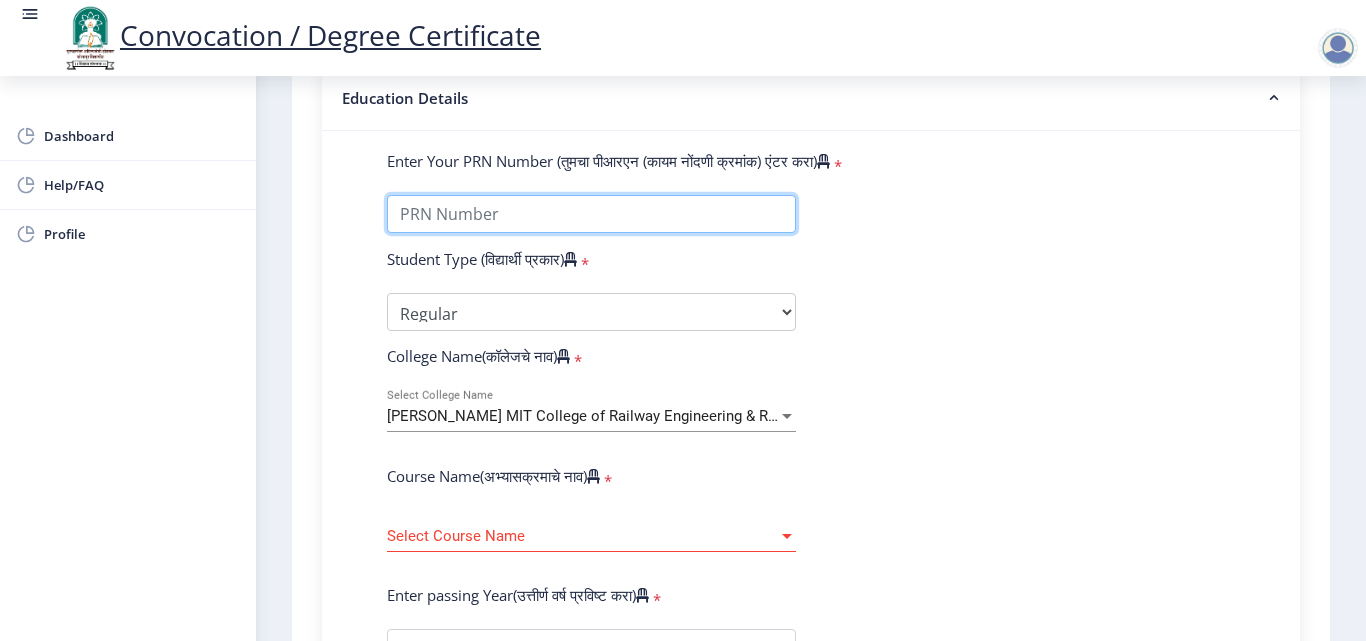 type on "KDQPK0289G" 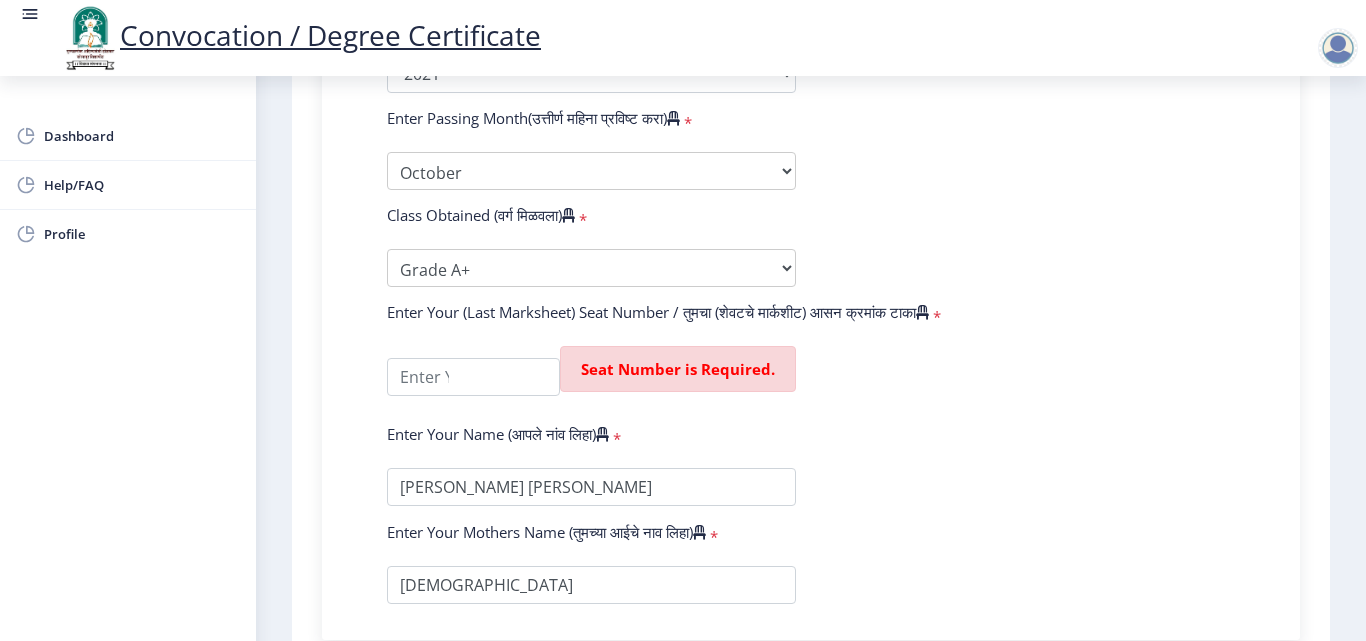 scroll, scrollTop: 1278, scrollLeft: 0, axis: vertical 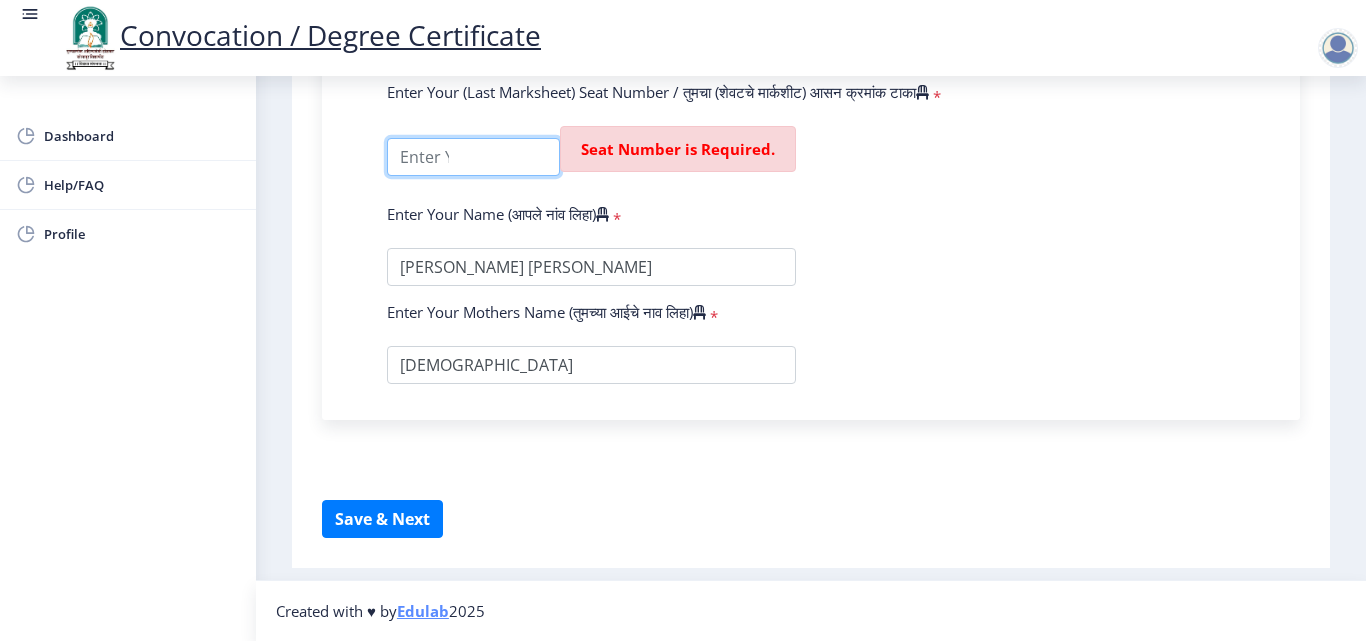 click at bounding box center (473, 157) 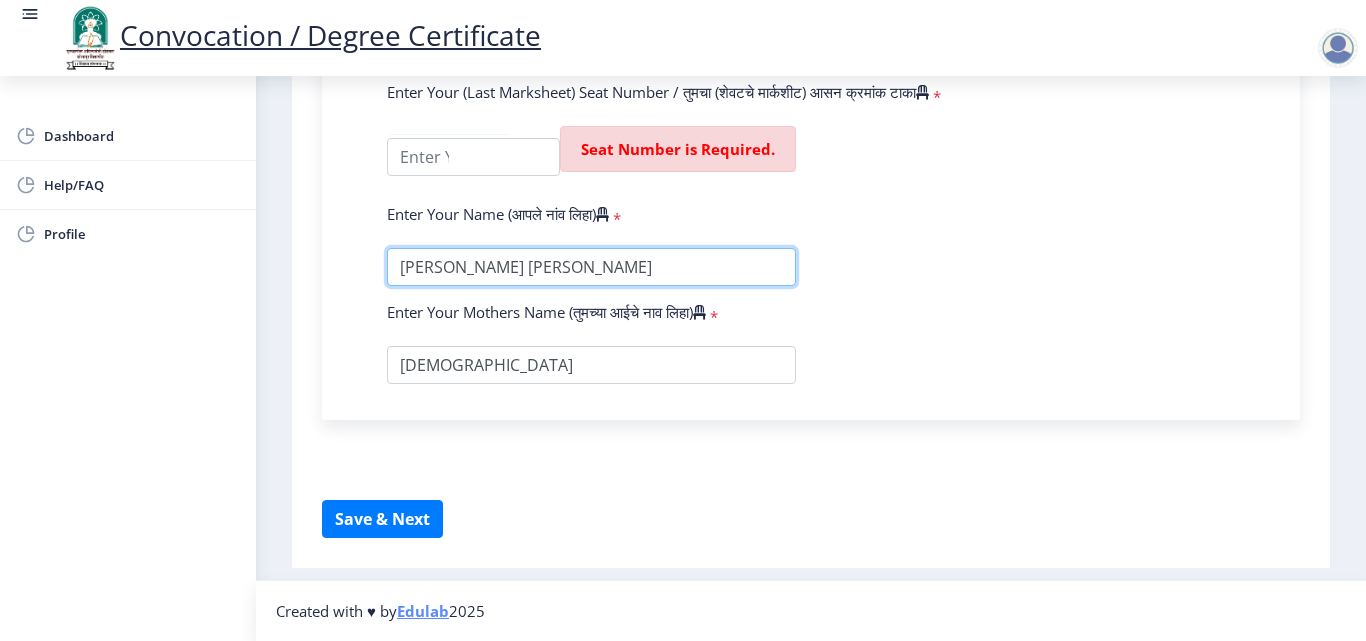click at bounding box center [591, 267] 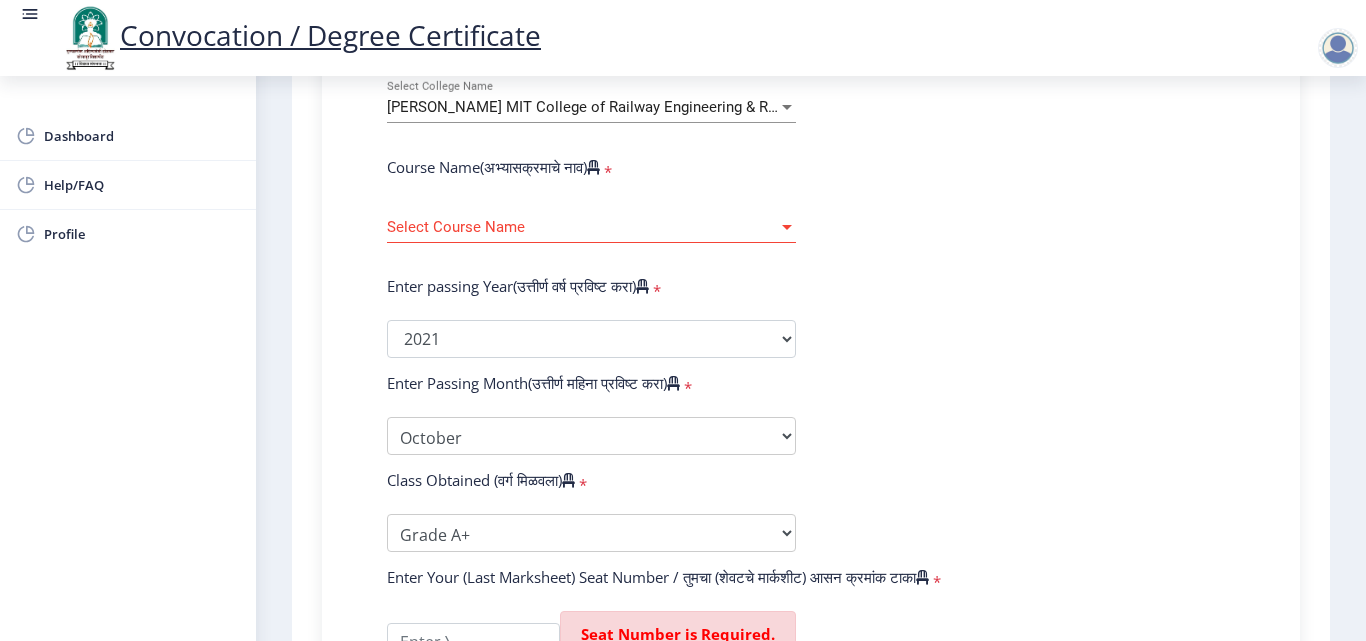 scroll, scrollTop: 792, scrollLeft: 0, axis: vertical 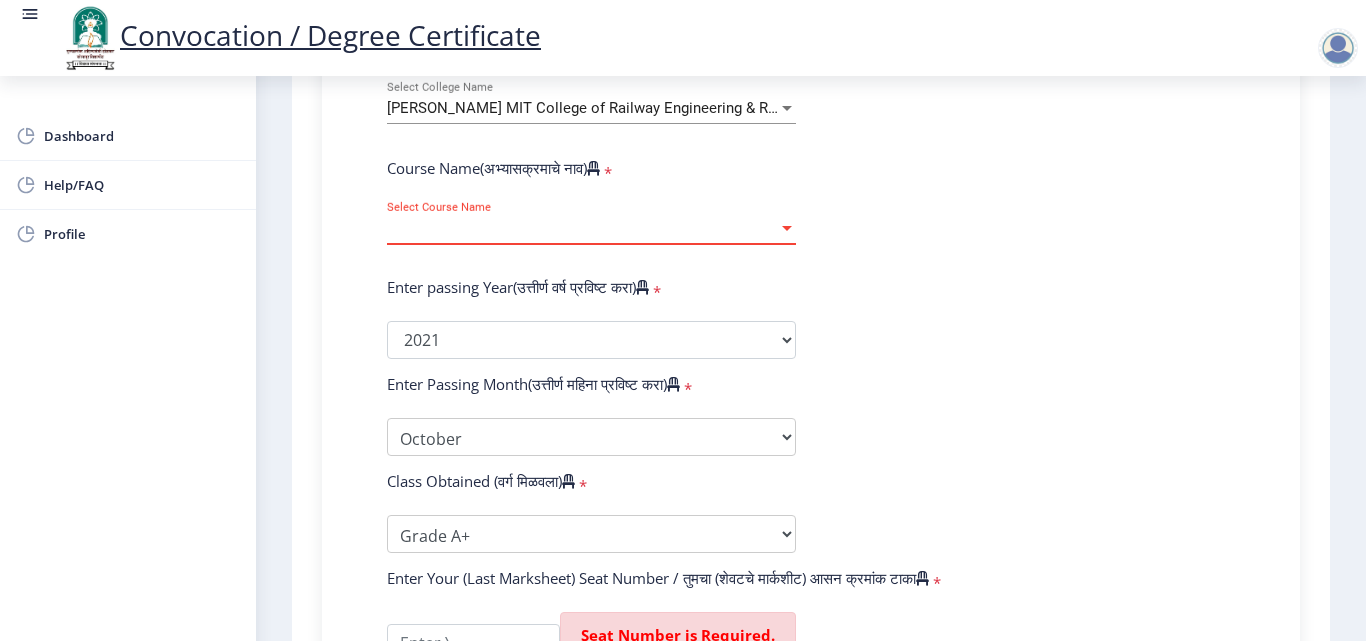 click on "Select Course Name" at bounding box center [582, 228] 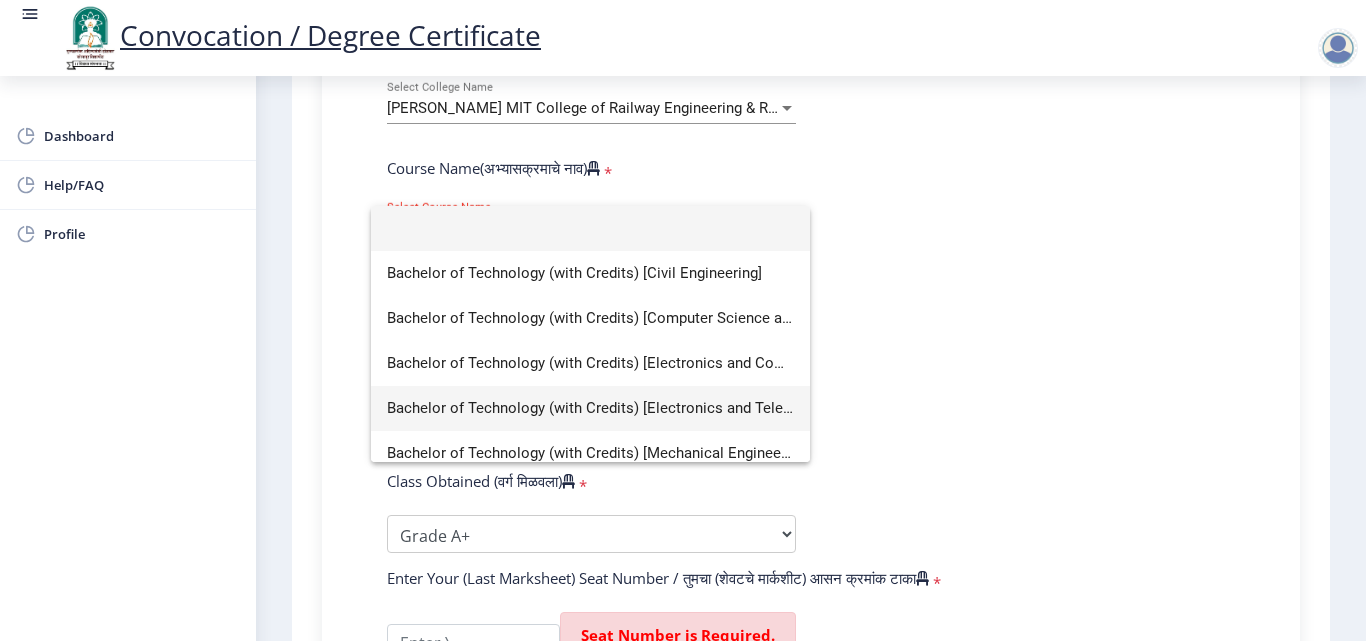 click on "Bachelor of Technology (with Credits) [Electronics and Telecommunication Engineering]" at bounding box center [590, 408] 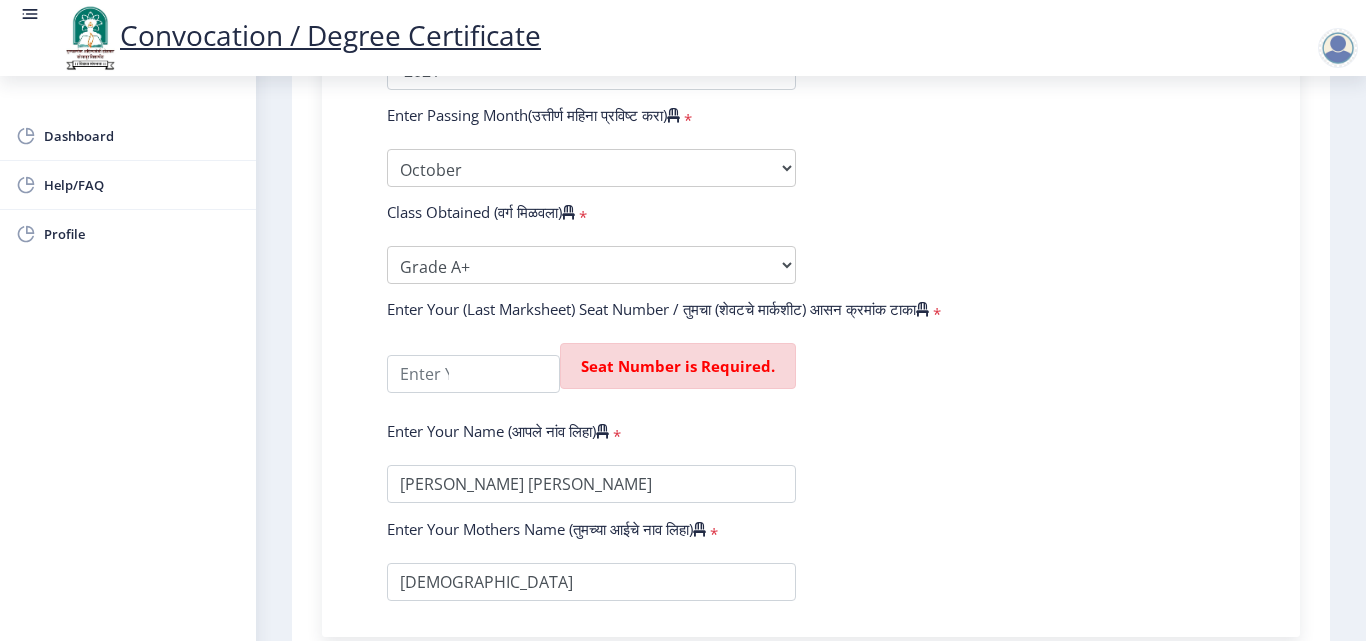 scroll, scrollTop: 1062, scrollLeft: 0, axis: vertical 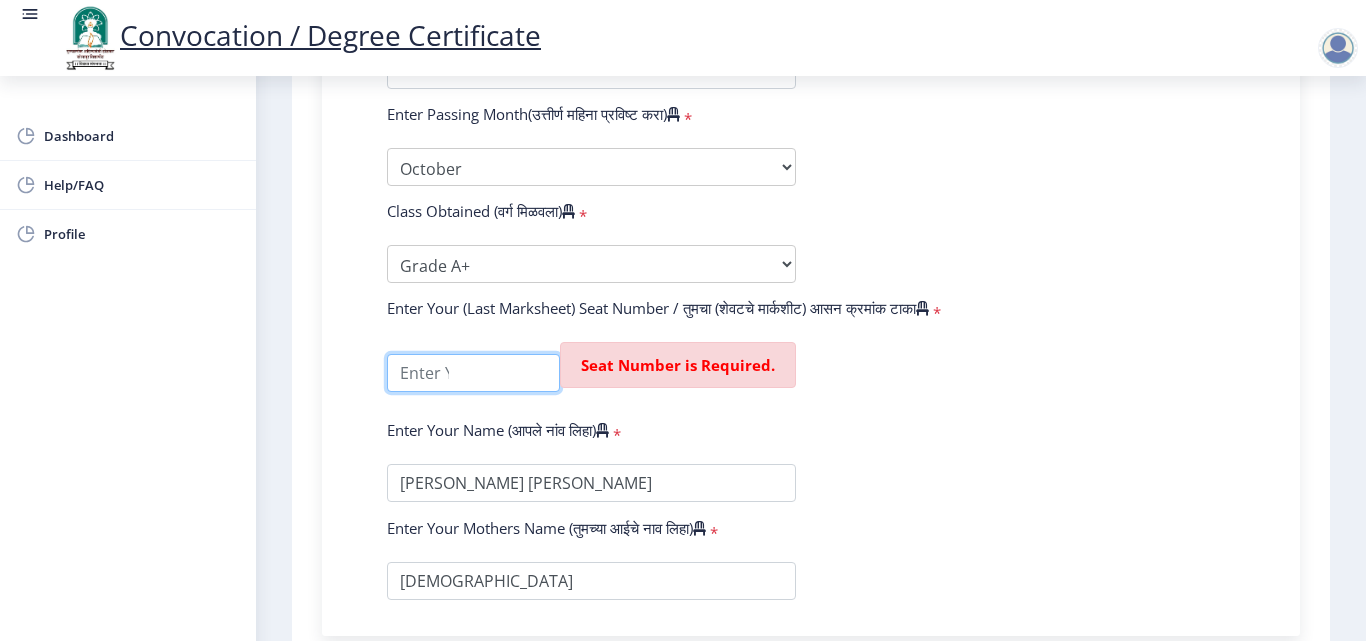 click at bounding box center (473, 373) 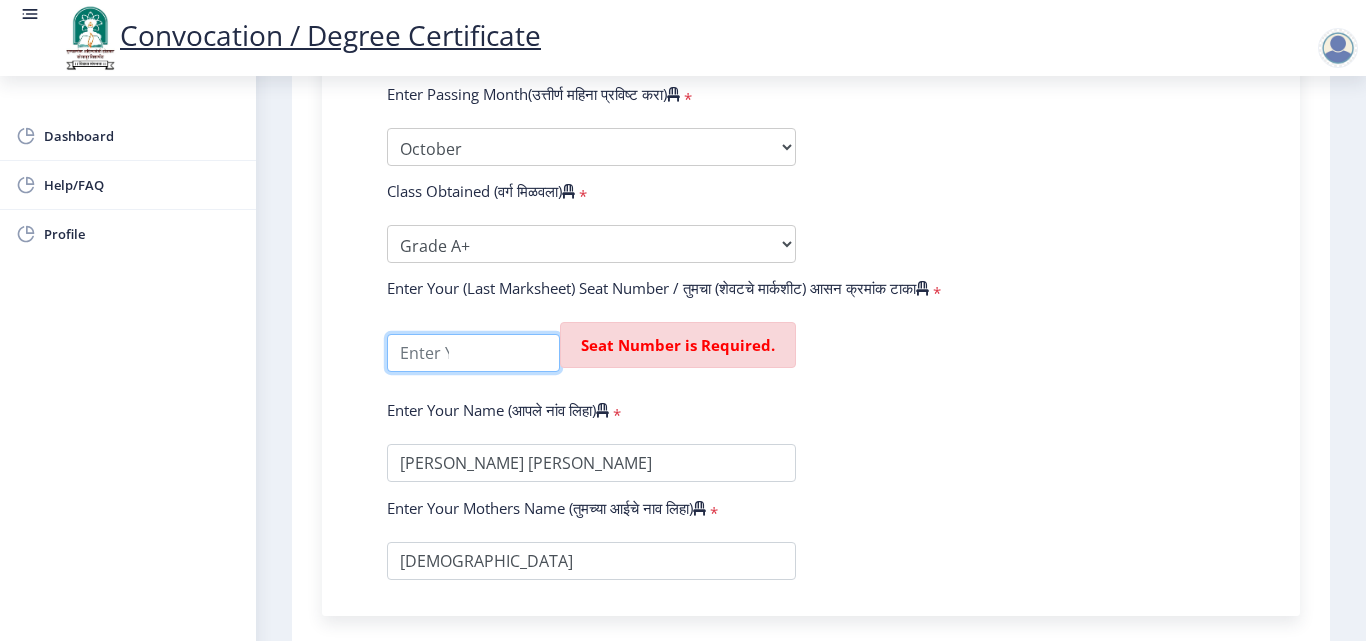 scroll, scrollTop: 1073, scrollLeft: 0, axis: vertical 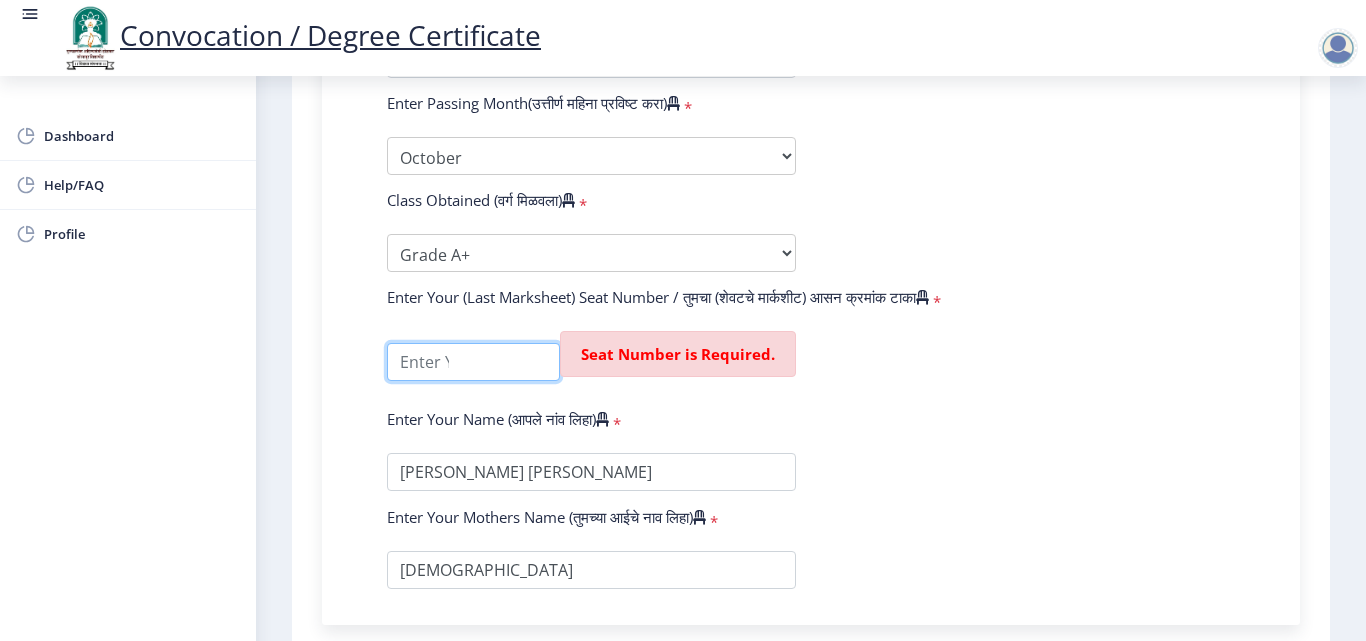 click at bounding box center [473, 362] 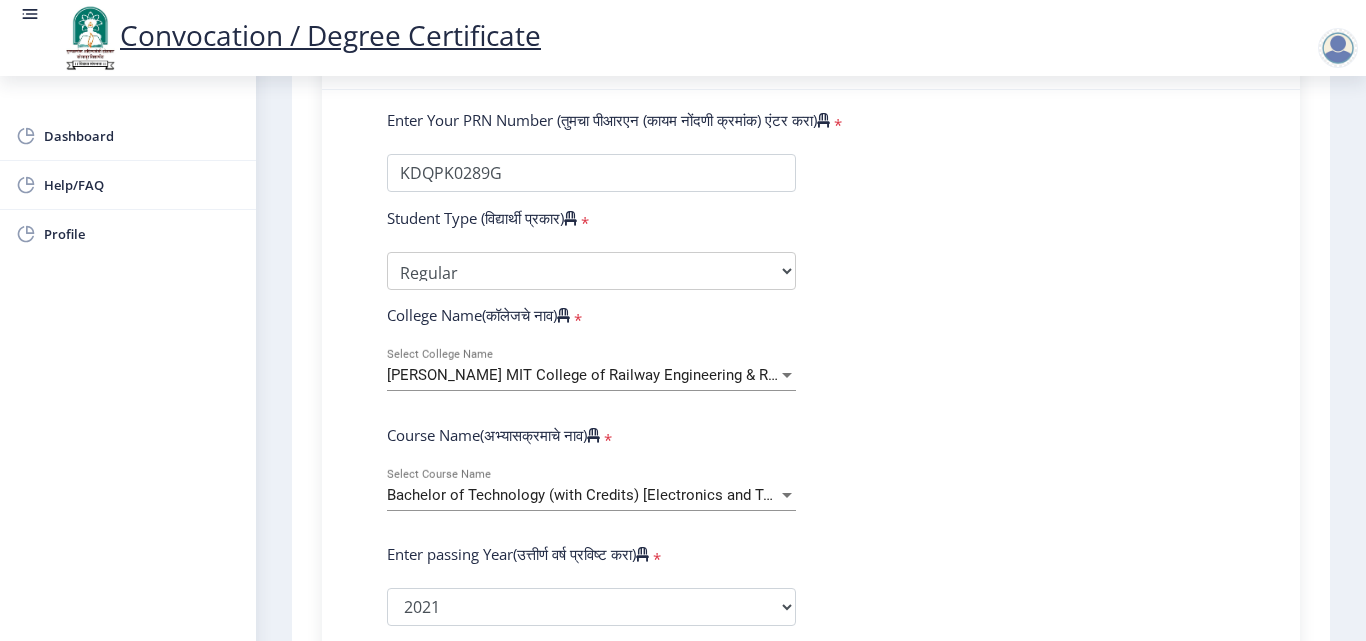 scroll, scrollTop: 438, scrollLeft: 0, axis: vertical 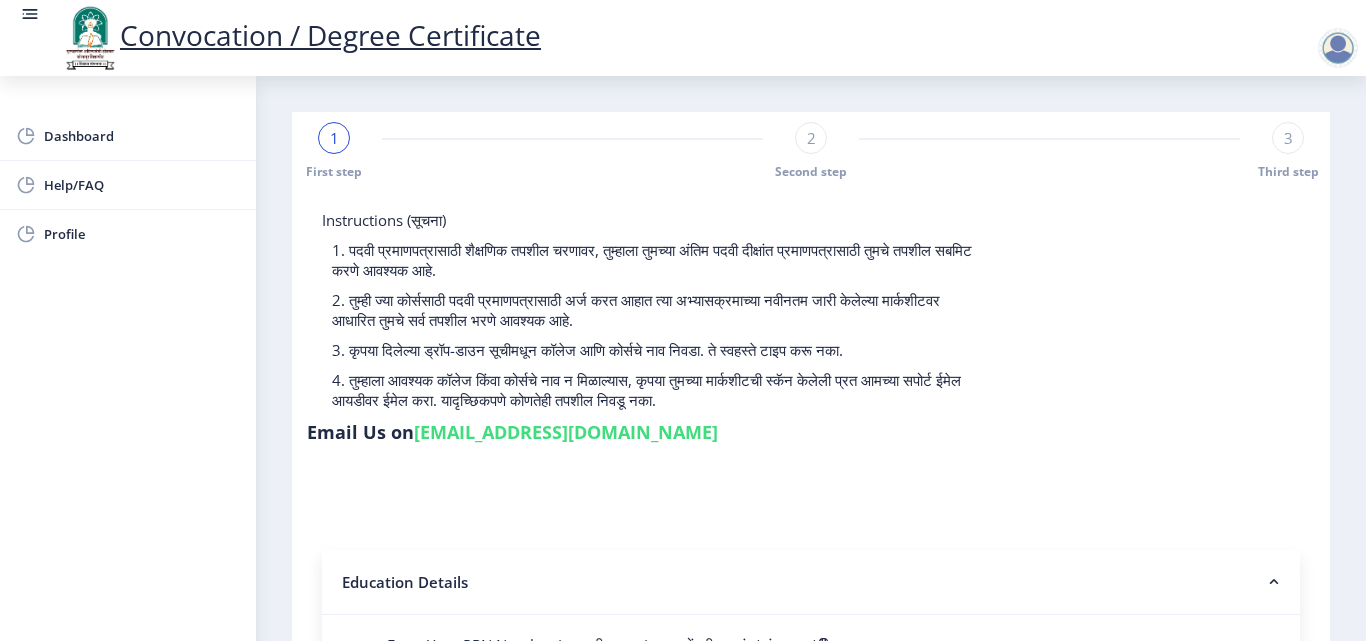click on "2" 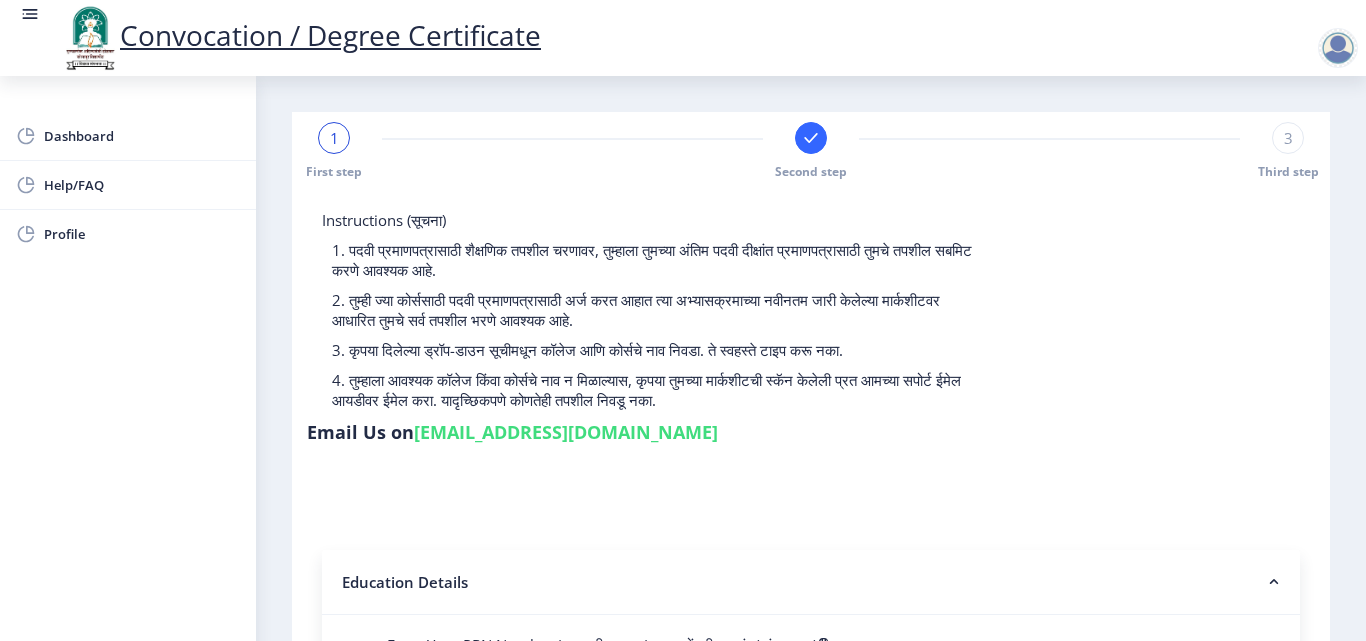 click on "3" 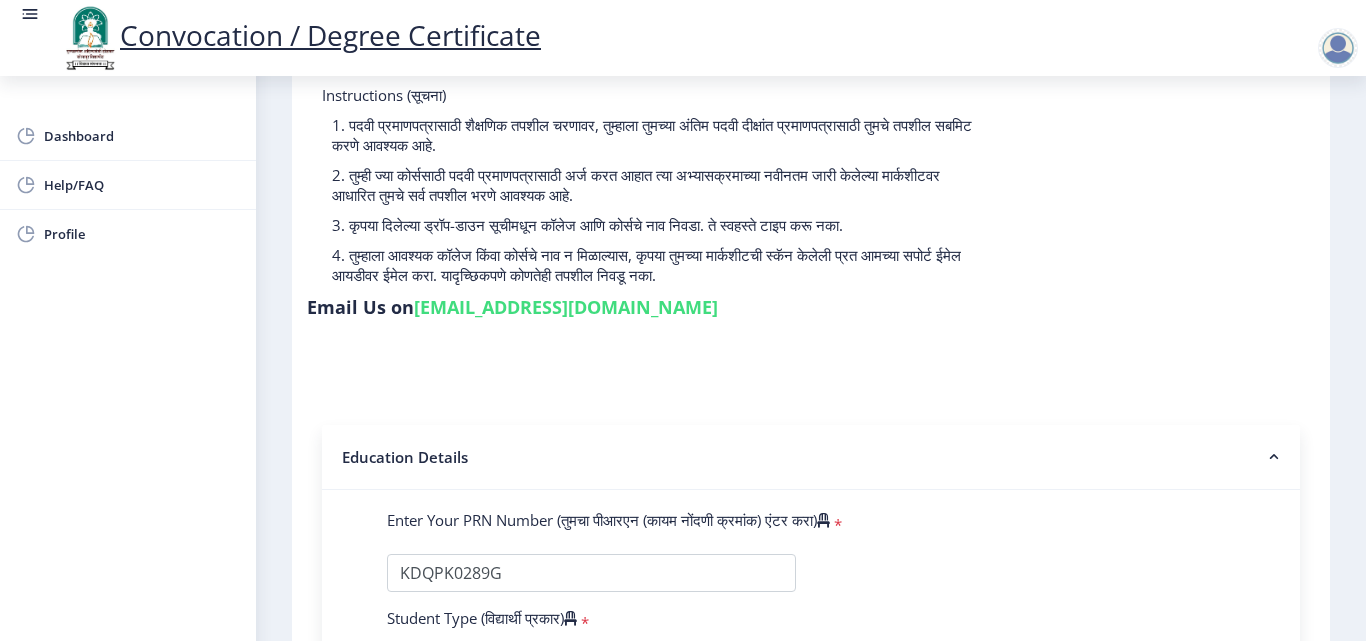 scroll, scrollTop: 0, scrollLeft: 0, axis: both 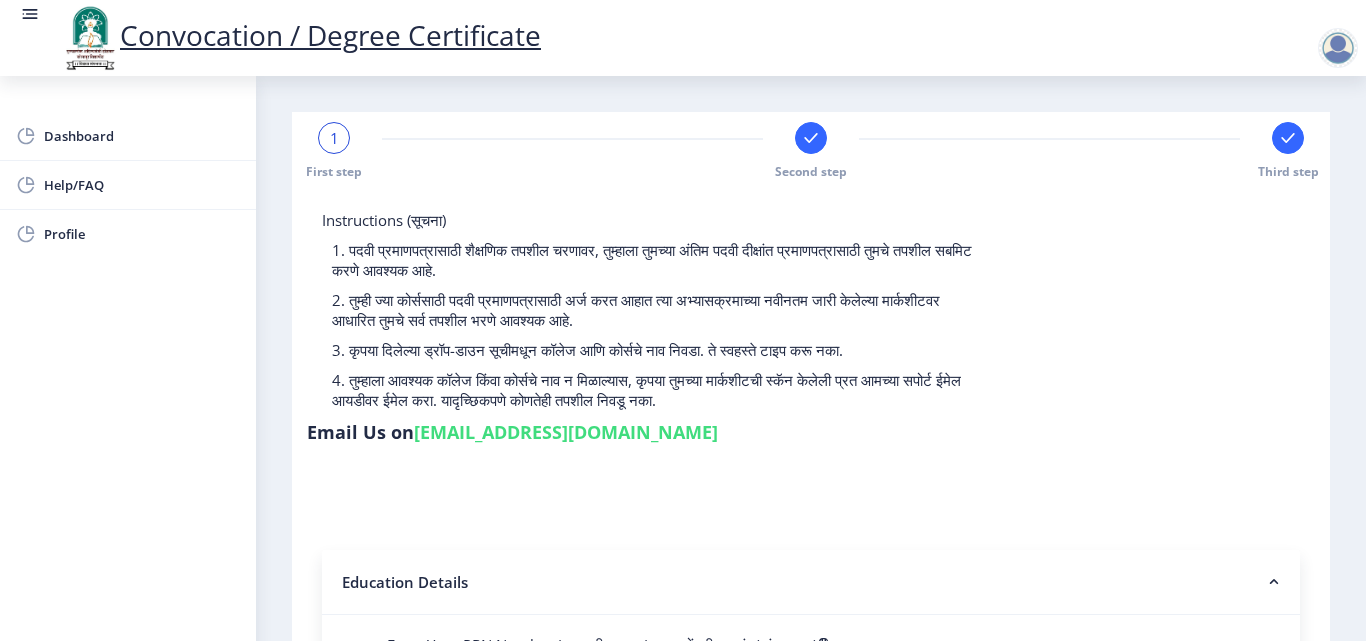 click on "1 First step Second step Third step" 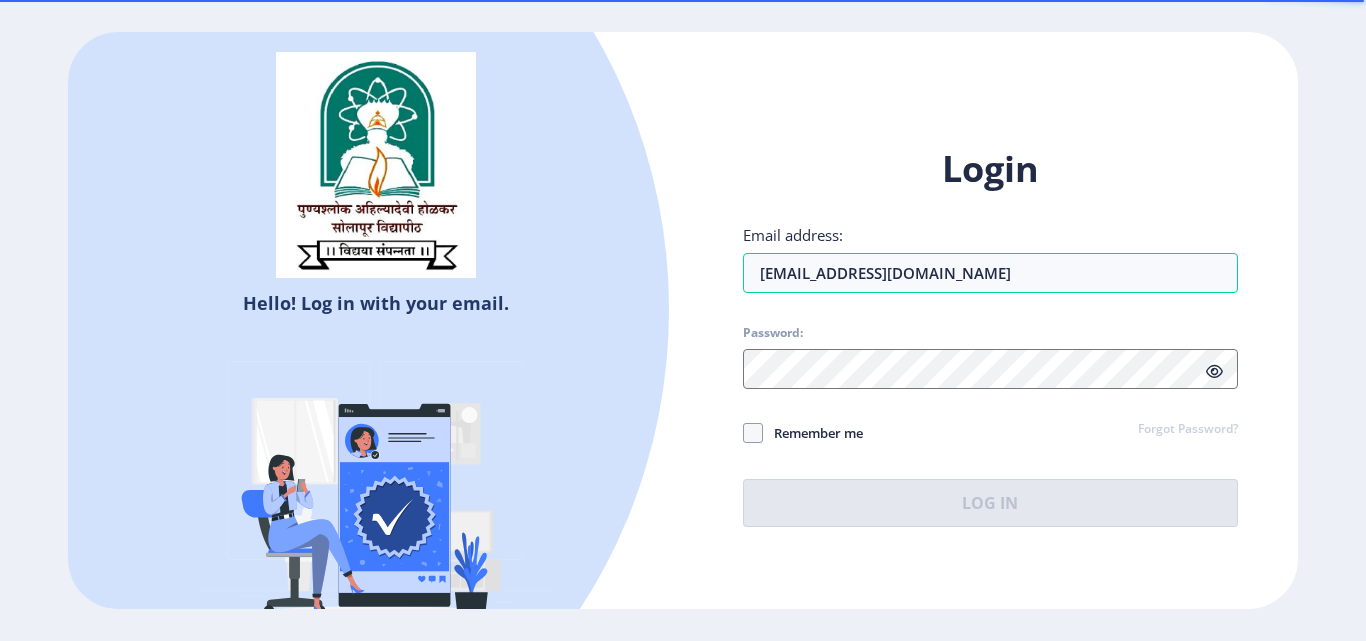 scroll, scrollTop: 0, scrollLeft: 0, axis: both 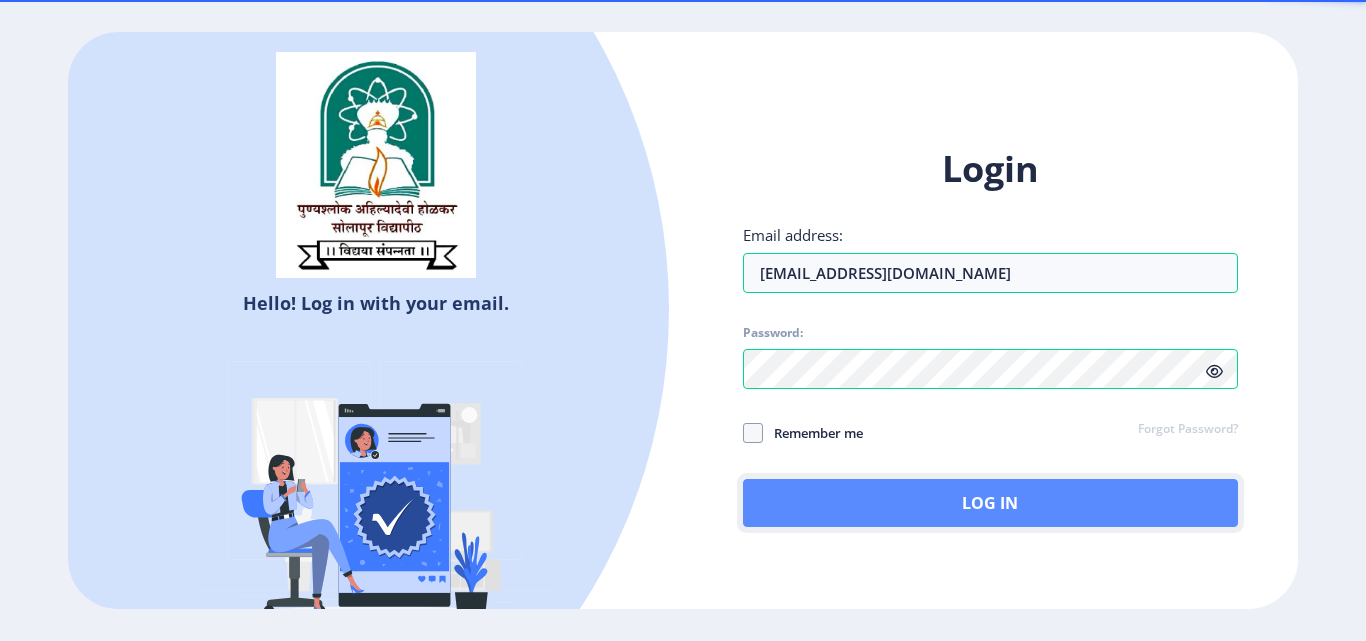 click on "Log In" 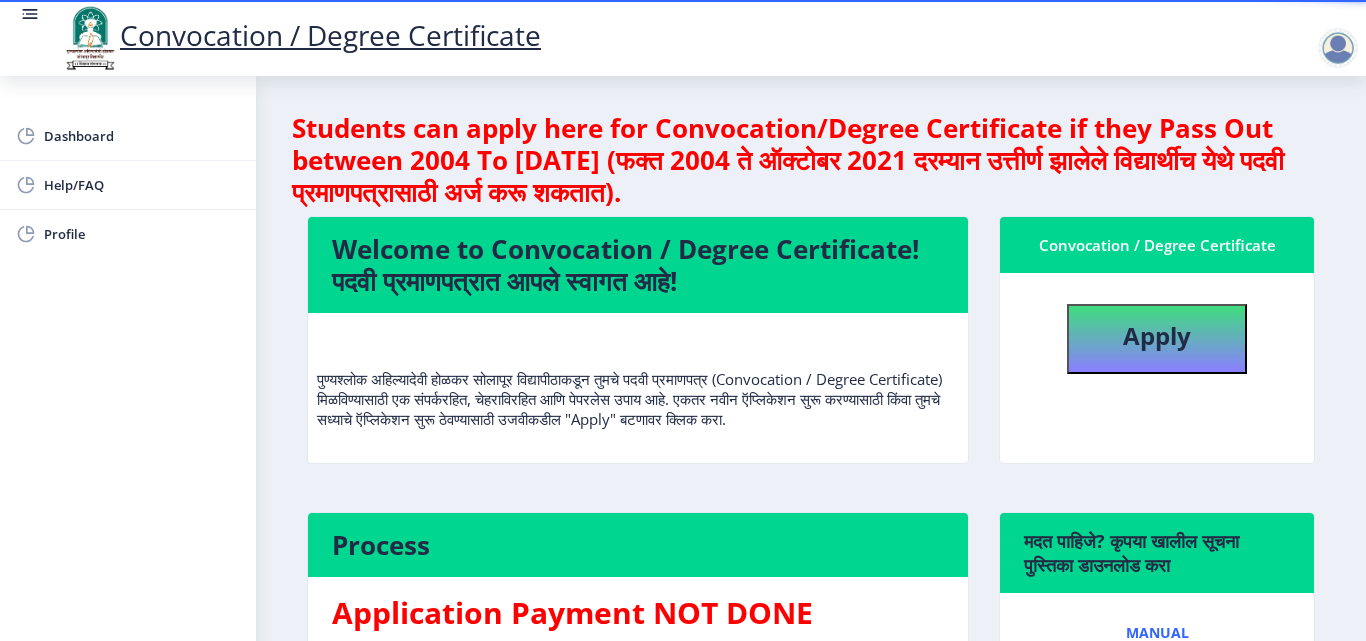 click on "Welcome to Convocation / Degree Certificate!  पदवी प्रमाणपत्रात आपले स्वागत आहे!   पुण्यश्लोक अहिल्यादेवी होळकर सोलापूर विद्यापीठाकडून तुमचे पदवी प्रमाणपत्र (Convocation / Degree Certificate) मिळविण्यासाठी एक संपर्करहित, चेहराविरहित आणि पेपरलेस उपाय आहे. एकतर नवीन ऍप्लिकेशन सुरू करण्यासाठी किंवा तुमचे सध्याचे ऍप्लिकेशन सुरू ठेवण्यासाठी उजवीकडील "Apply" बटणावर क्लिक करा." 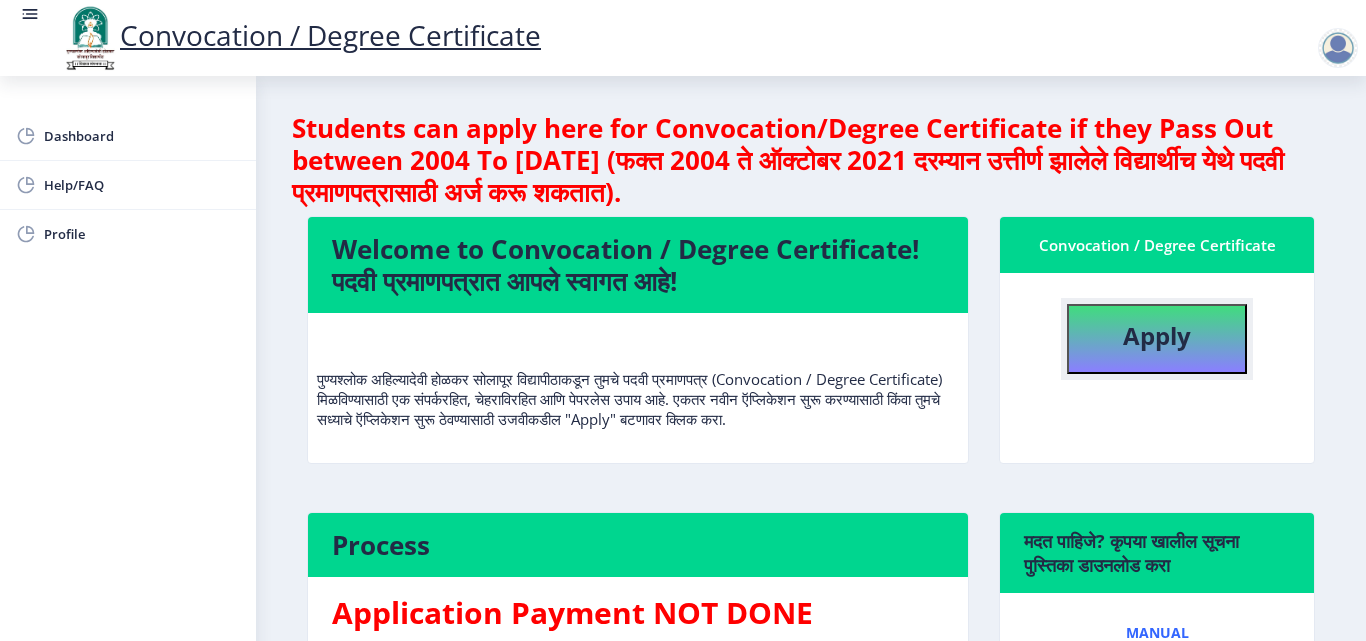 click on "Apply" 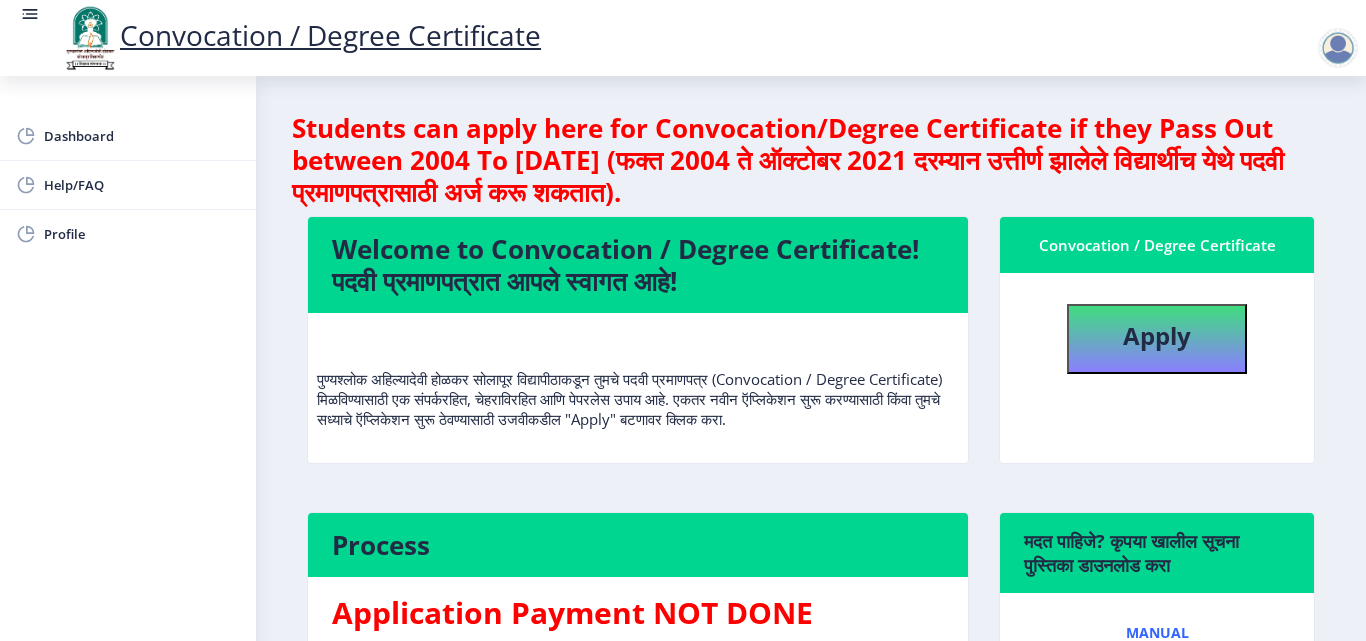 select 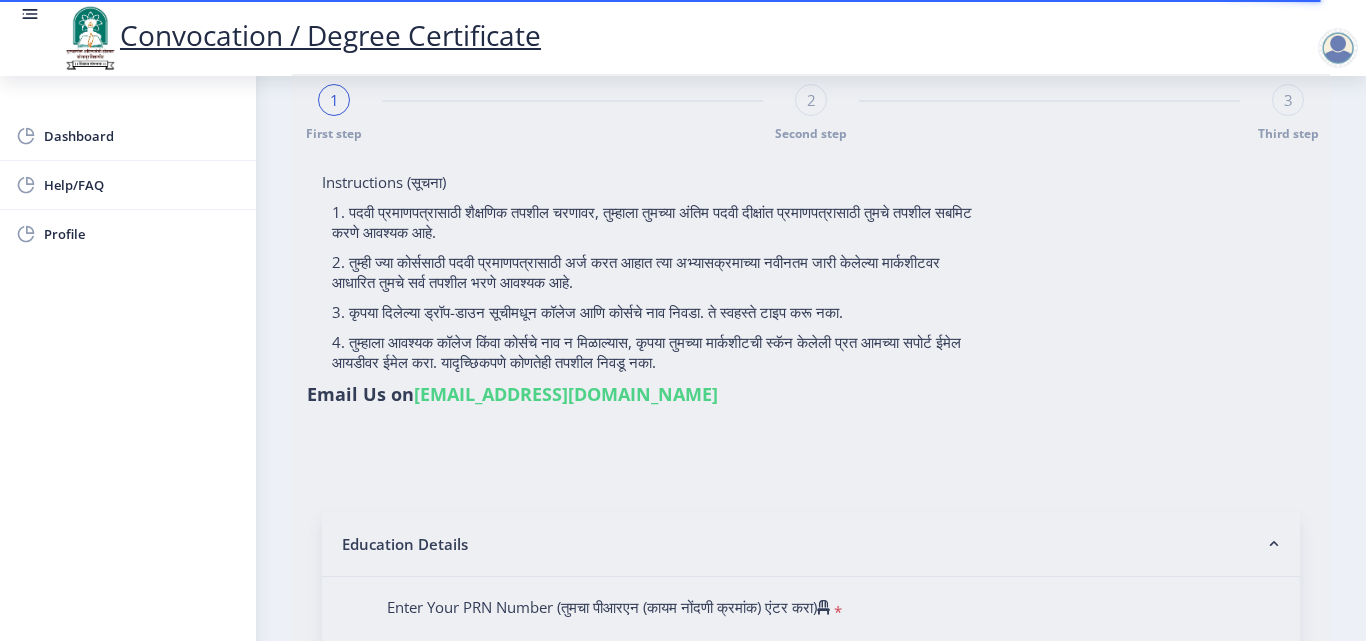 type on "[PERSON_NAME] [PERSON_NAME]" 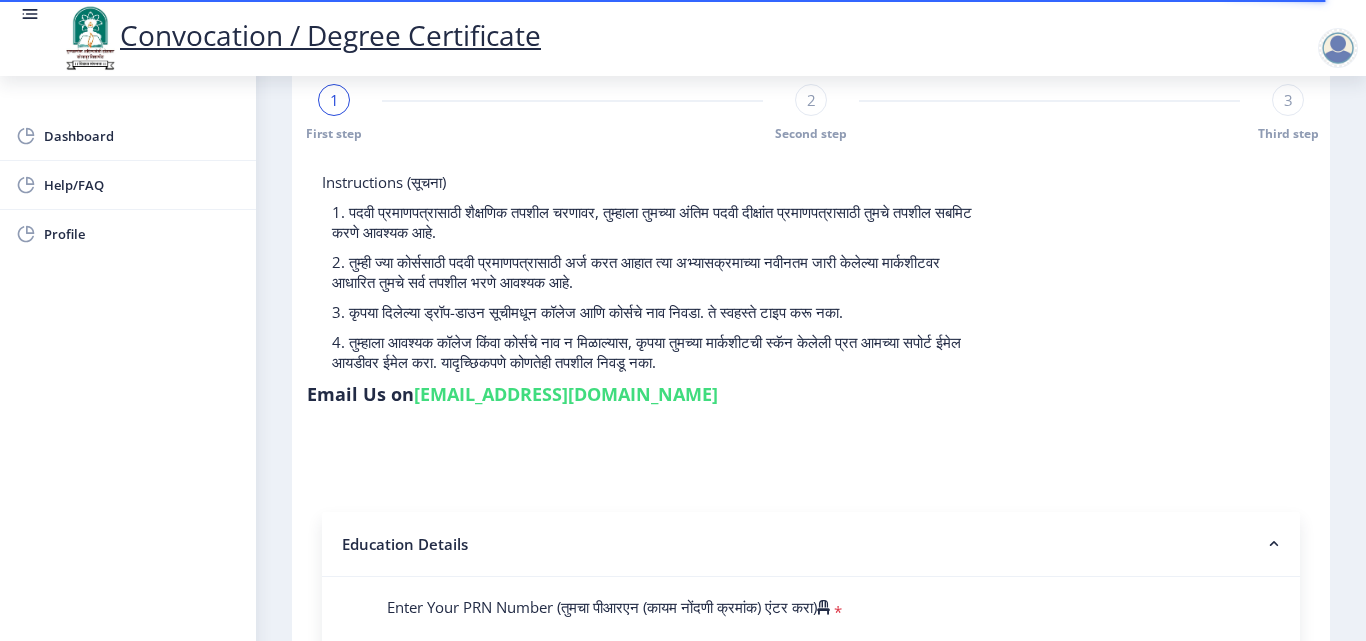 scroll, scrollTop: 39, scrollLeft: 0, axis: vertical 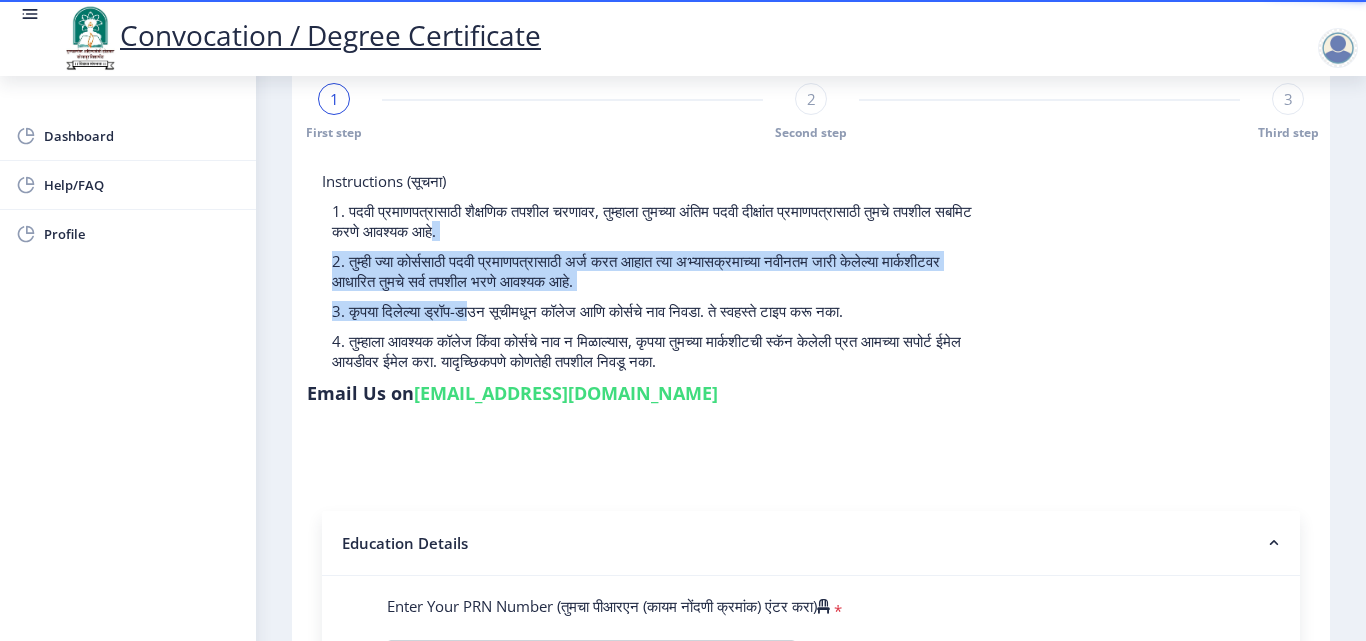 drag, startPoint x: 477, startPoint y: 312, endPoint x: 543, endPoint y: 226, distance: 108.40664 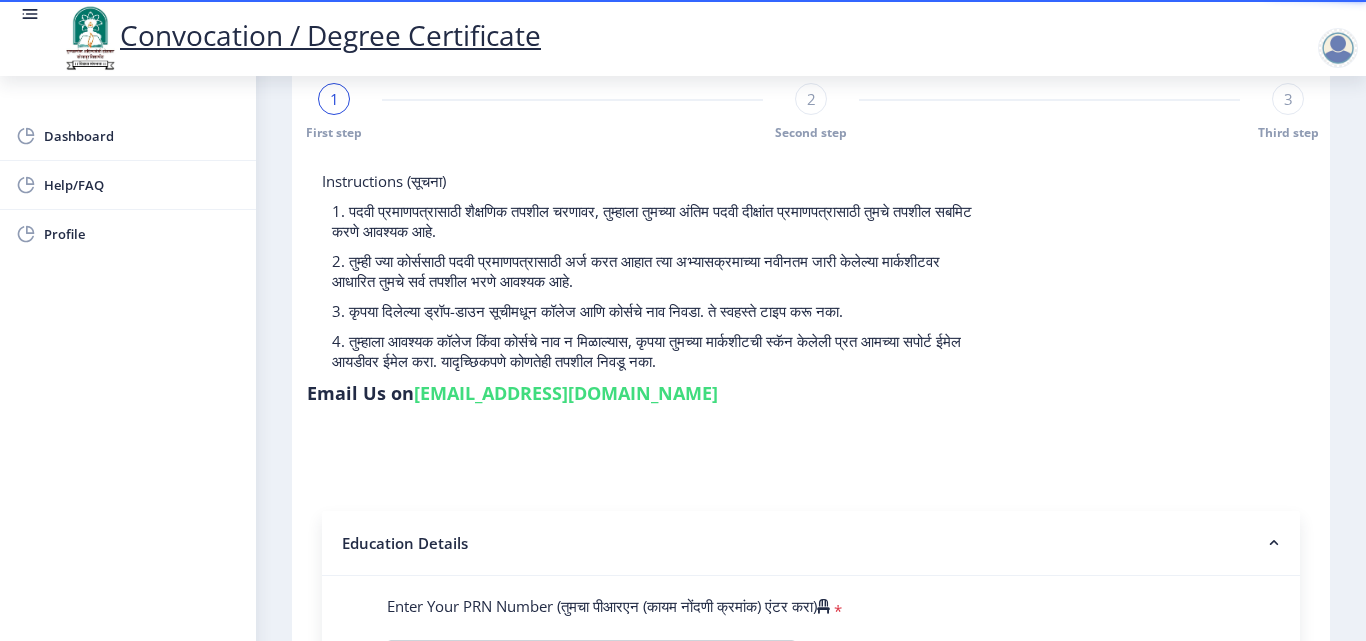click on "1. पदवी प्रमाणपत्रासाठी शैक्षणिक तपशील चरणावर, तुम्हाला तुमच्या अंतिम पदवी दीक्षांत प्रमाणपत्रासाठी तुमचे तपशील सबमिट करणे आवश्यक आहे." 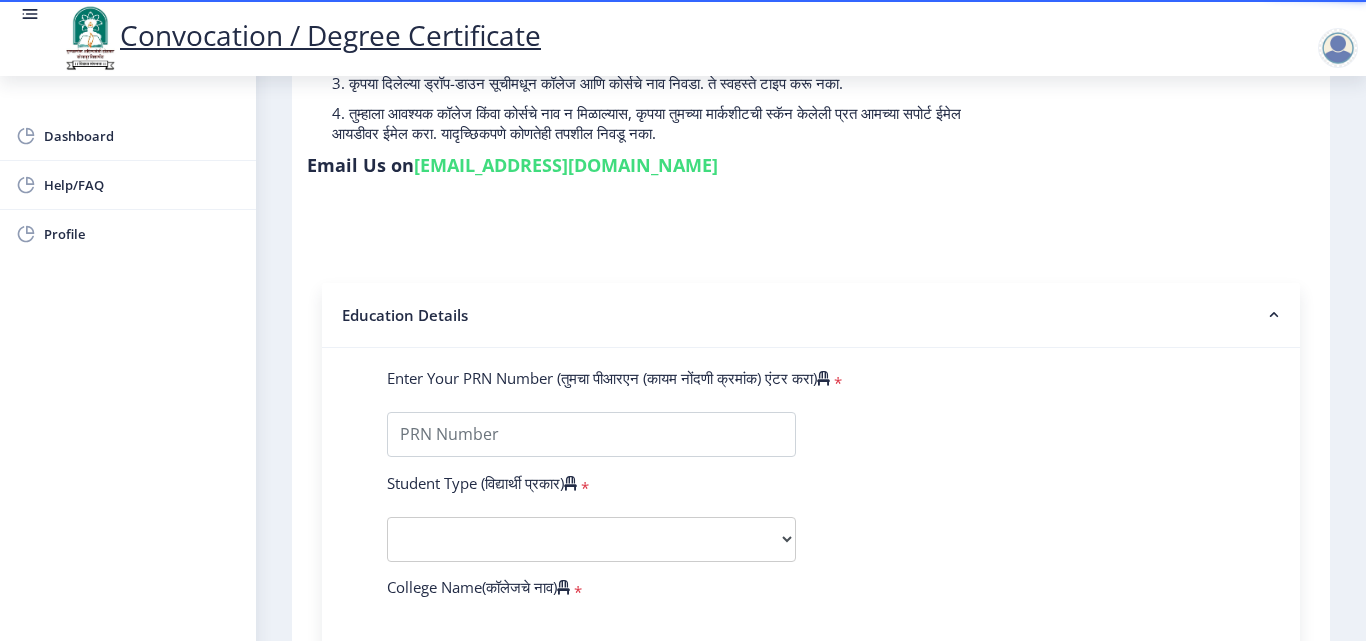 scroll, scrollTop: 268, scrollLeft: 0, axis: vertical 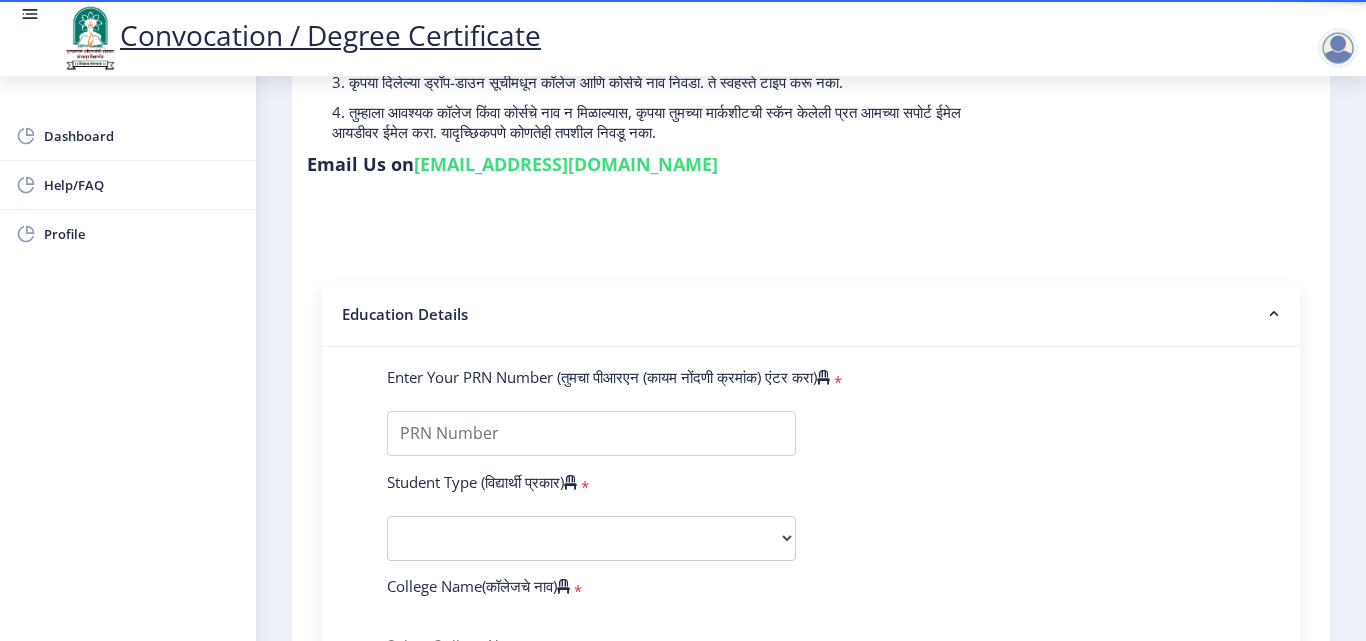 click on "[EMAIL_ADDRESS][DOMAIN_NAME]" 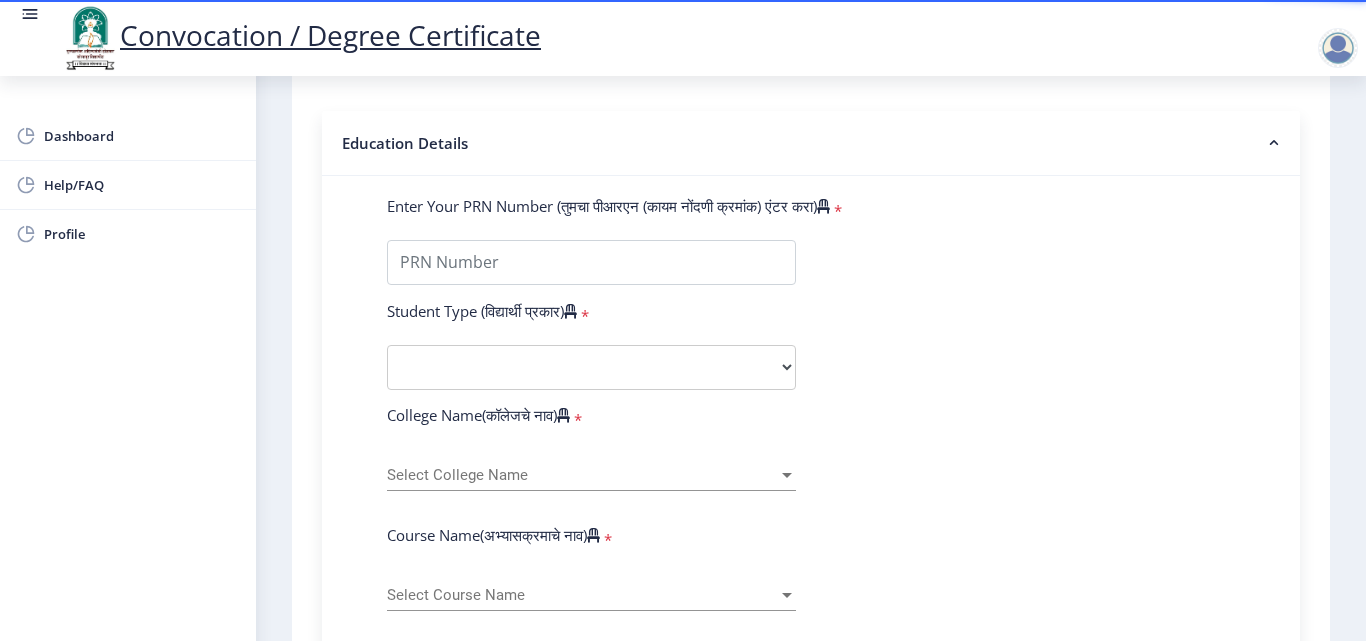 scroll, scrollTop: 443, scrollLeft: 0, axis: vertical 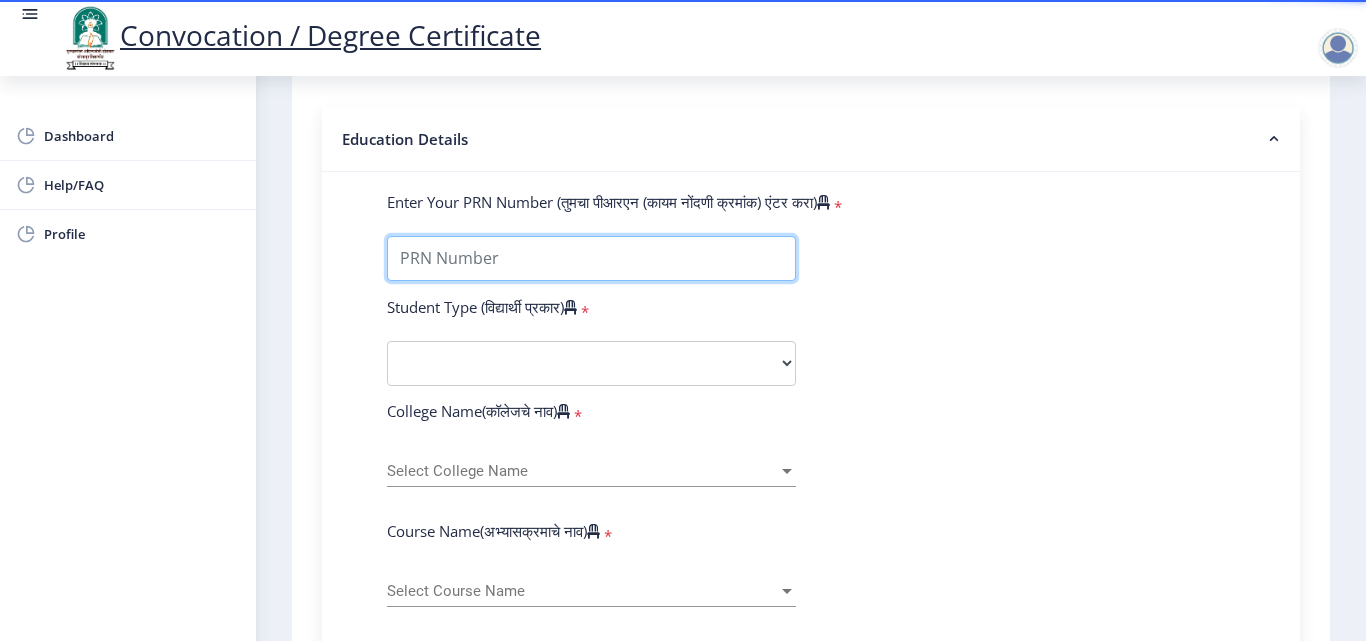 click on "Enter Your PRN Number (तुमचा पीआरएन (कायम नोंदणी क्रमांक) एंटर करा)" at bounding box center (591, 258) 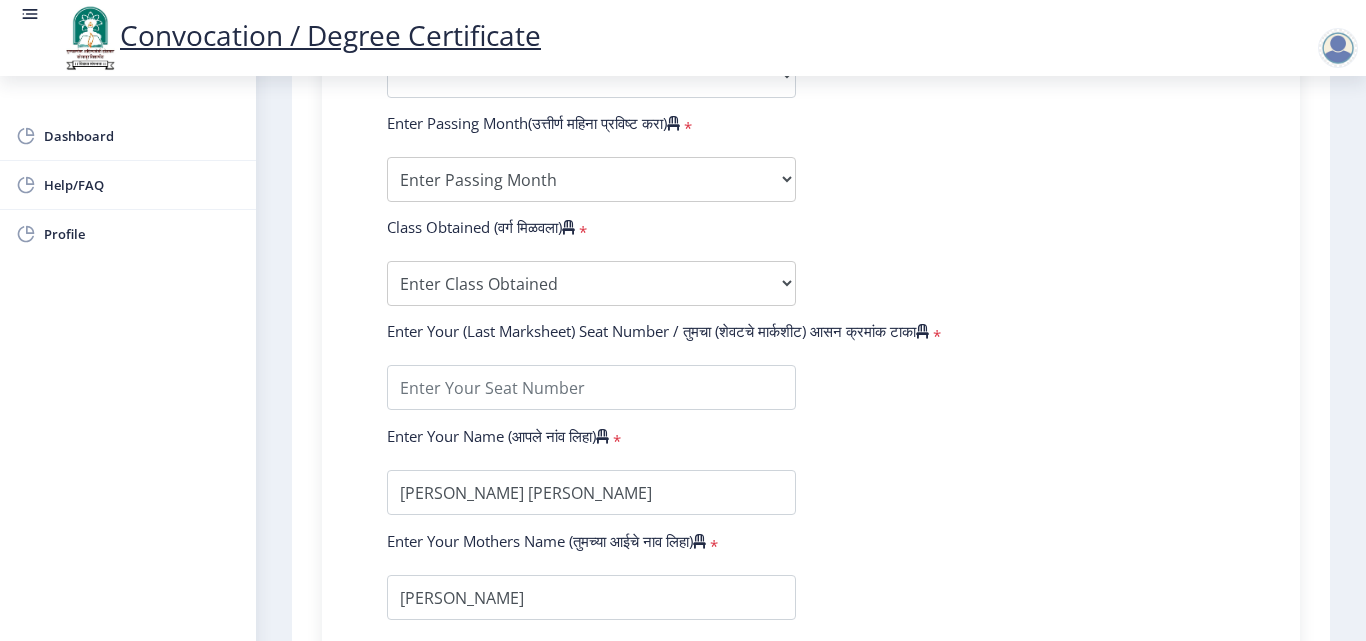 scroll, scrollTop: 1076, scrollLeft: 0, axis: vertical 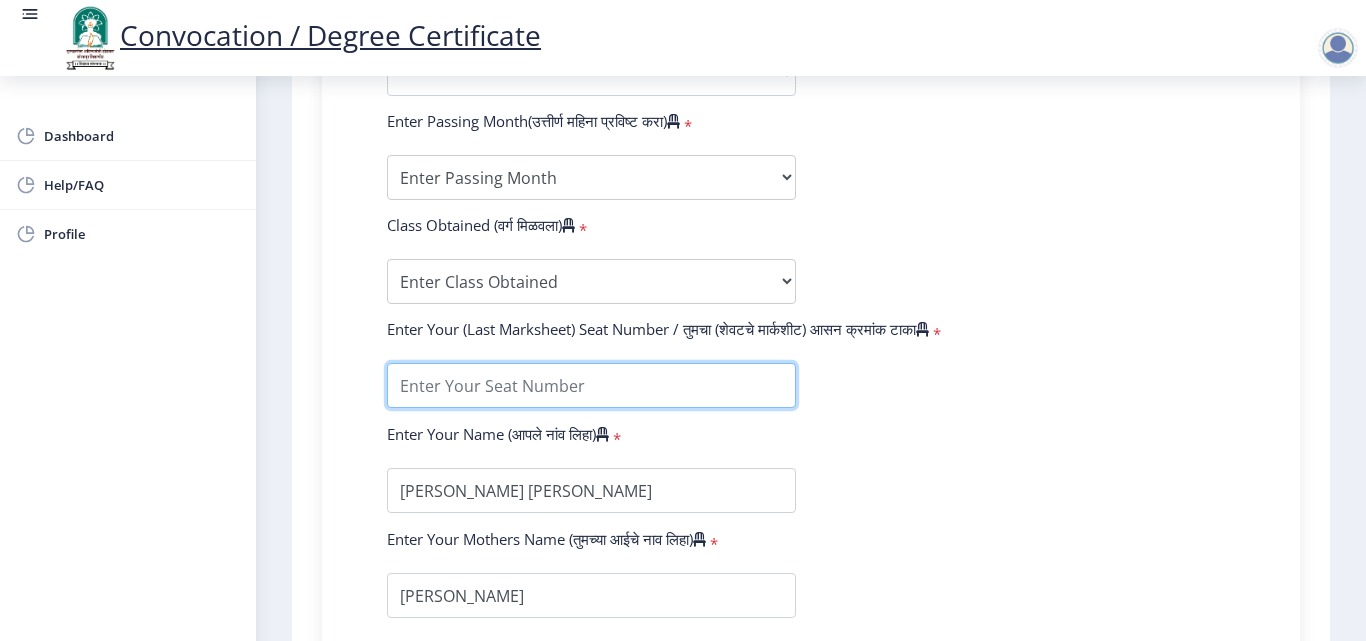 click at bounding box center (591, 385) 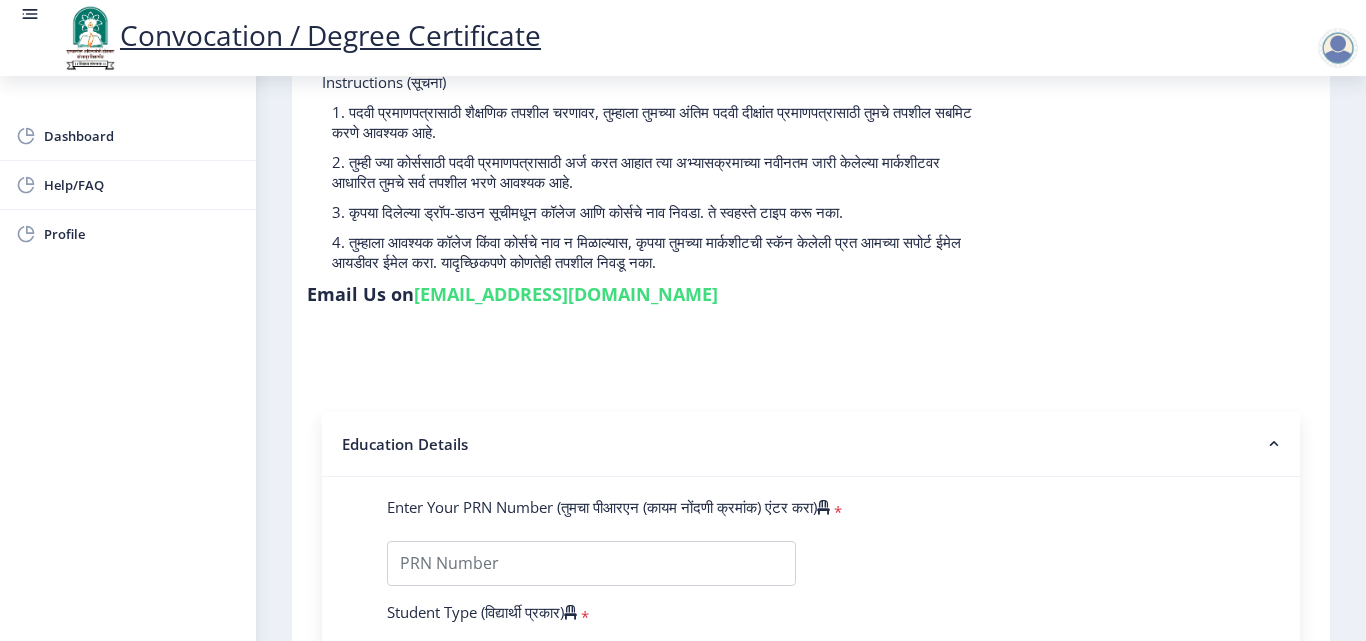 scroll, scrollTop: 0, scrollLeft: 0, axis: both 